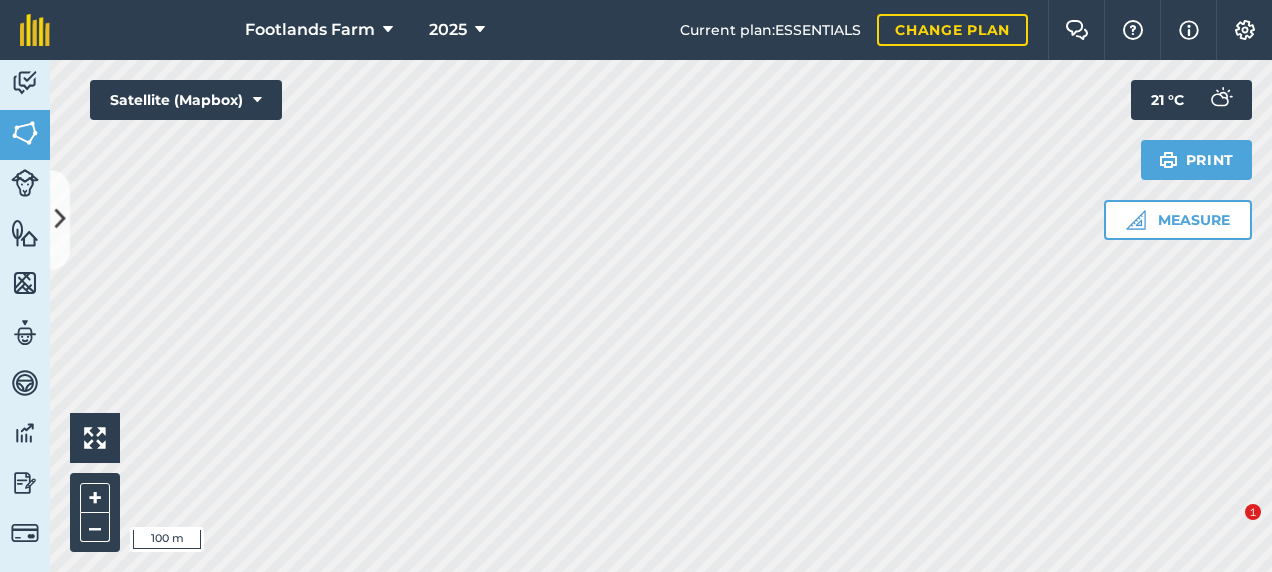 scroll, scrollTop: 0, scrollLeft: 0, axis: both 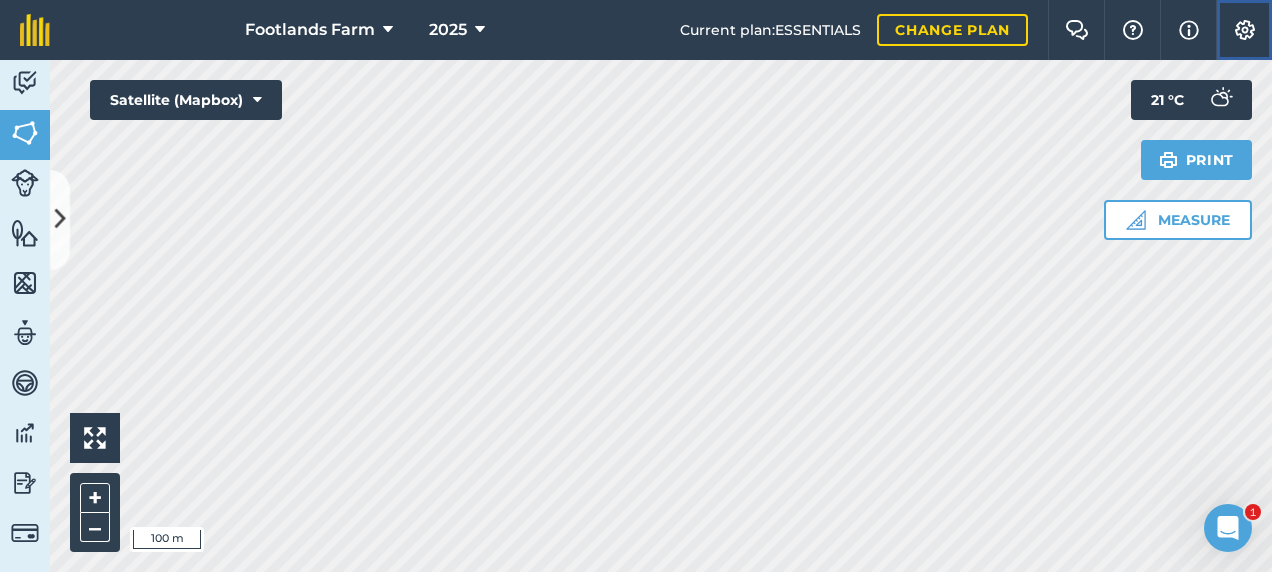 click at bounding box center [1245, 30] 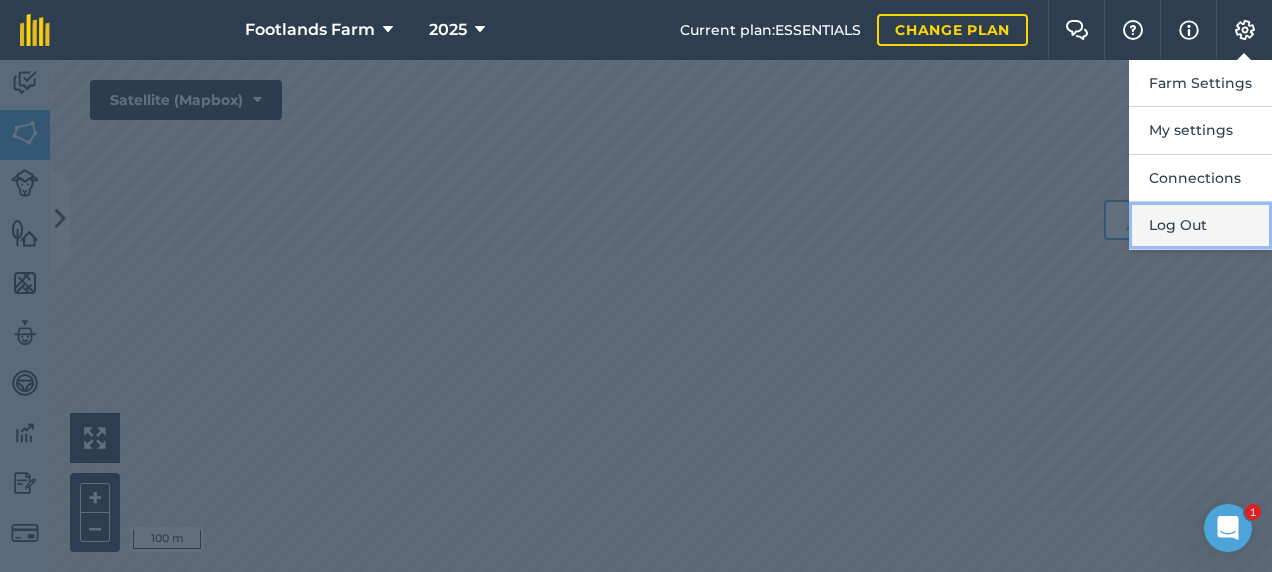 click on "Log Out" at bounding box center (1200, 225) 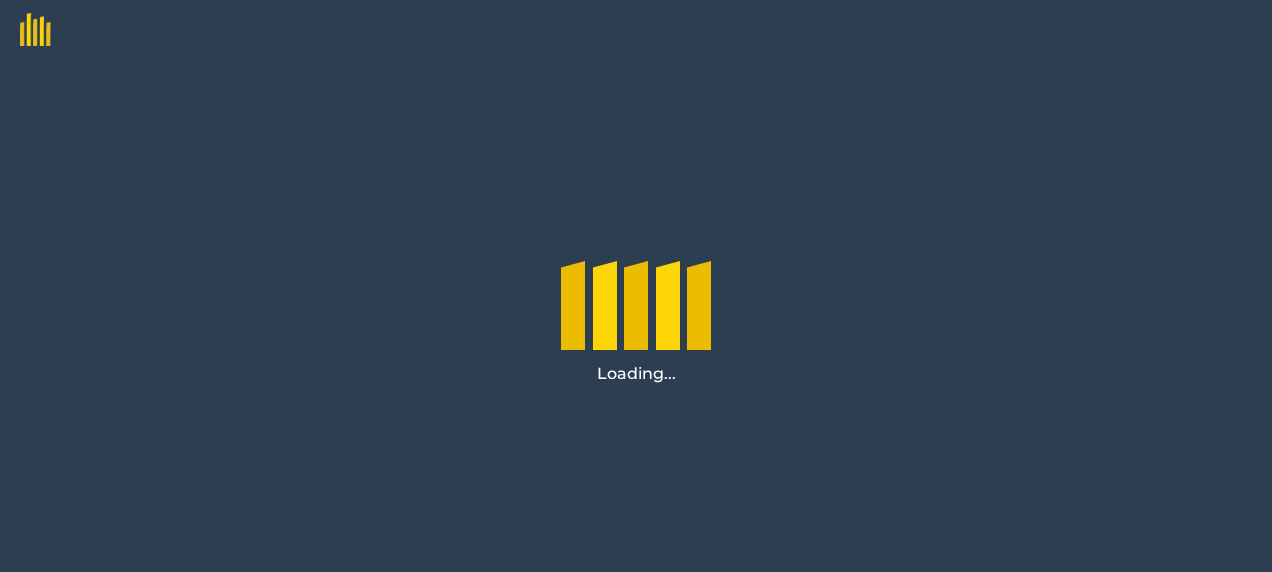 scroll, scrollTop: 0, scrollLeft: 0, axis: both 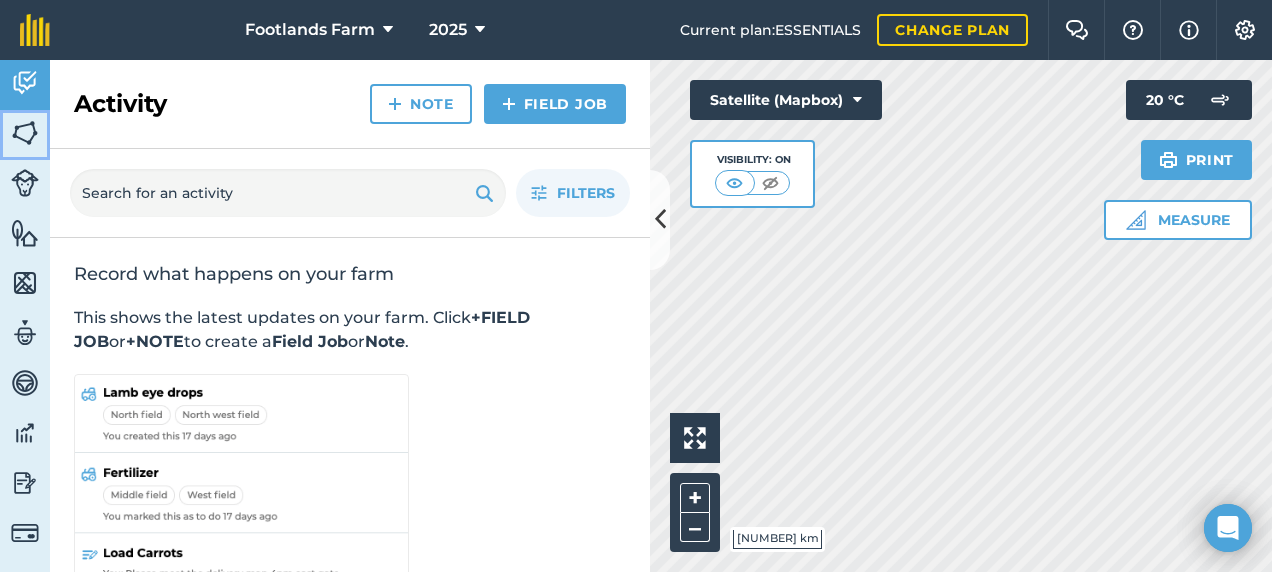 click at bounding box center (25, 133) 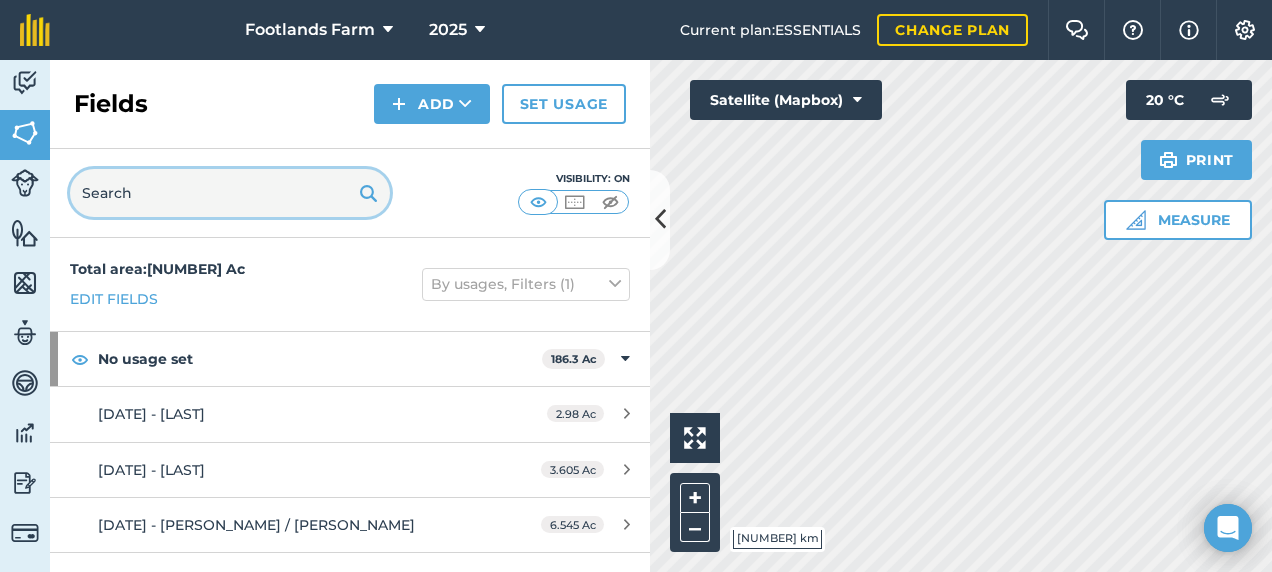 click at bounding box center [230, 193] 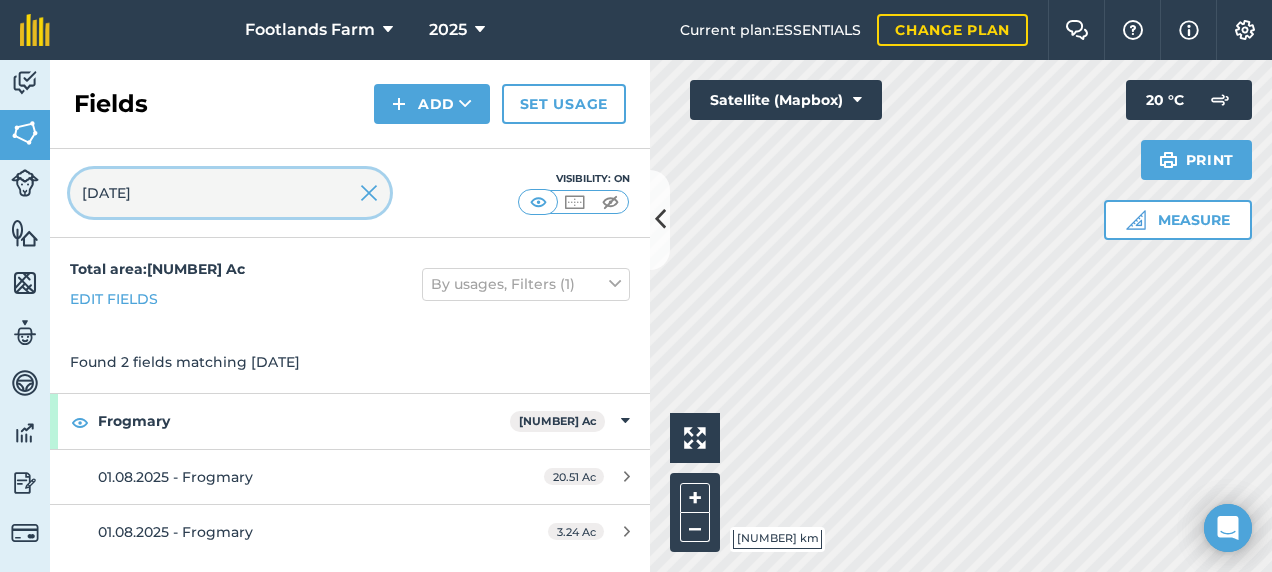 type on "[DATE]" 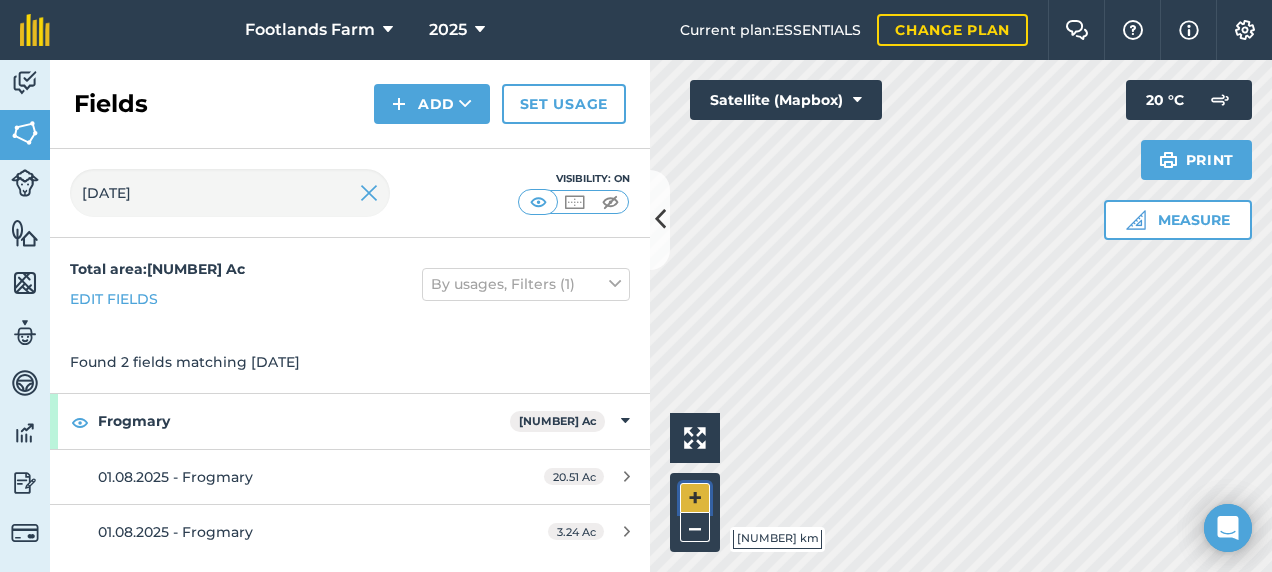 click on "+" at bounding box center (695, 498) 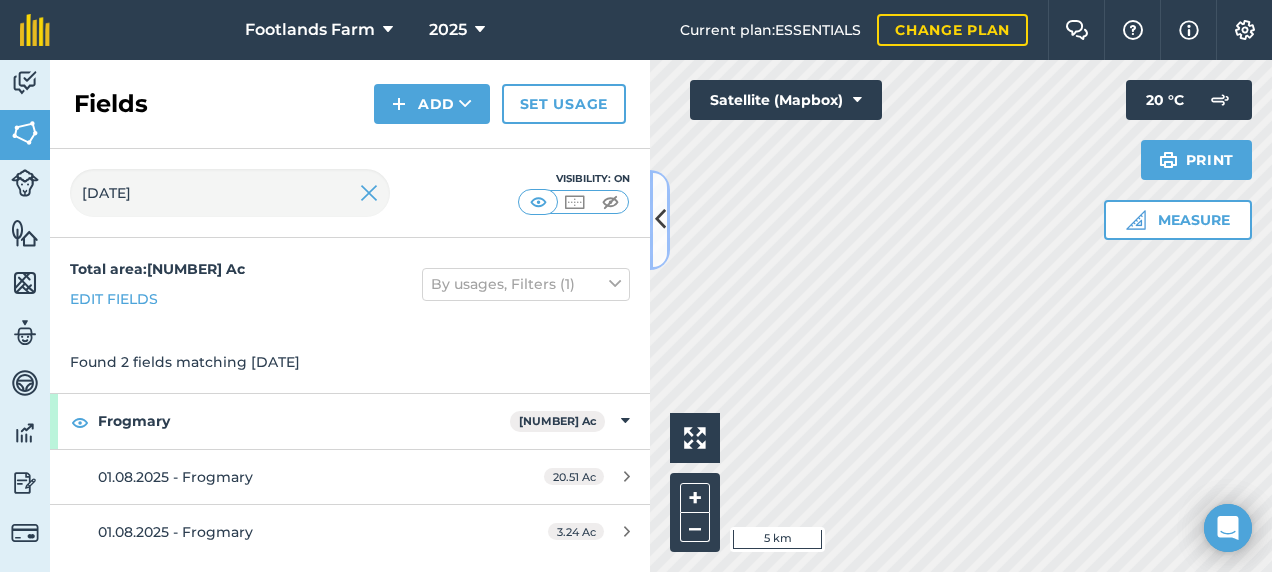 click at bounding box center (660, 220) 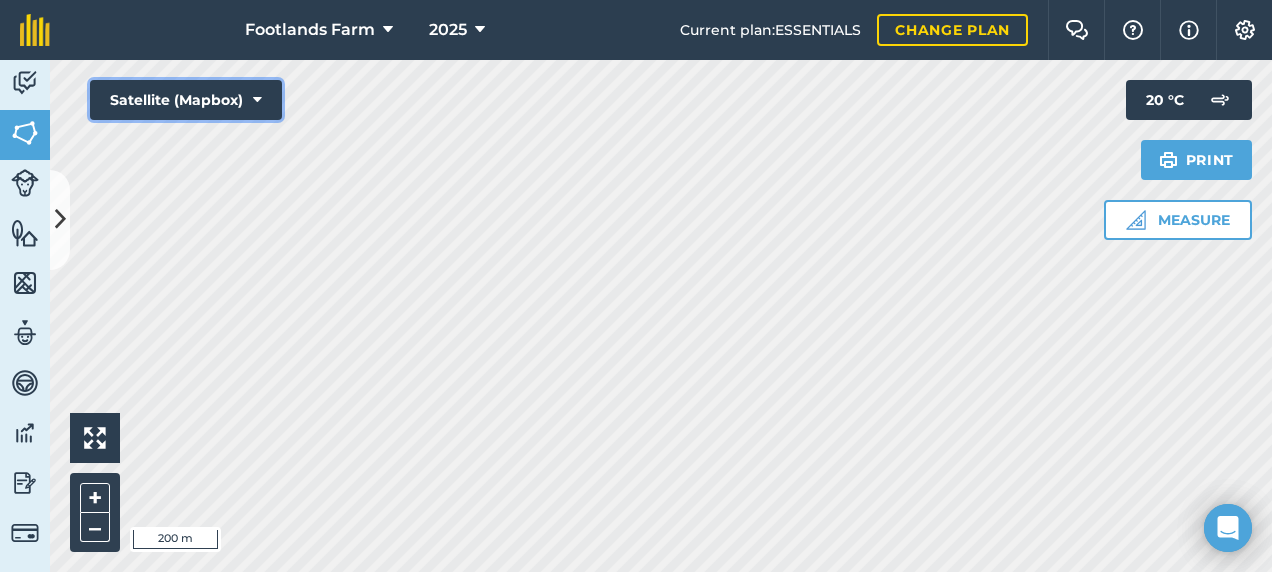 click on "Satellite (Mapbox)" at bounding box center (186, 100) 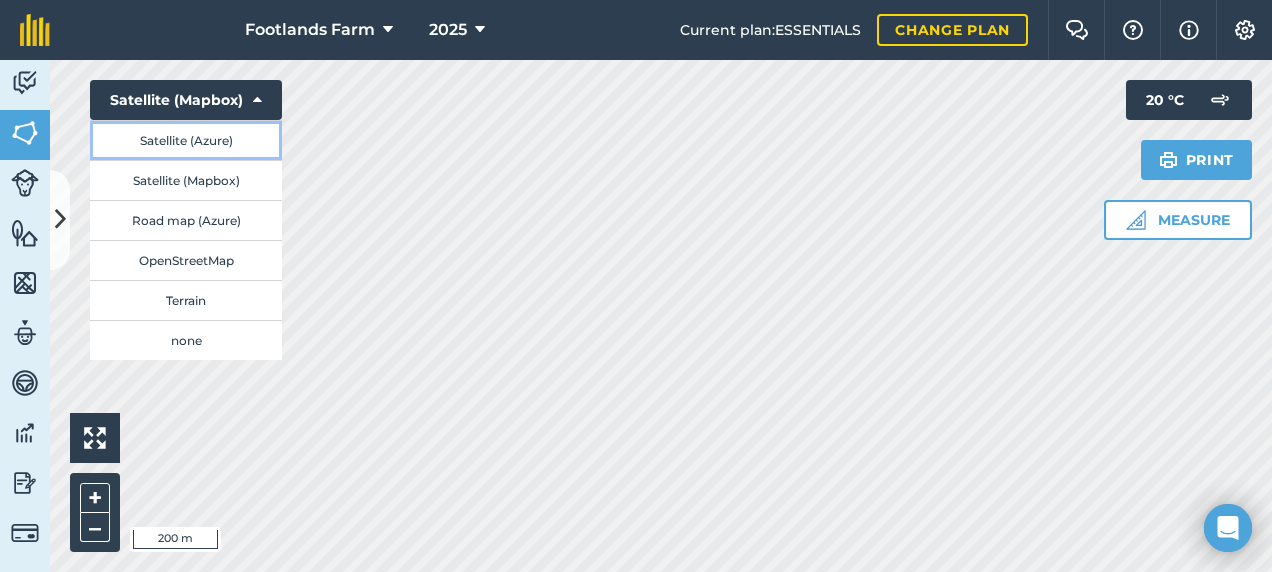 click on "Satellite (Azure)" at bounding box center [186, 140] 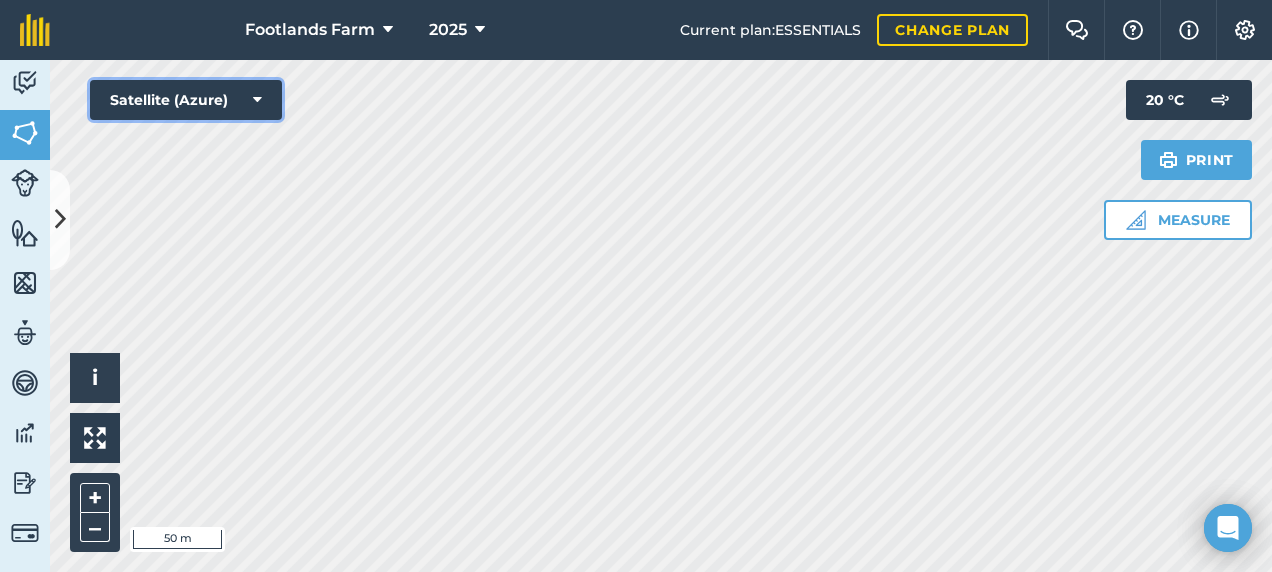 click on "Satellite (Azure)" at bounding box center (186, 100) 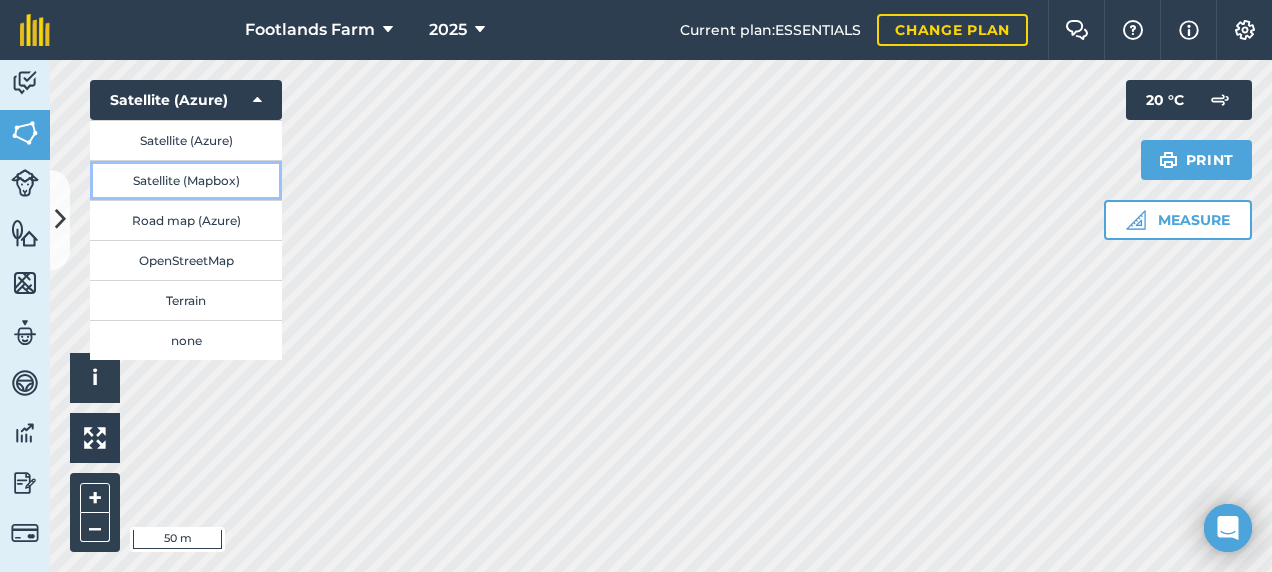 click on "Satellite (Mapbox)" at bounding box center [186, 180] 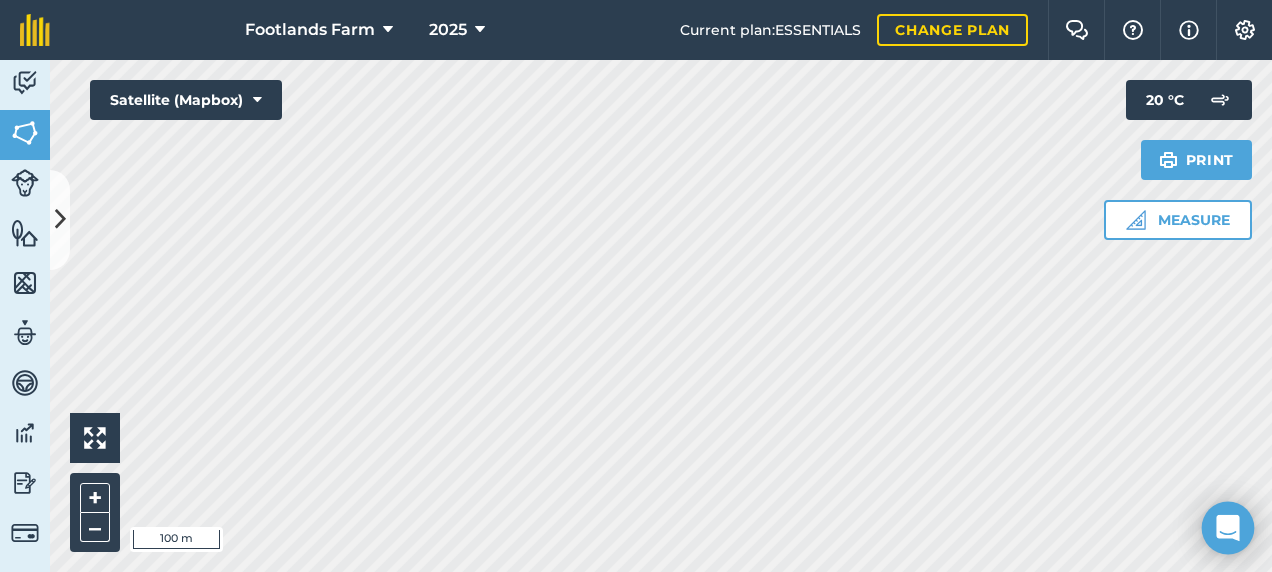 click 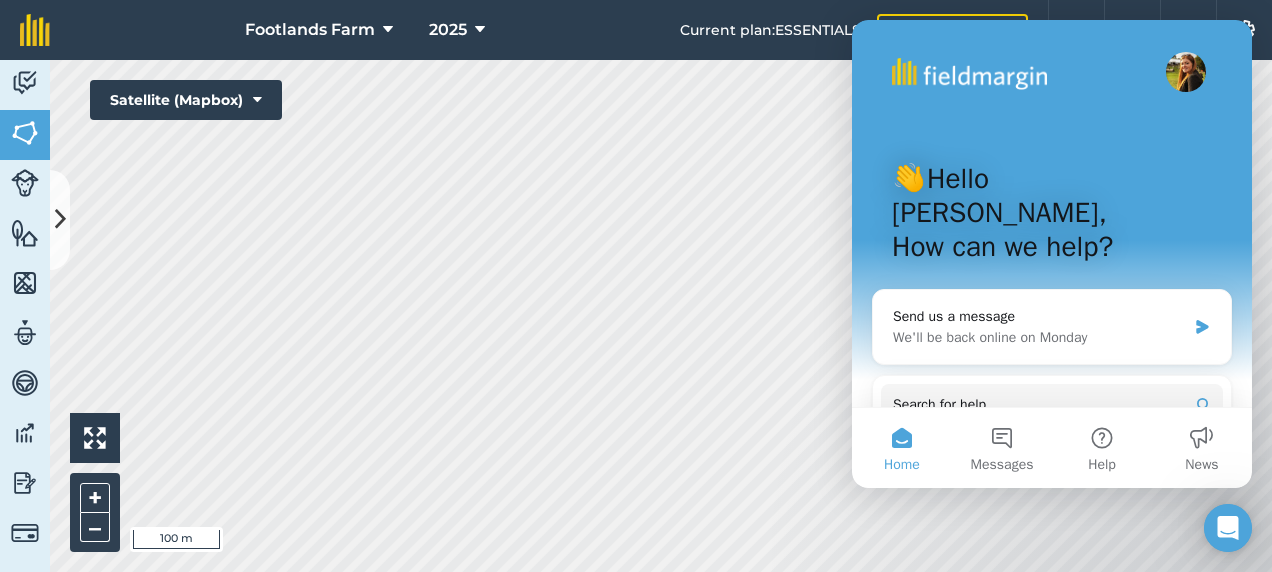 scroll, scrollTop: 0, scrollLeft: 0, axis: both 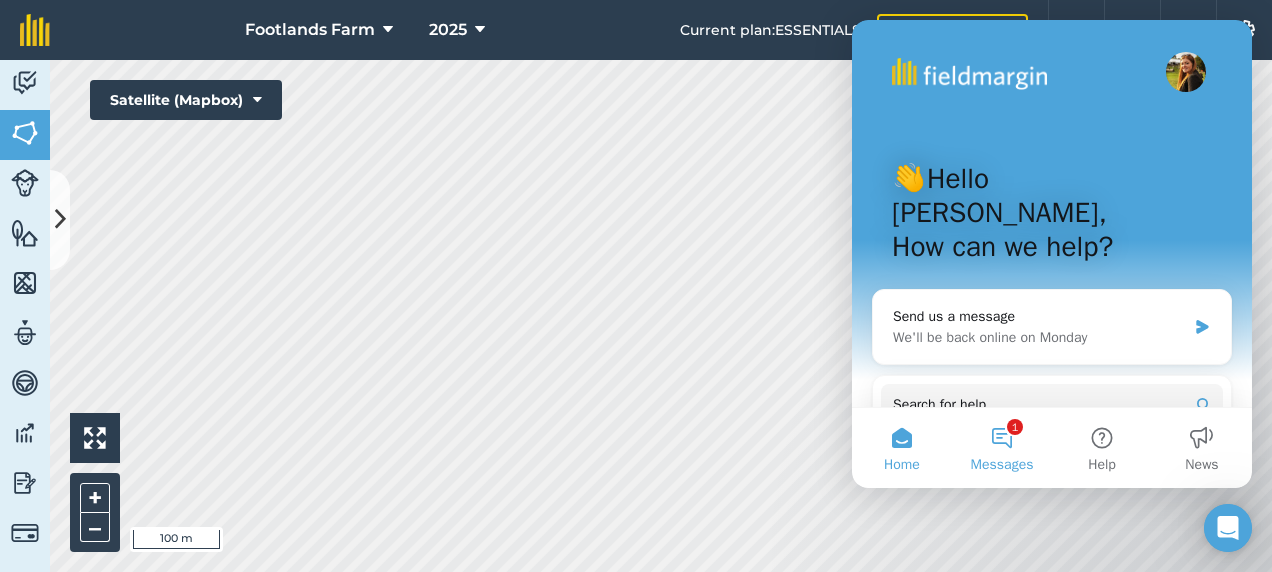 click on "1 Messages" at bounding box center [1002, 448] 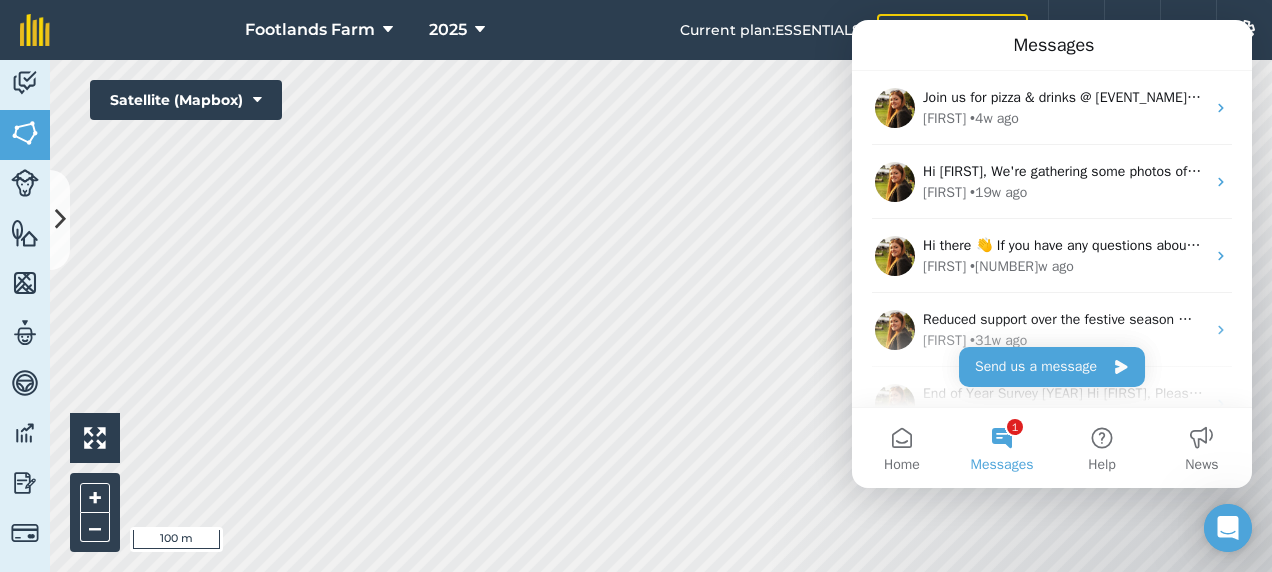 click on "Messages" at bounding box center [1052, 45] 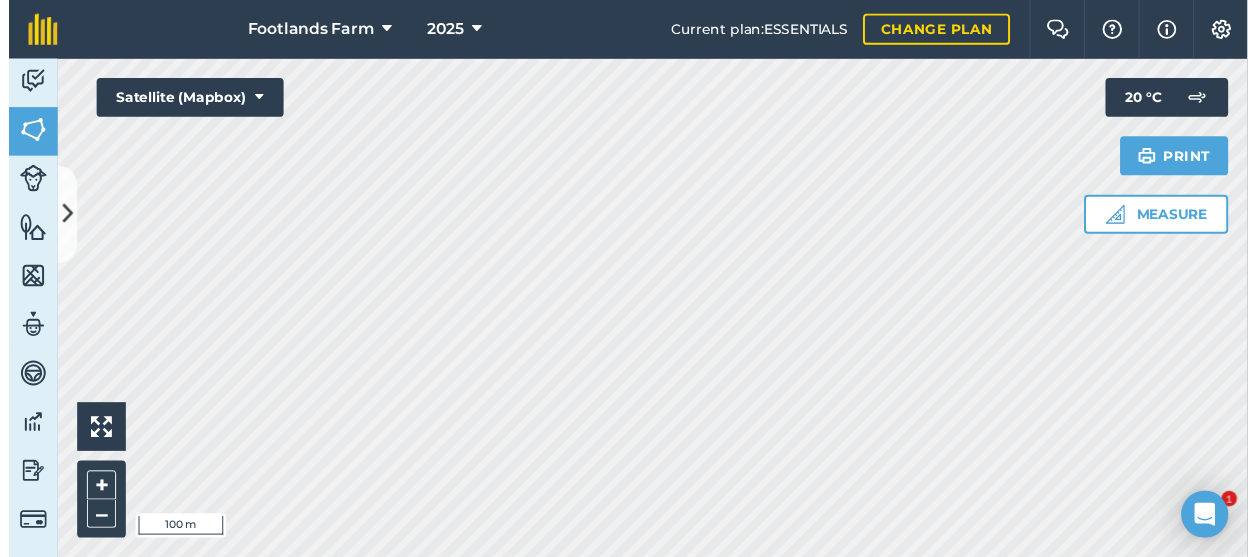 scroll, scrollTop: 0, scrollLeft: 0, axis: both 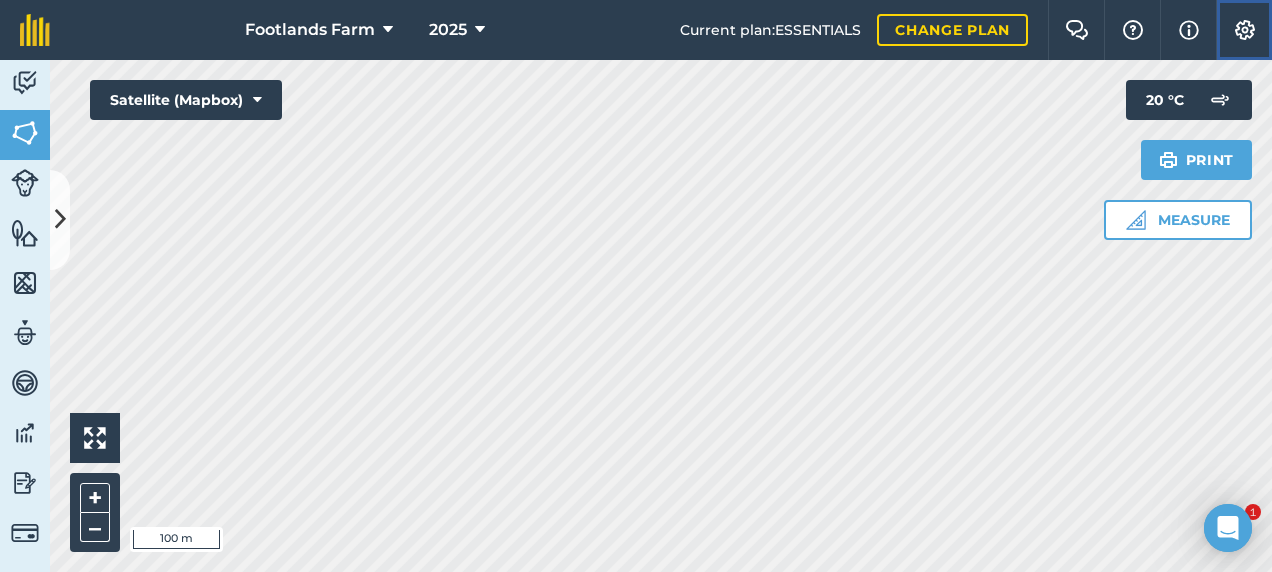 click at bounding box center (1245, 30) 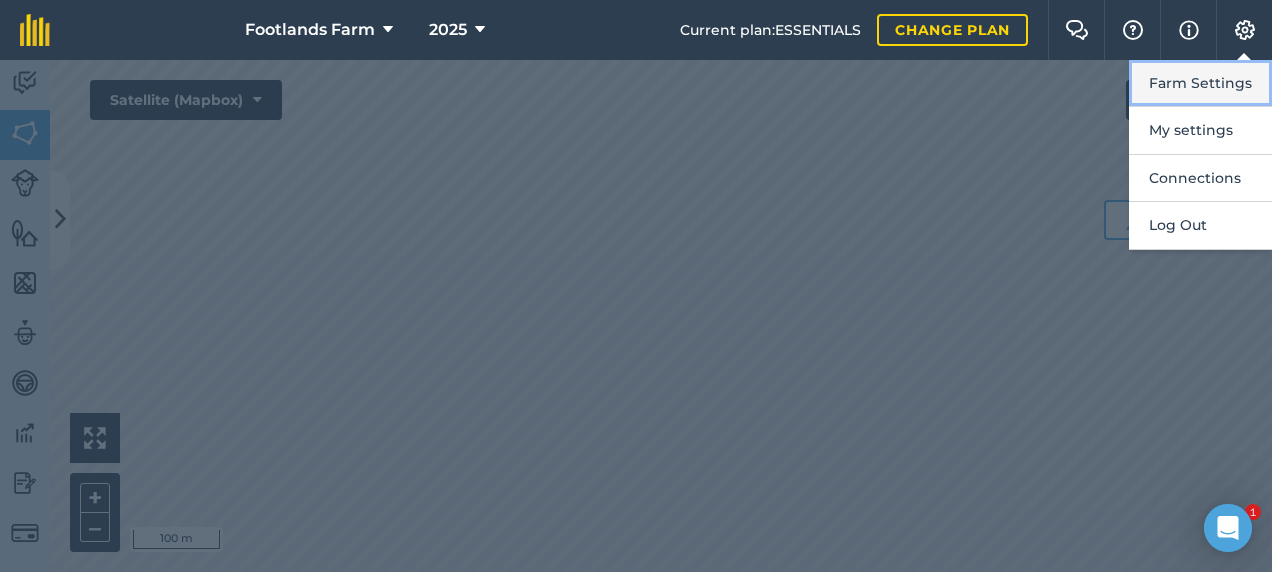 click on "Farm Settings" at bounding box center [1200, 83] 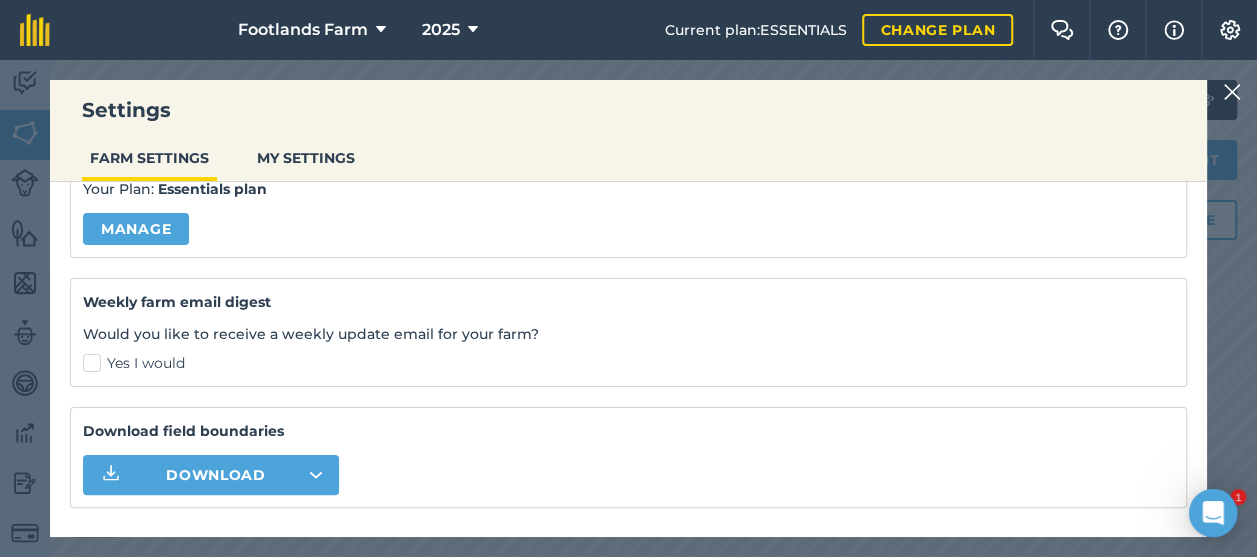 scroll, scrollTop: 332, scrollLeft: 0, axis: vertical 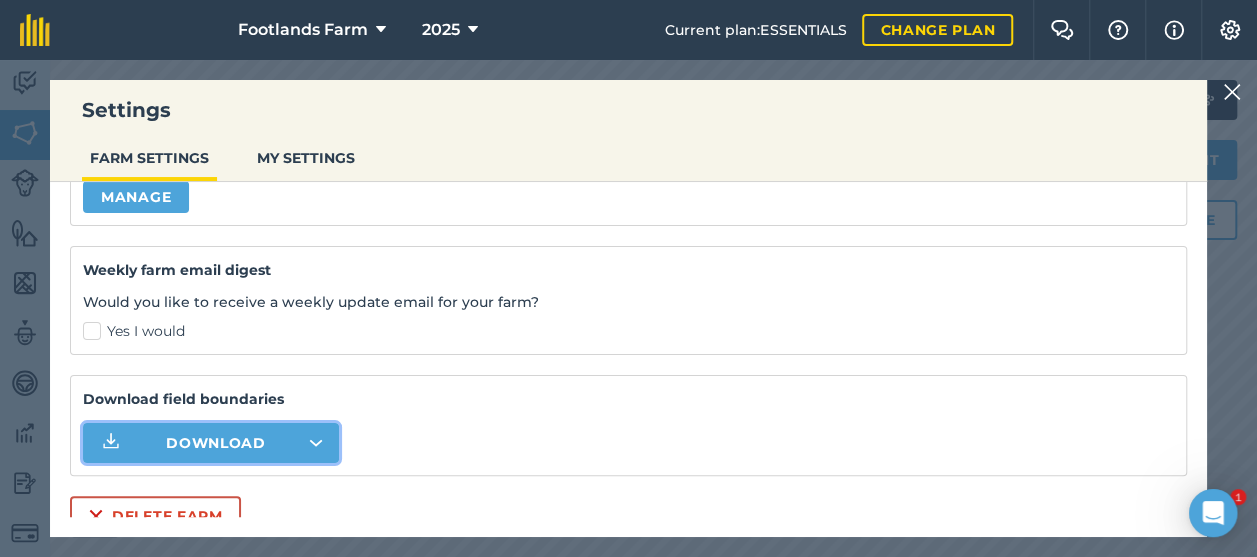 click on "Download" at bounding box center (211, 443) 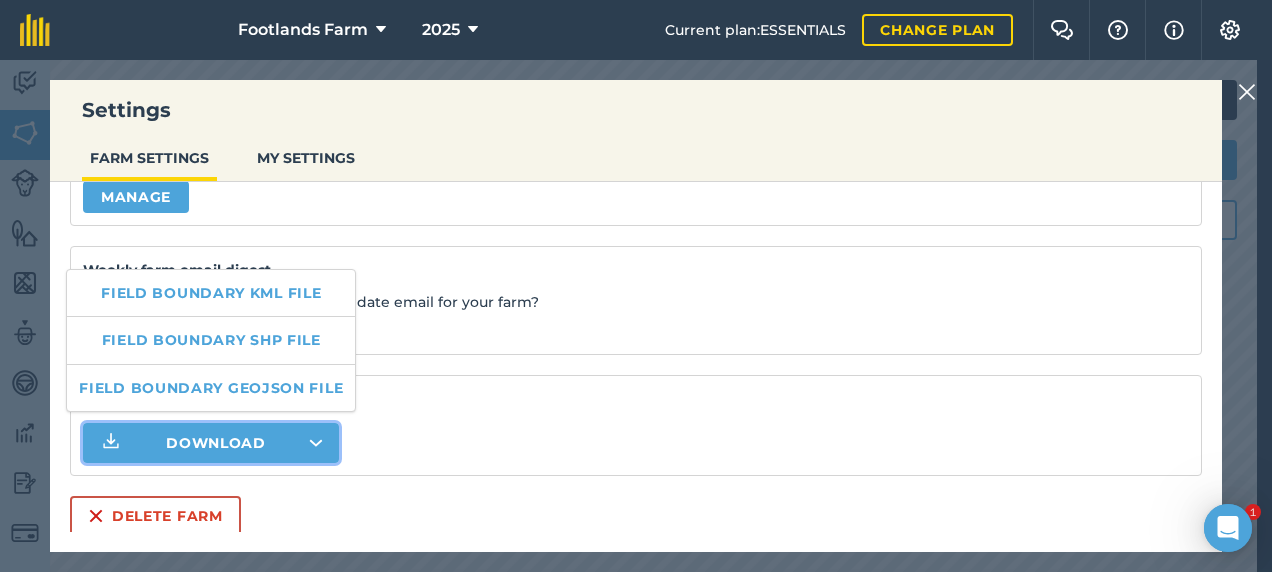 click on "Download field boundaries Download" at bounding box center [636, 425] 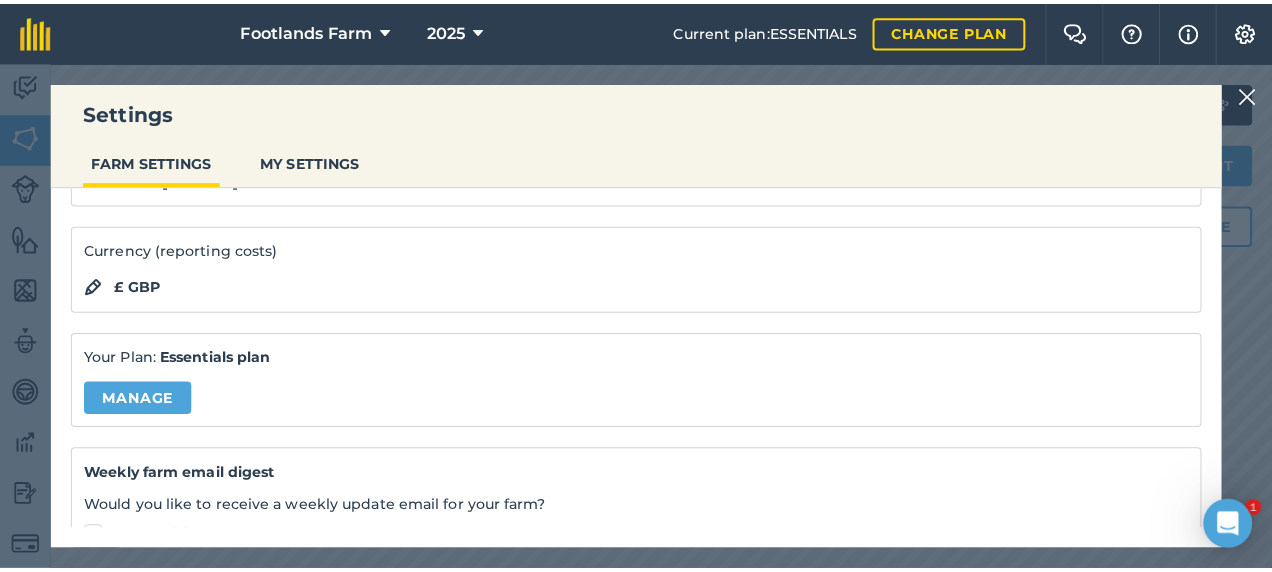 scroll, scrollTop: 200, scrollLeft: 0, axis: vertical 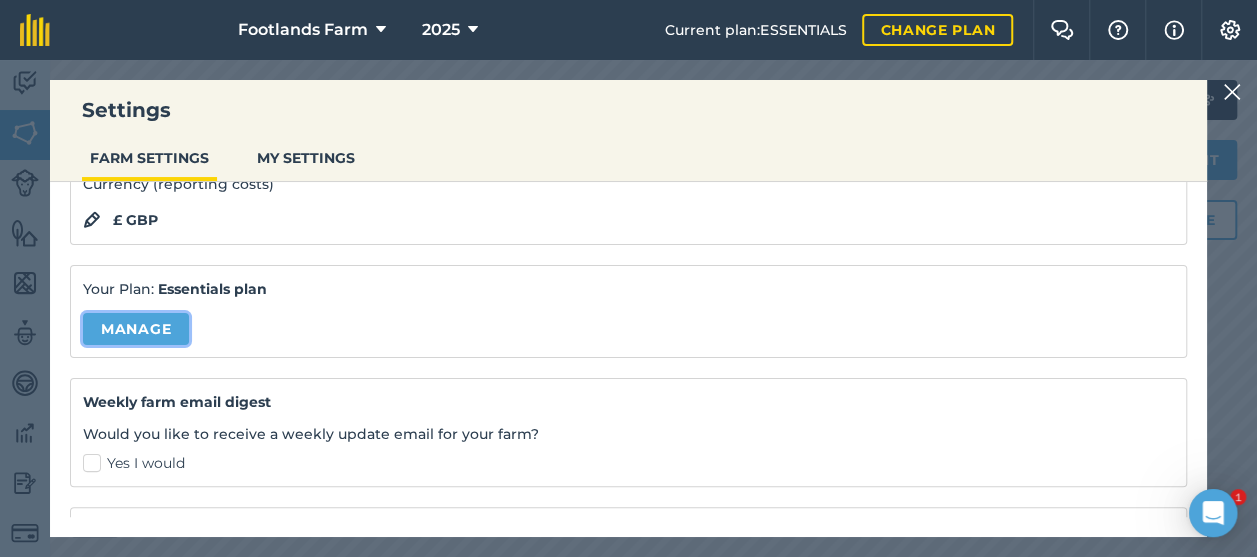 click on "Manage" at bounding box center (136, 329) 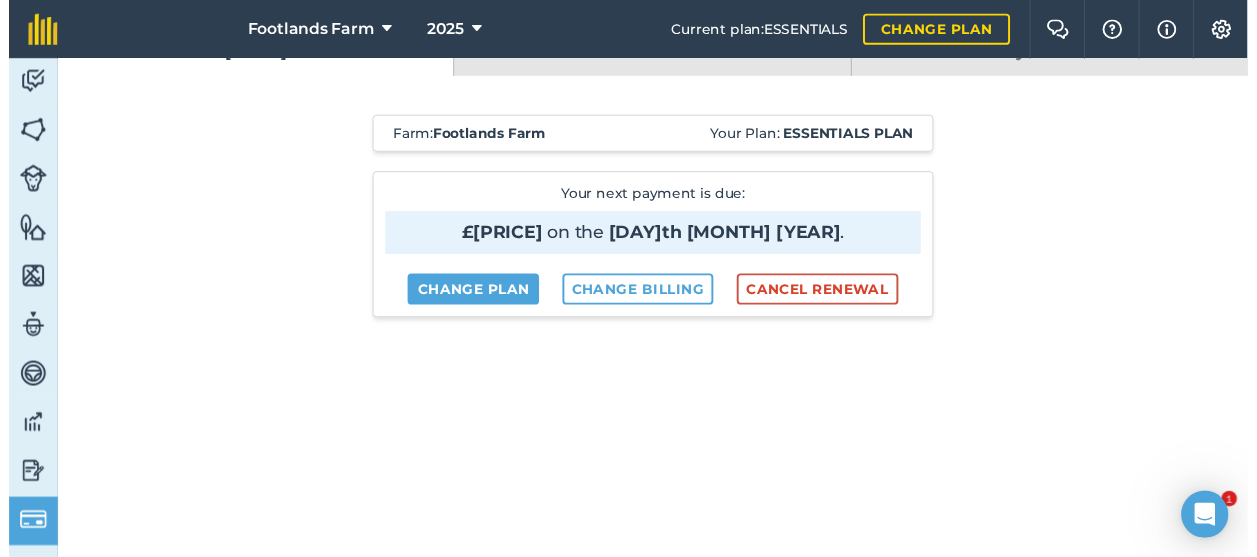 scroll, scrollTop: 0, scrollLeft: 0, axis: both 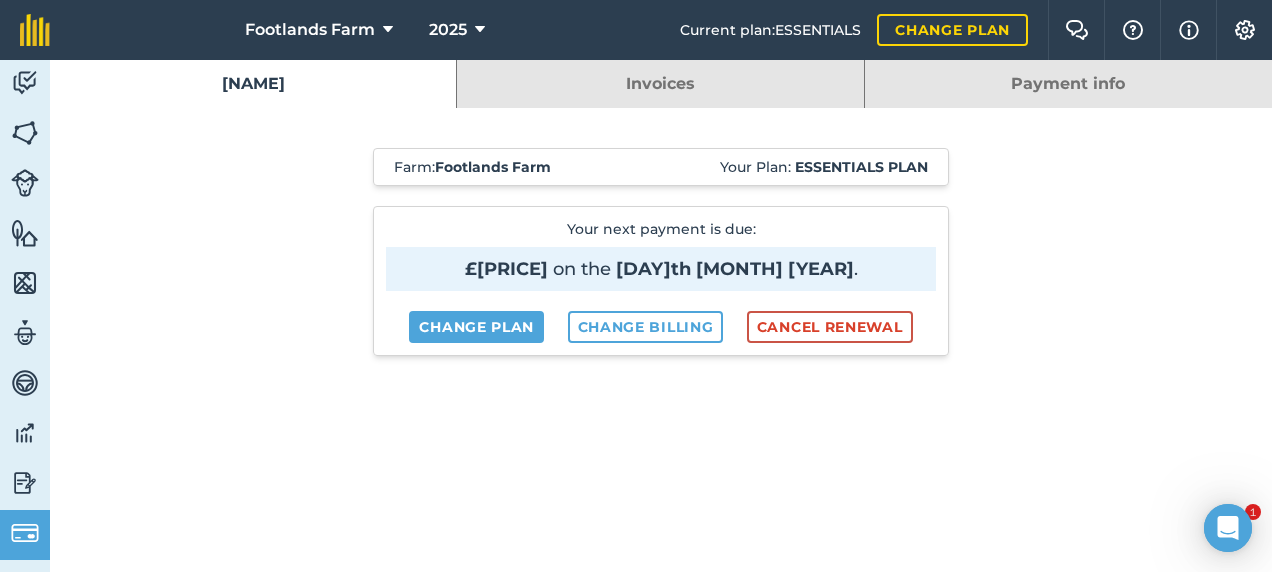 click on "2025" at bounding box center [457, 30] 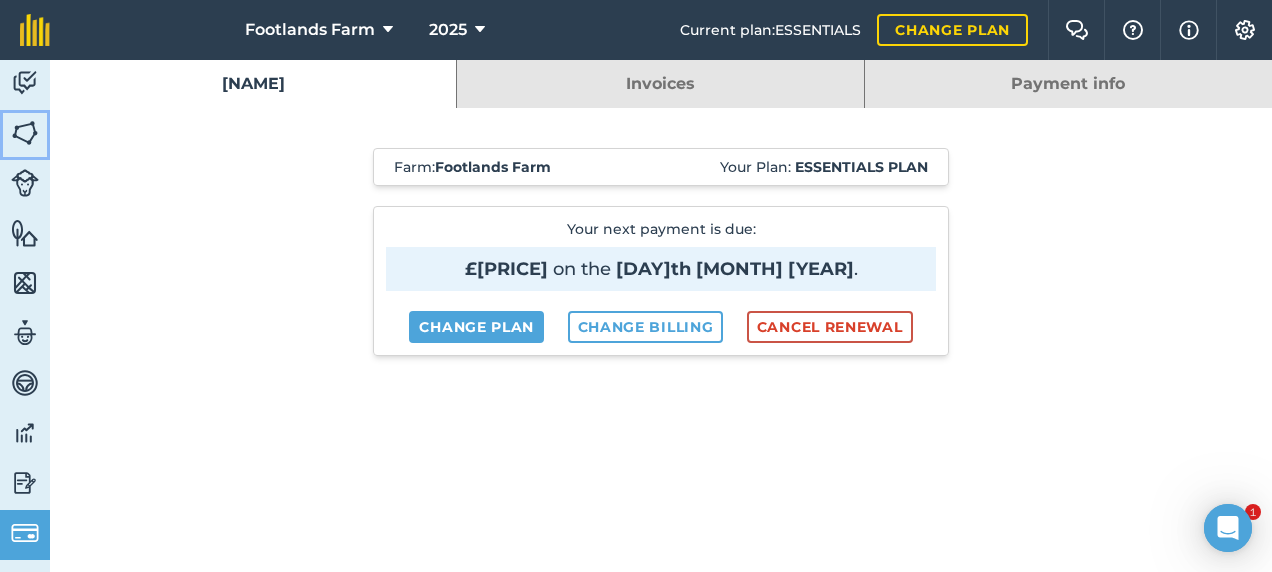 click at bounding box center [25, 133] 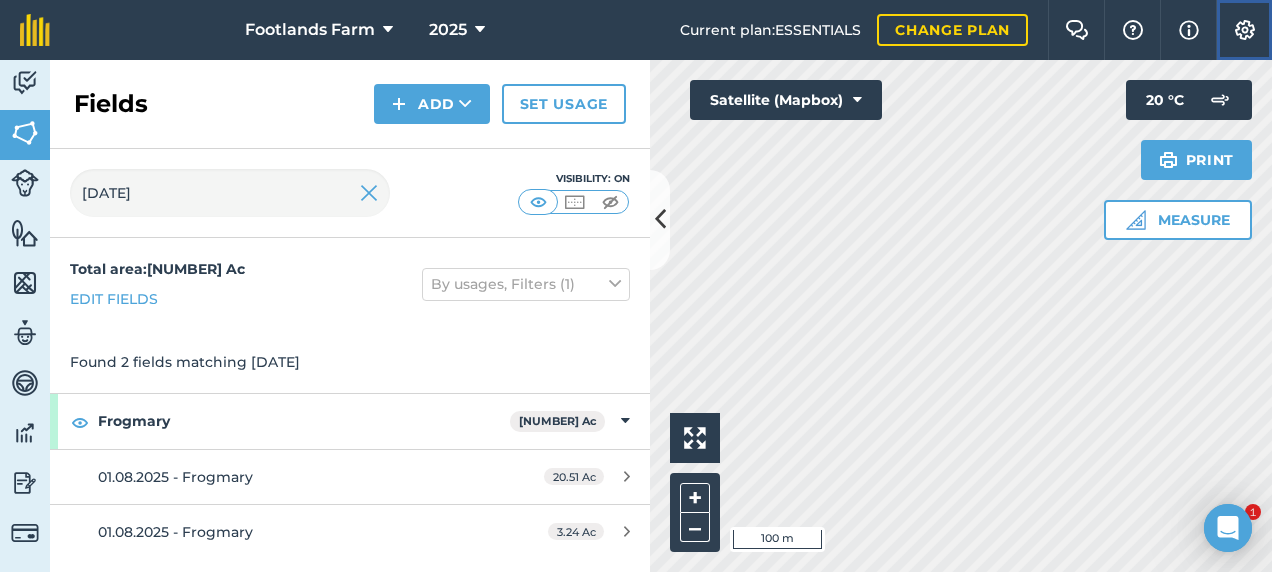click on "Settings" at bounding box center [1244, 30] 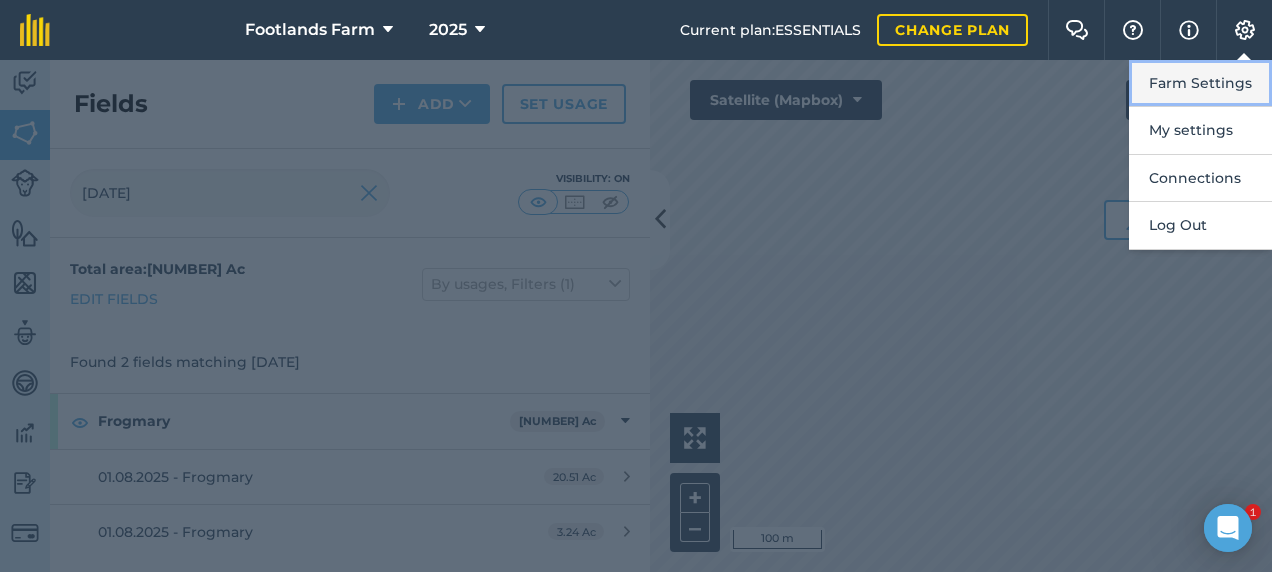 click on "Farm Settings" at bounding box center (1200, 83) 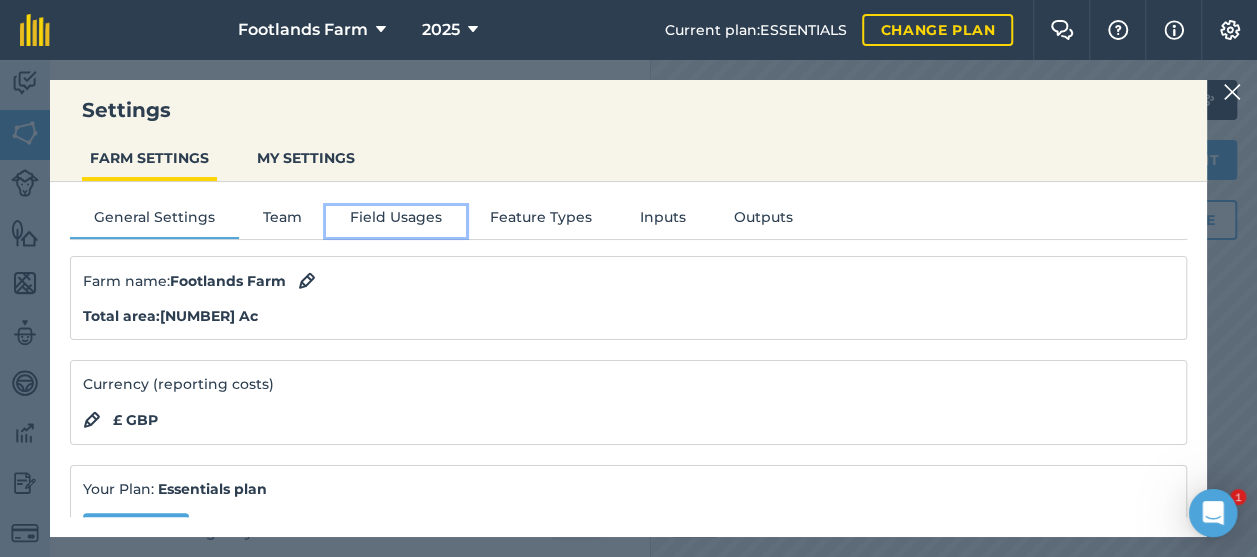click on "Field Usages" at bounding box center (396, 221) 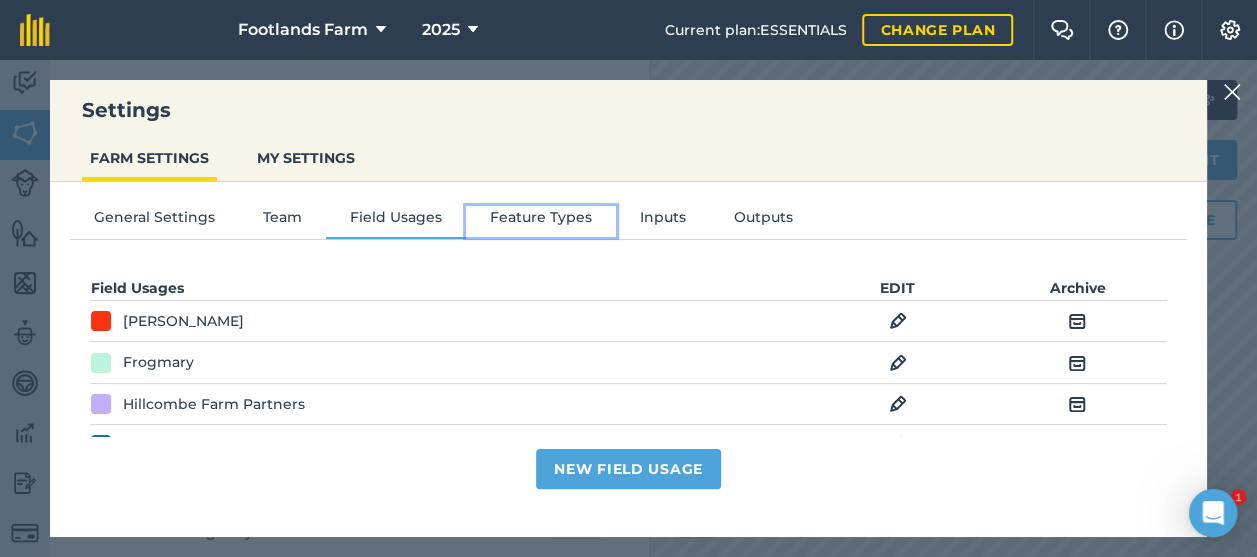 click on "Feature Types" at bounding box center [541, 221] 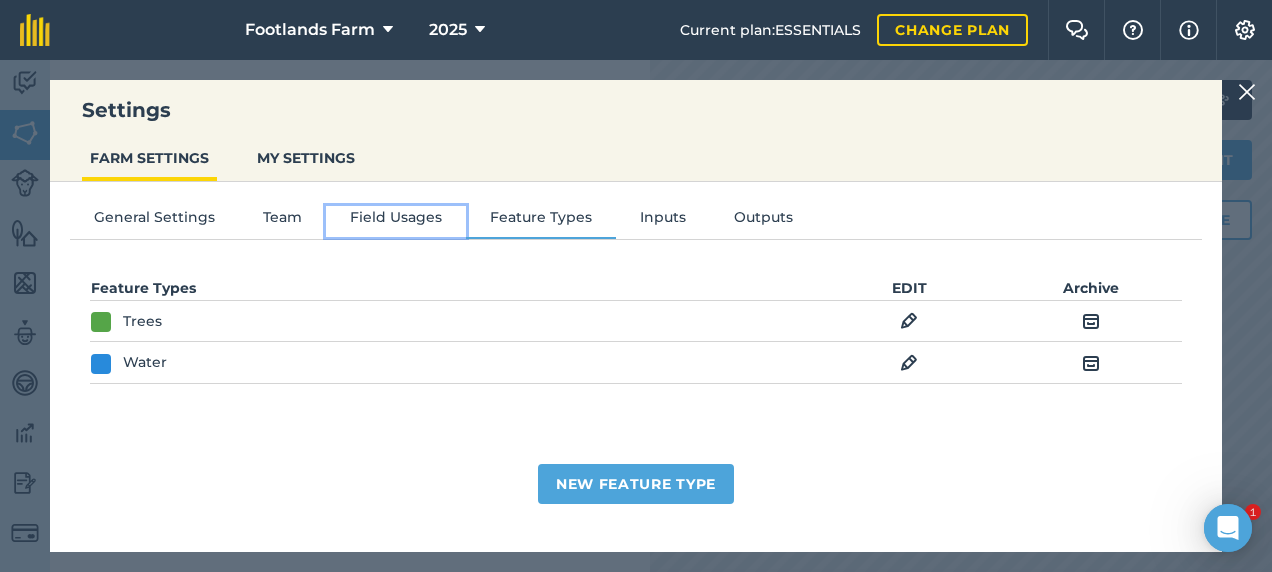 click on "Field Usages" at bounding box center (396, 221) 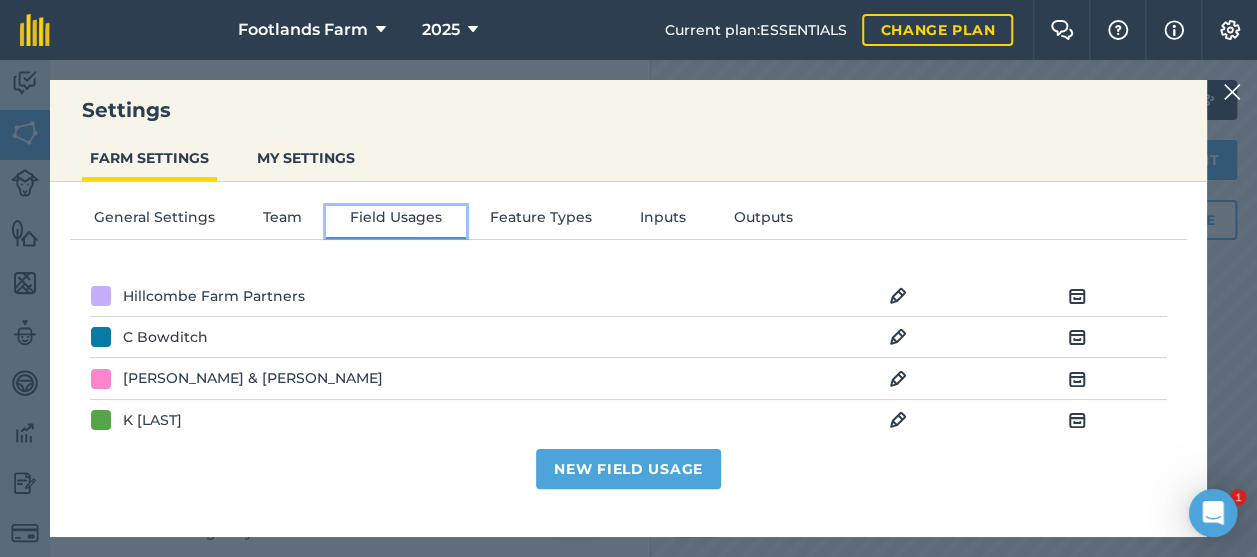 scroll, scrollTop: 400, scrollLeft: 0, axis: vertical 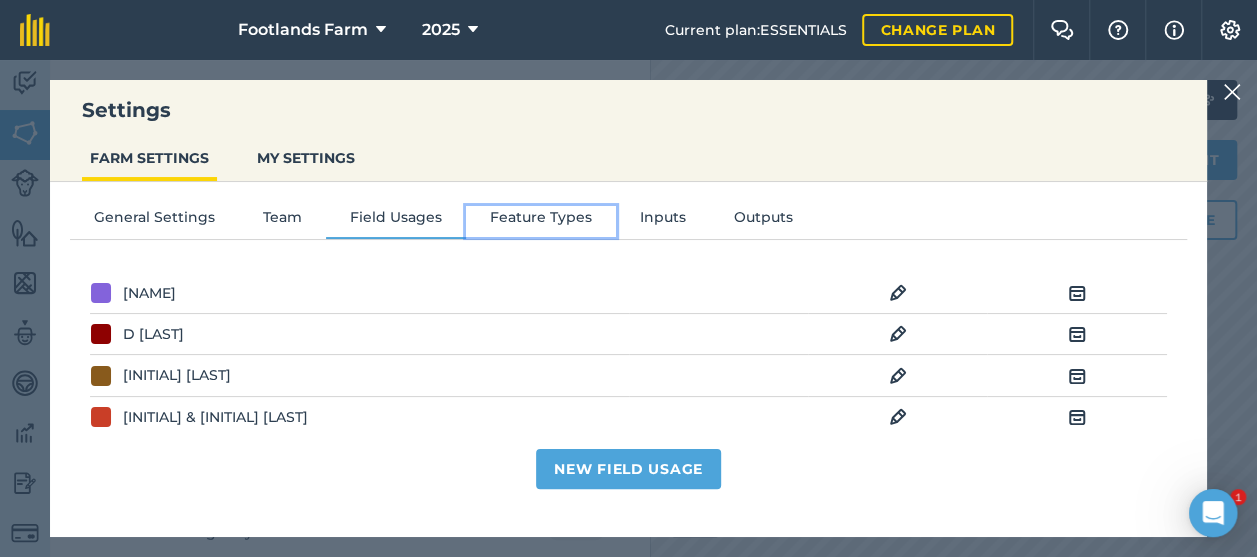 click on "Feature Types" at bounding box center (541, 221) 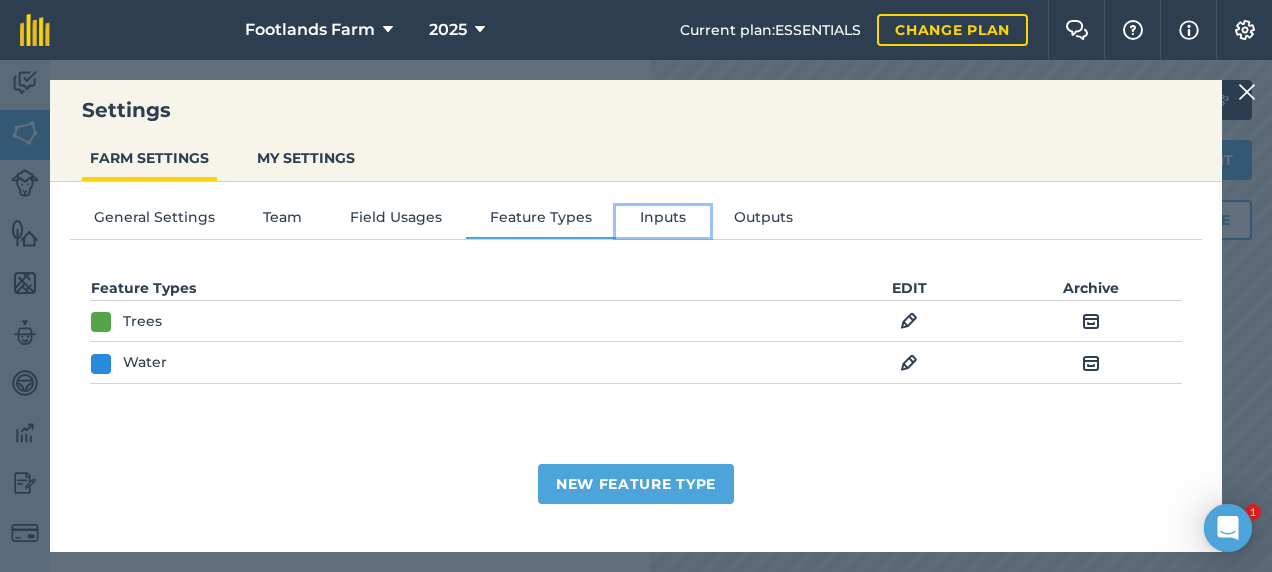 click on "Inputs" at bounding box center (663, 221) 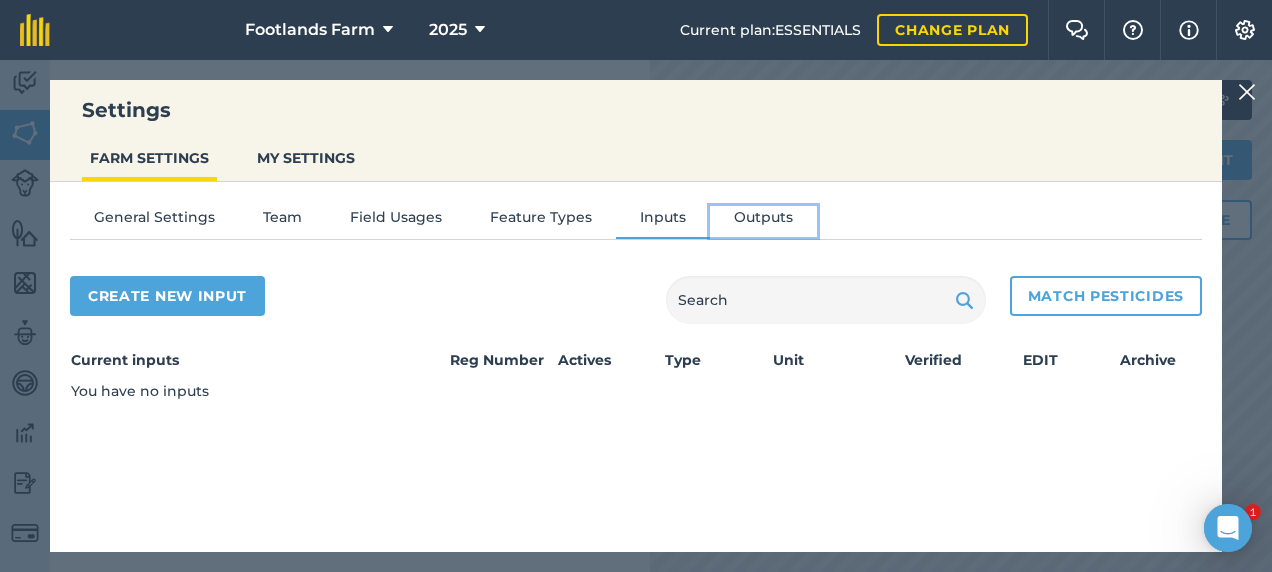 click on "Outputs" at bounding box center [763, 221] 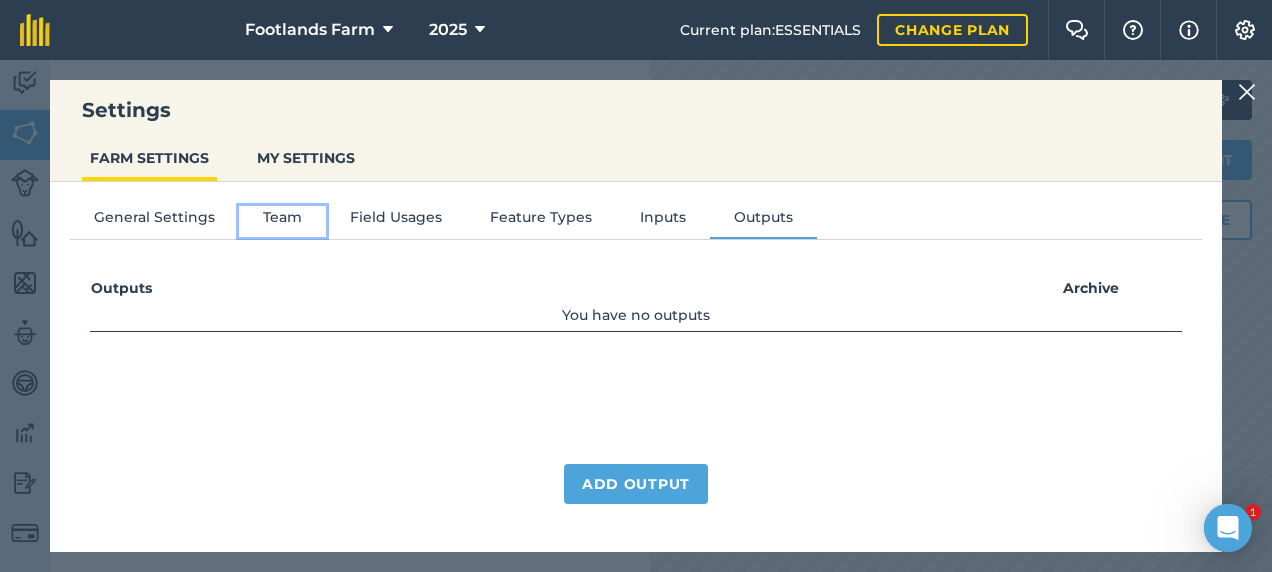 click on "Team" at bounding box center [282, 221] 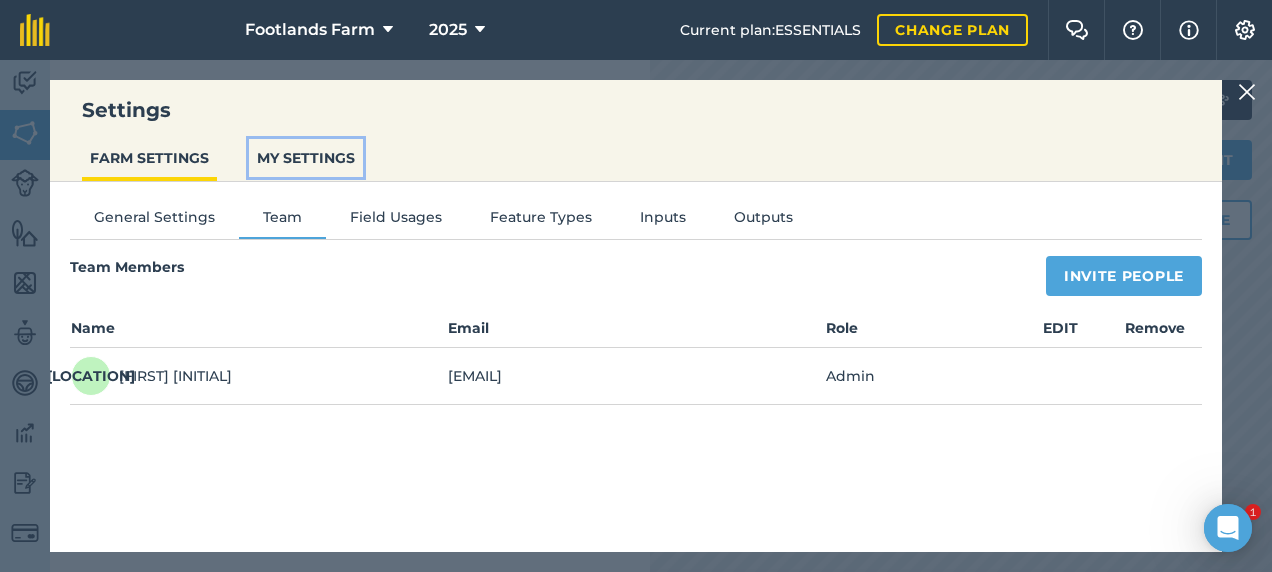 click on "MY SETTINGS" at bounding box center (306, 158) 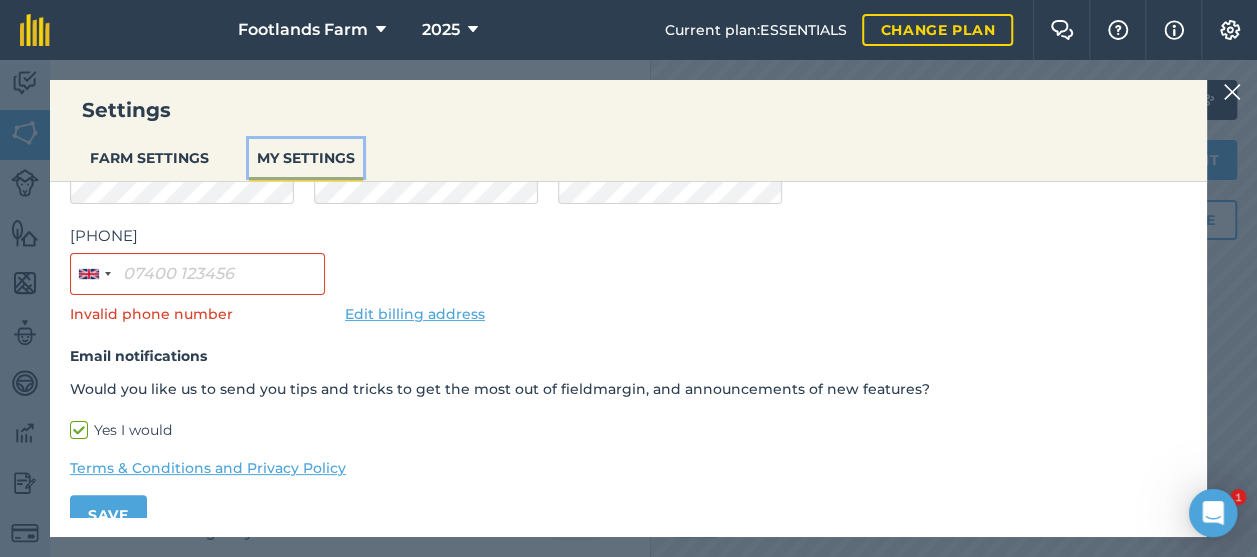 scroll, scrollTop: 224, scrollLeft: 0, axis: vertical 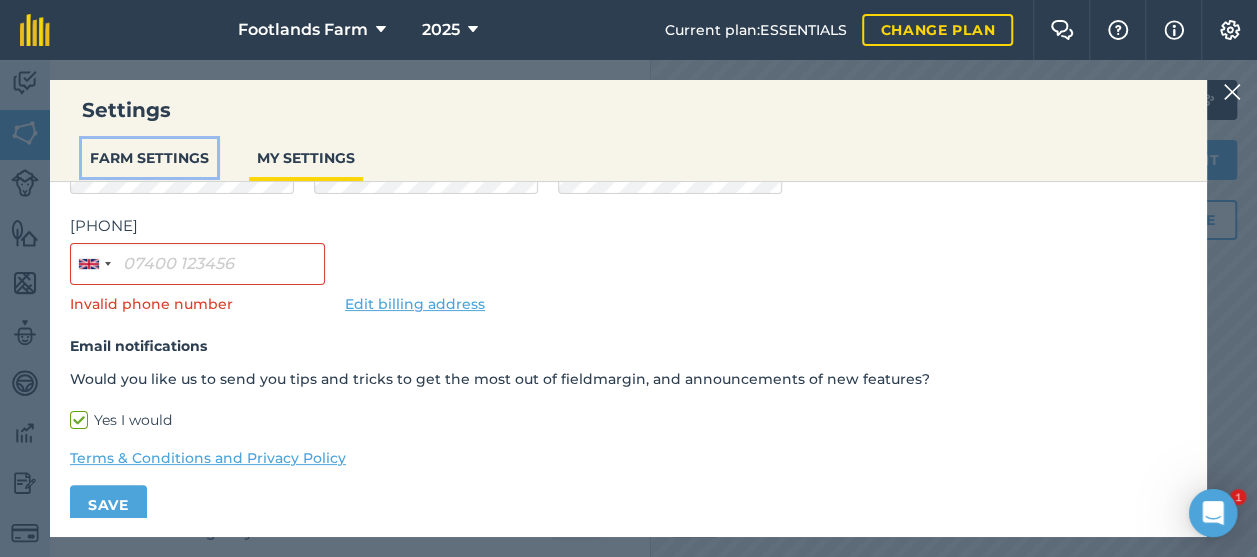 click on "FARM SETTINGS" at bounding box center (149, 158) 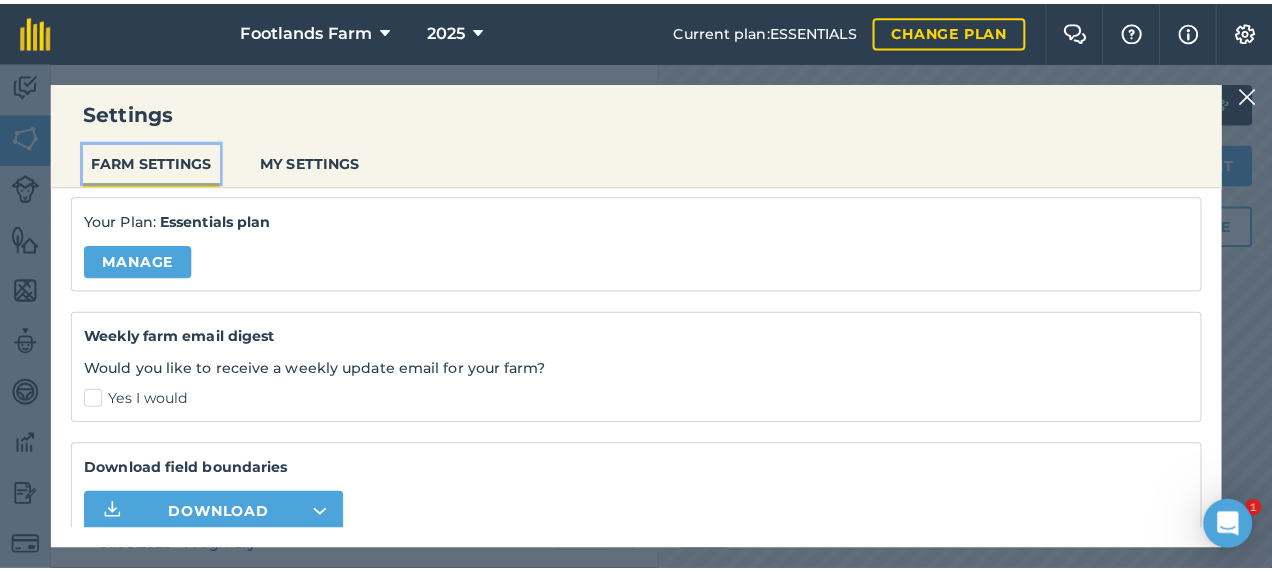 scroll, scrollTop: 332, scrollLeft: 0, axis: vertical 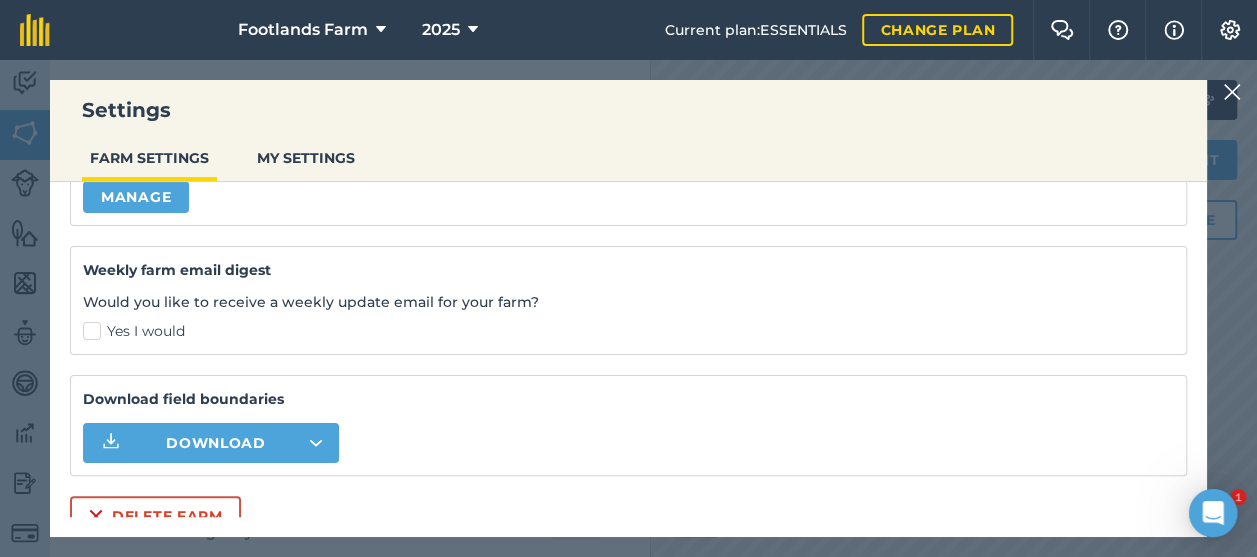 click at bounding box center [1232, 92] 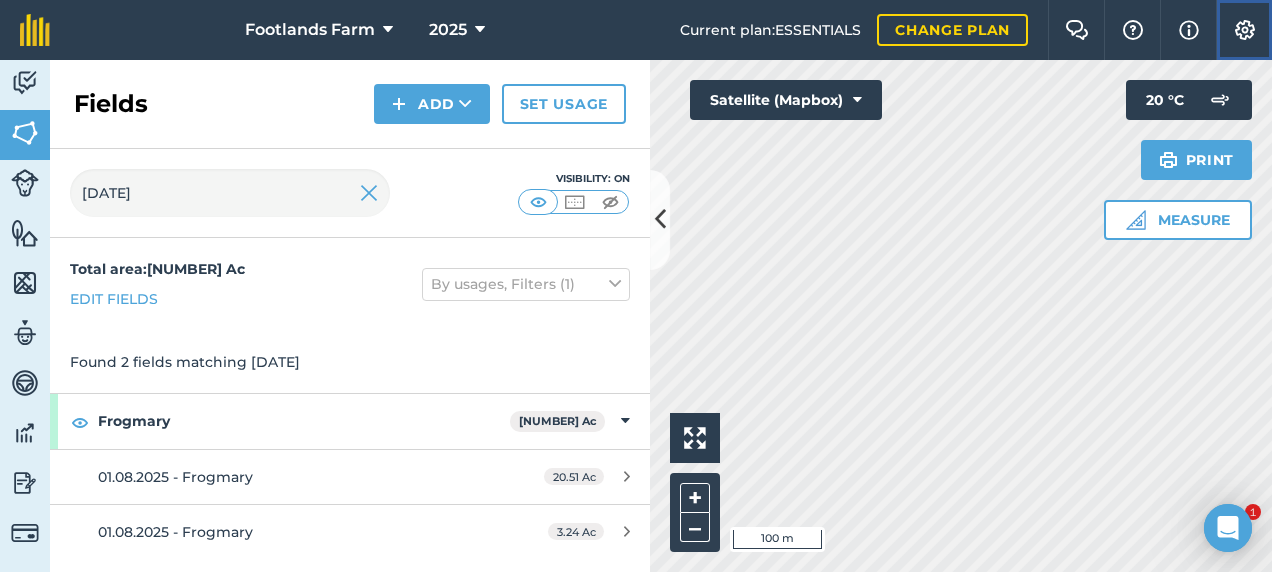 click at bounding box center [1245, 30] 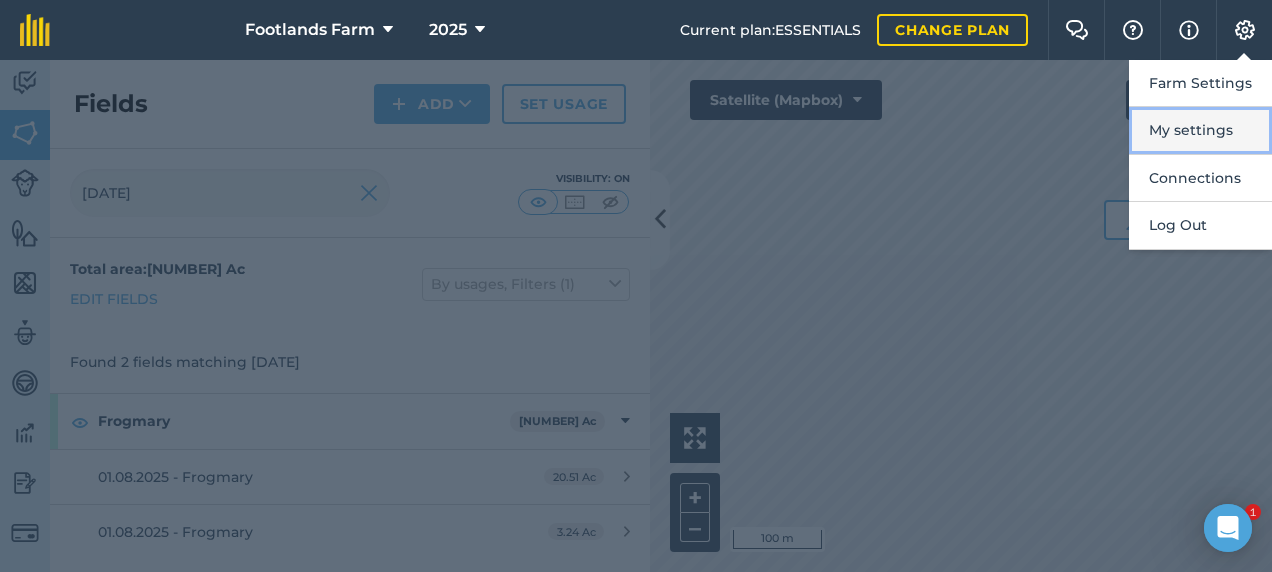 click on "My settings" at bounding box center (1200, 130) 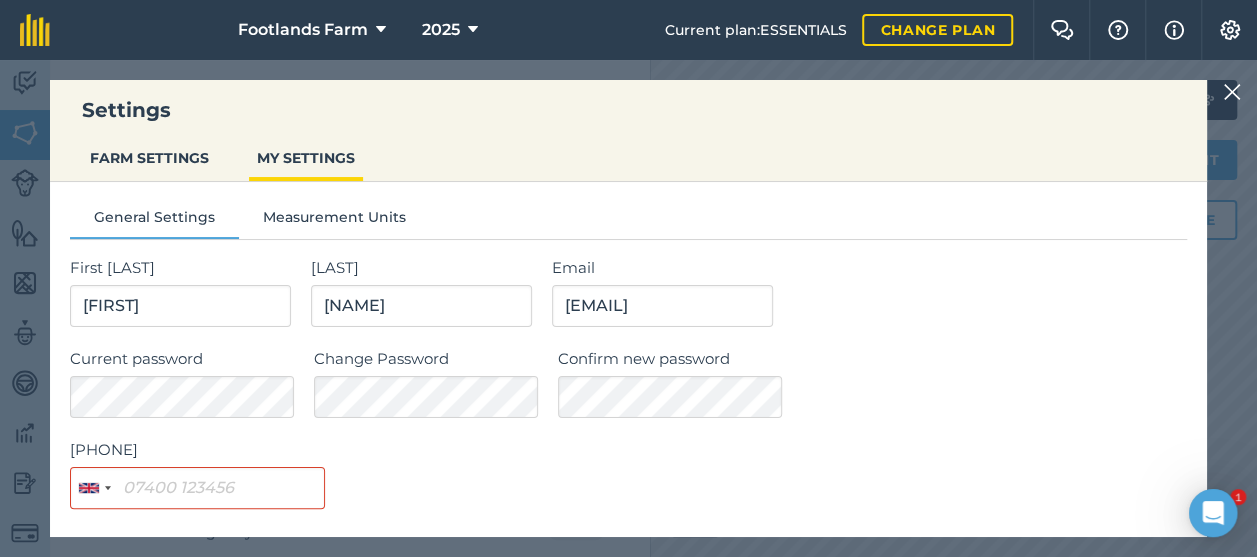 click at bounding box center [1232, 92] 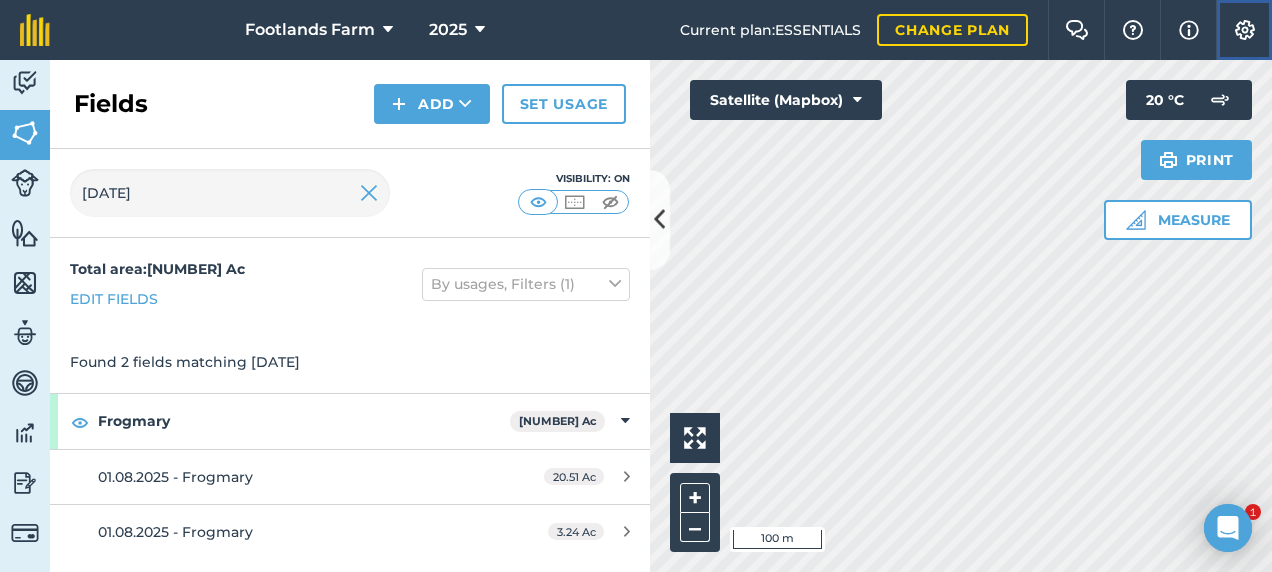 click on "Settings" at bounding box center [1244, 30] 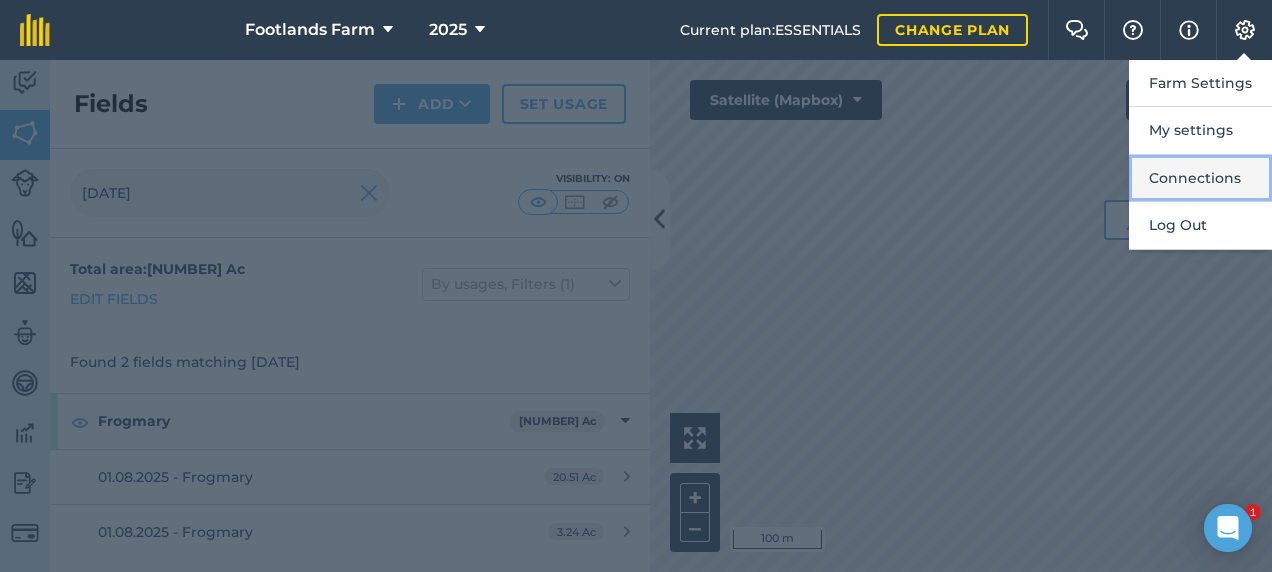 click on "Connections" at bounding box center [1200, 178] 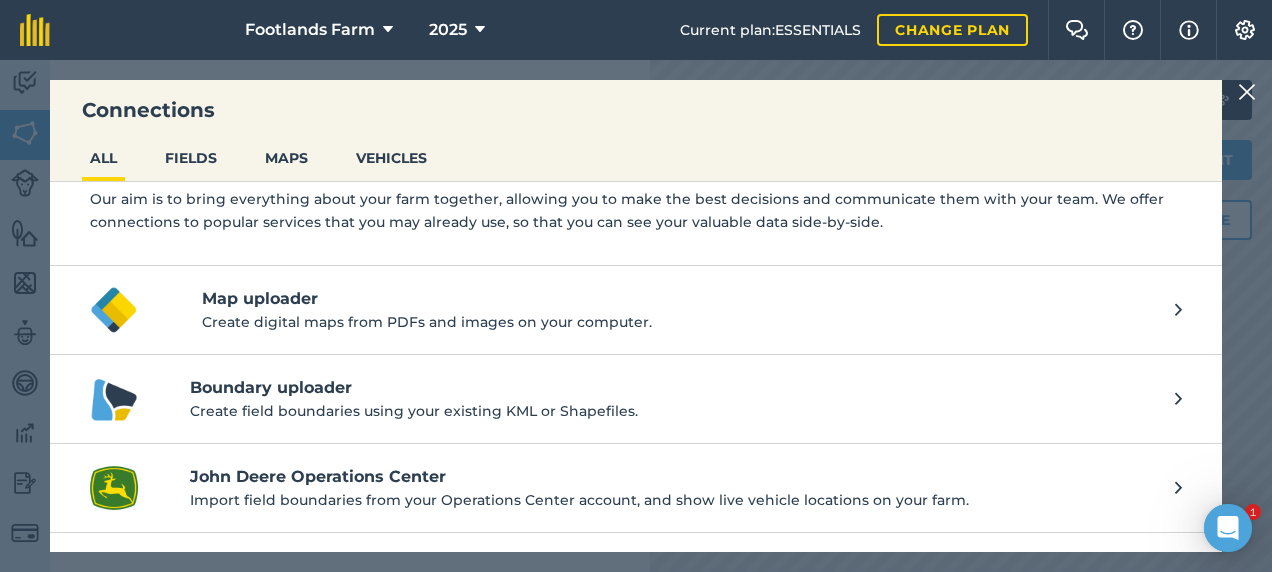 scroll, scrollTop: 136, scrollLeft: 0, axis: vertical 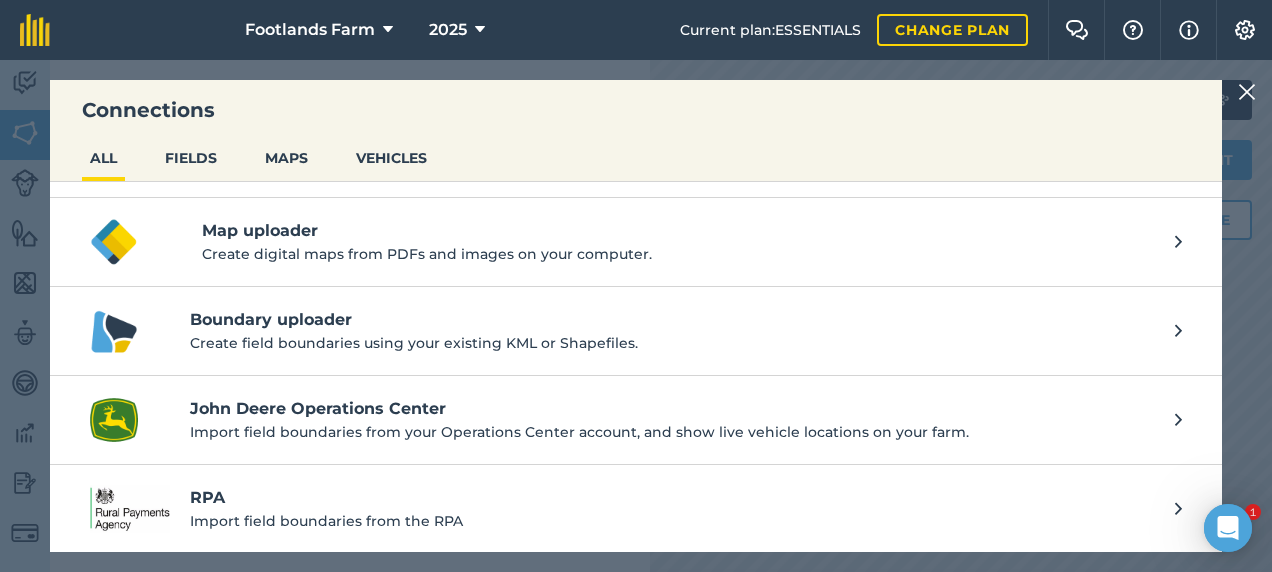 click on "ALL FIELDS MAPS VEHICLES" at bounding box center (636, 160) 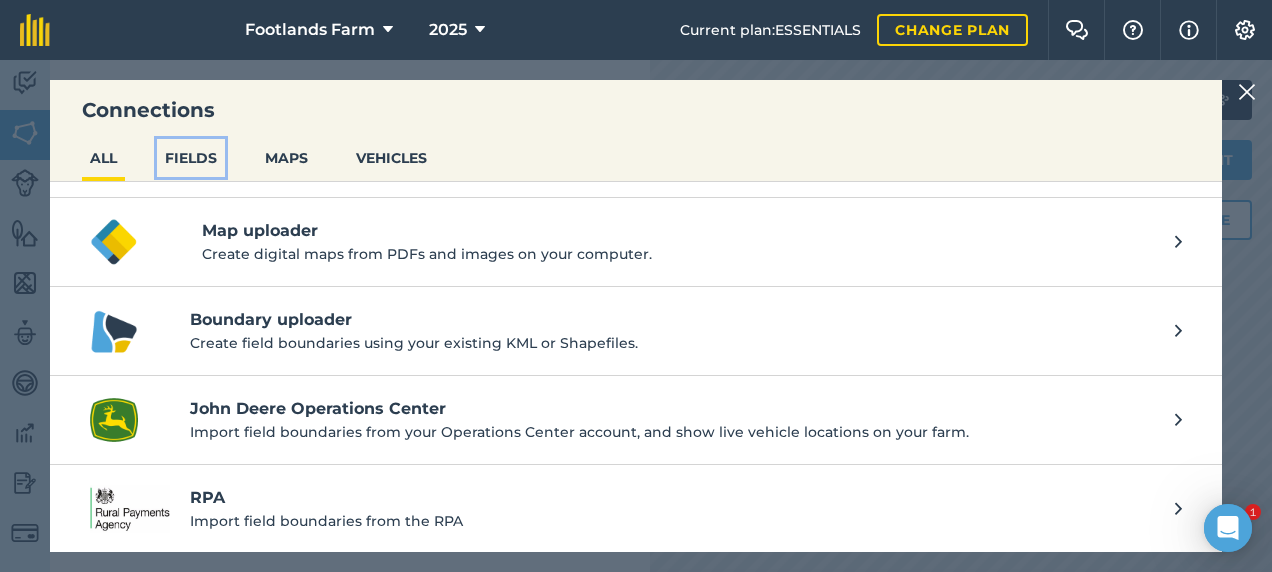 click on "FIELDS" at bounding box center (191, 158) 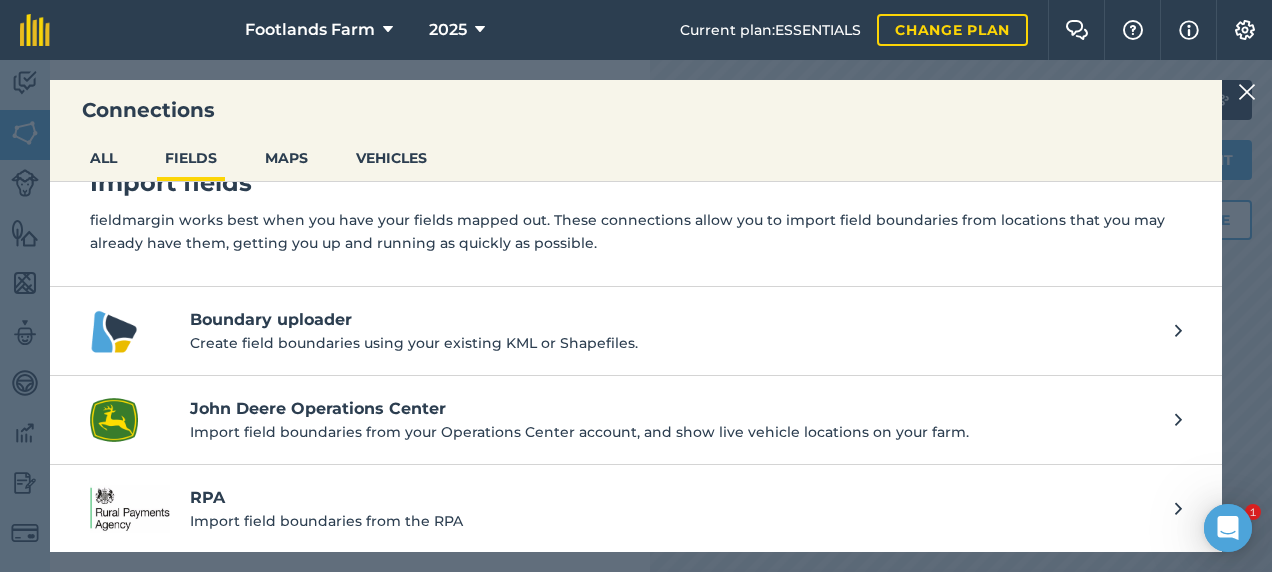 click on "ALL FIELDS MAPS VEHICLES" at bounding box center (636, 160) 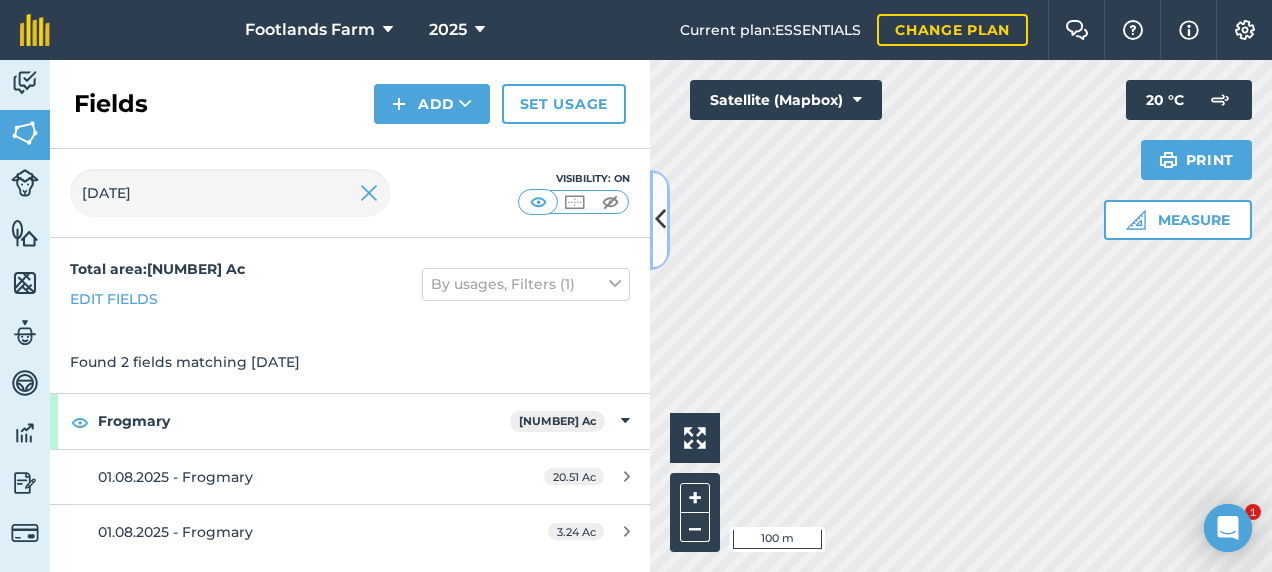 click at bounding box center [660, 219] 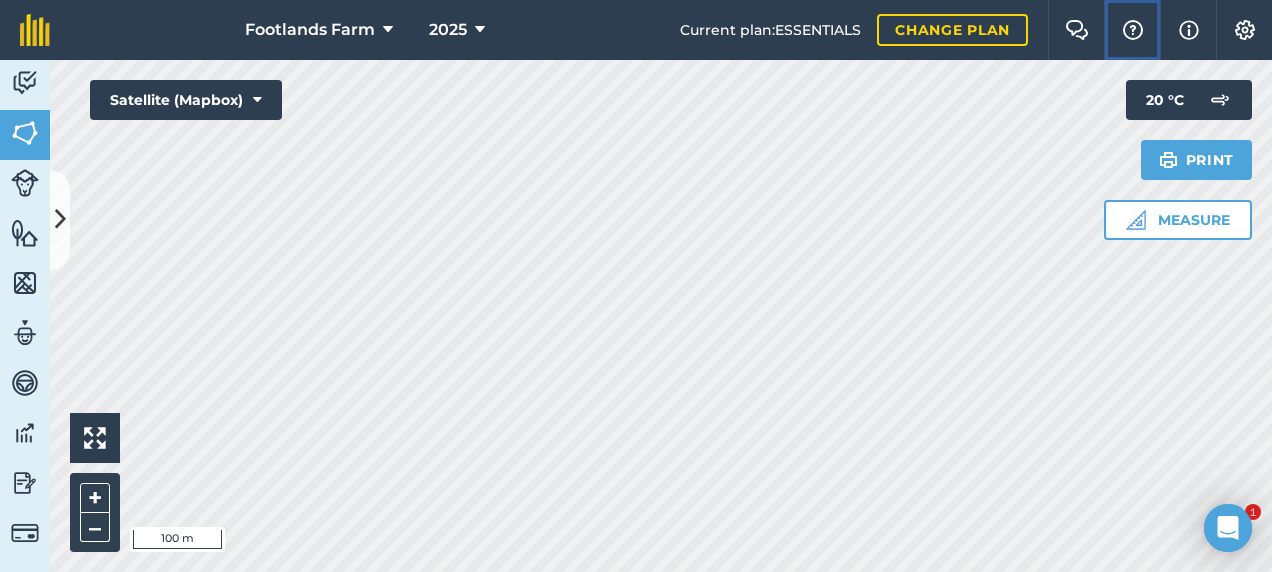 click on "Help" at bounding box center [1132, 30] 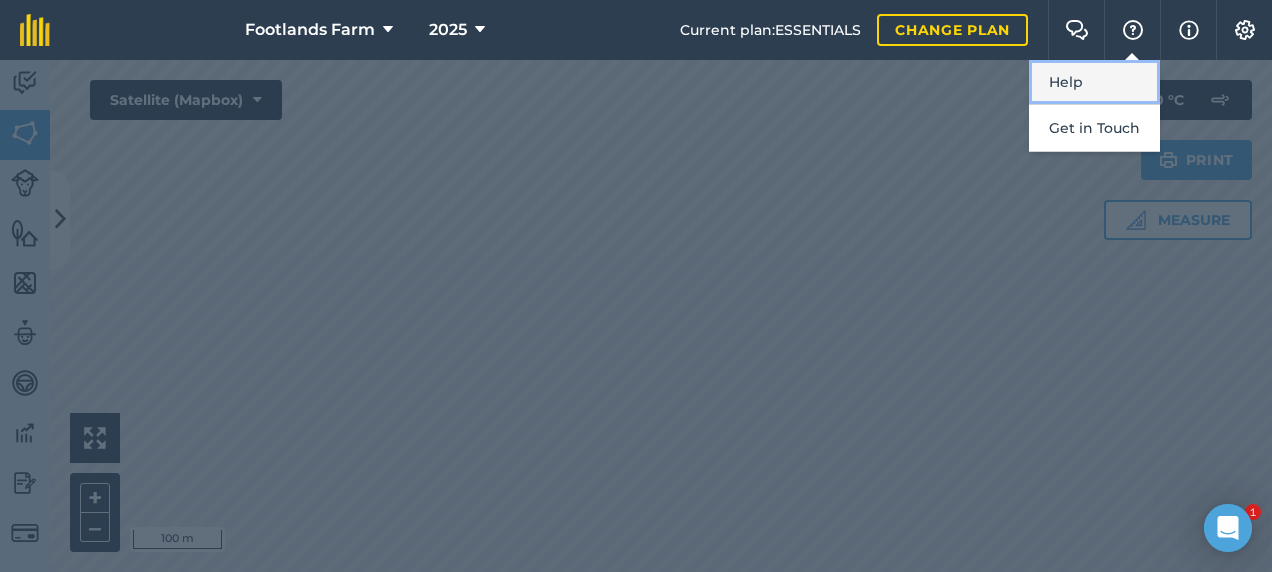 click on "Help" at bounding box center [1094, 82] 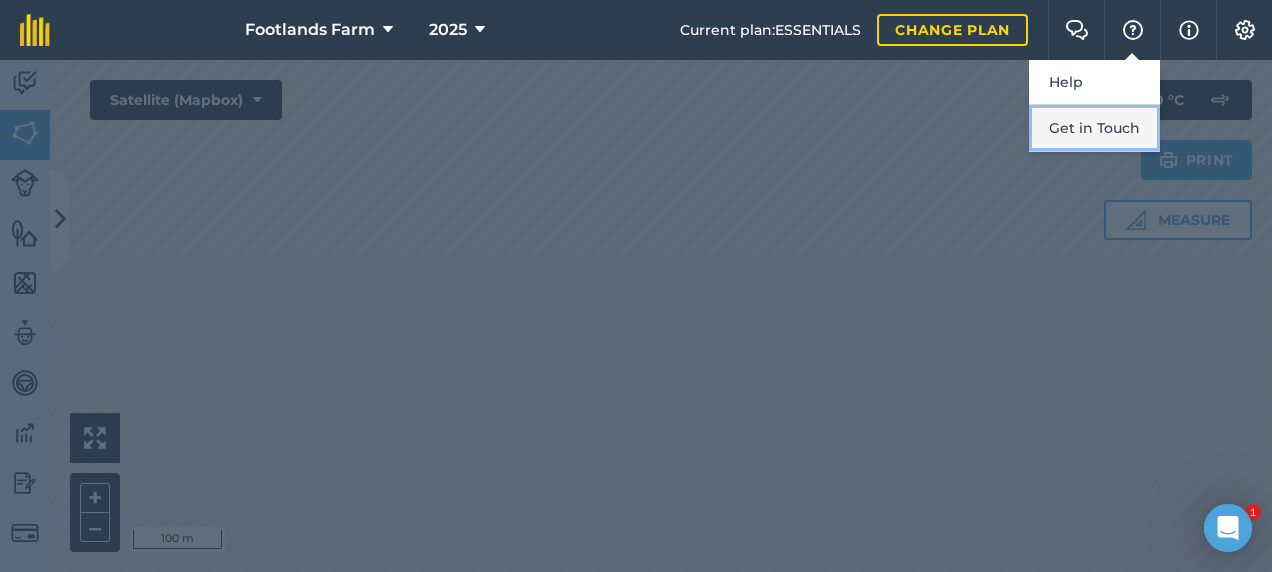 click on "Get in Touch" at bounding box center (1094, 128) 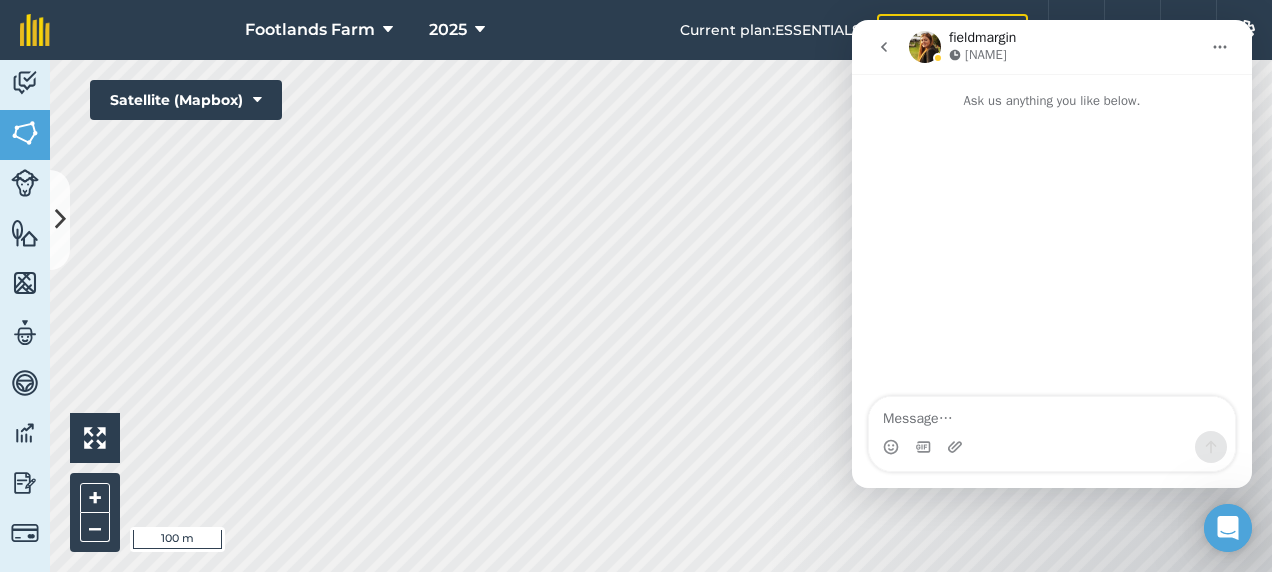 click at bounding box center (1052, 414) 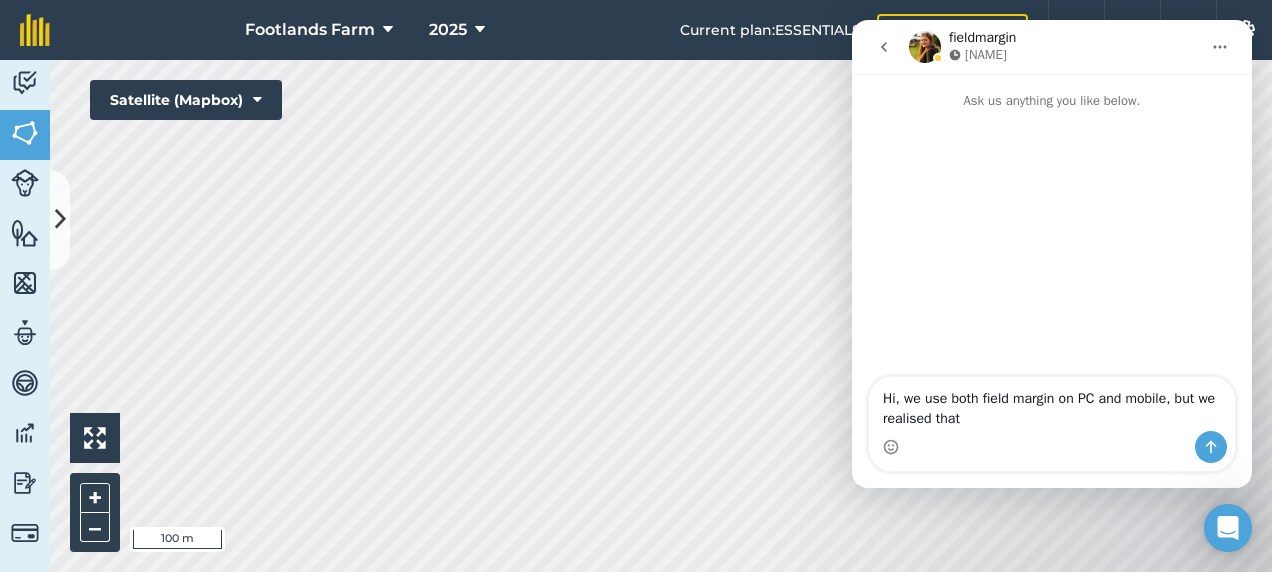 click on "Hi, we use both field margin on PC and mobile, but we realised that" at bounding box center (1052, 404) 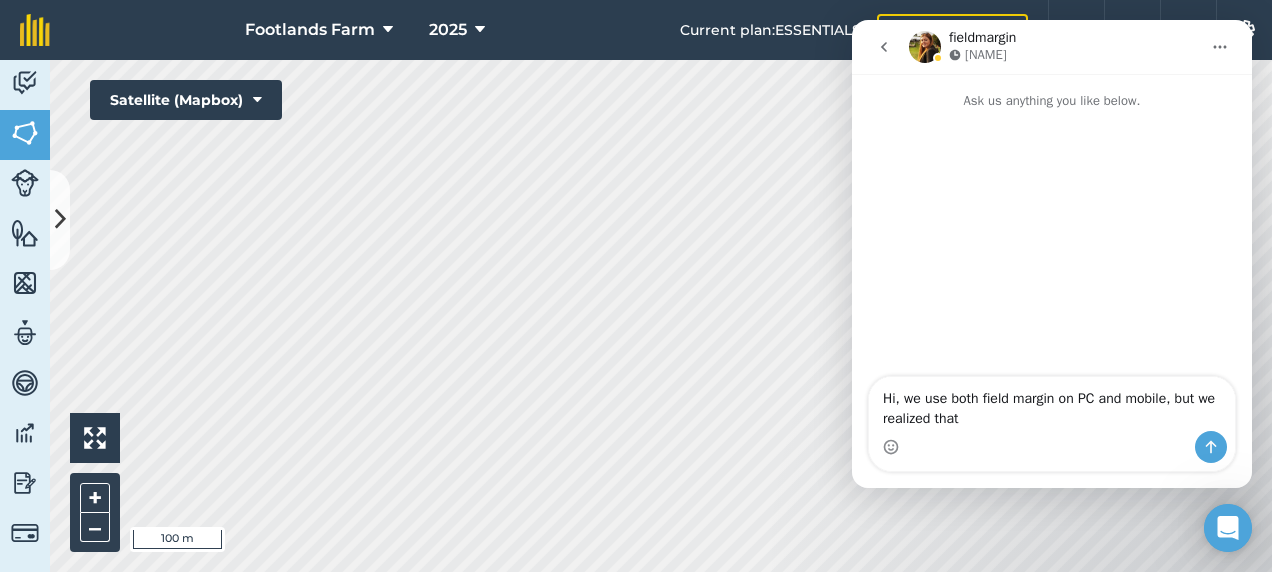 click on "Hi, we use both field margin on PC and mobile, but we realized that" at bounding box center [1052, 404] 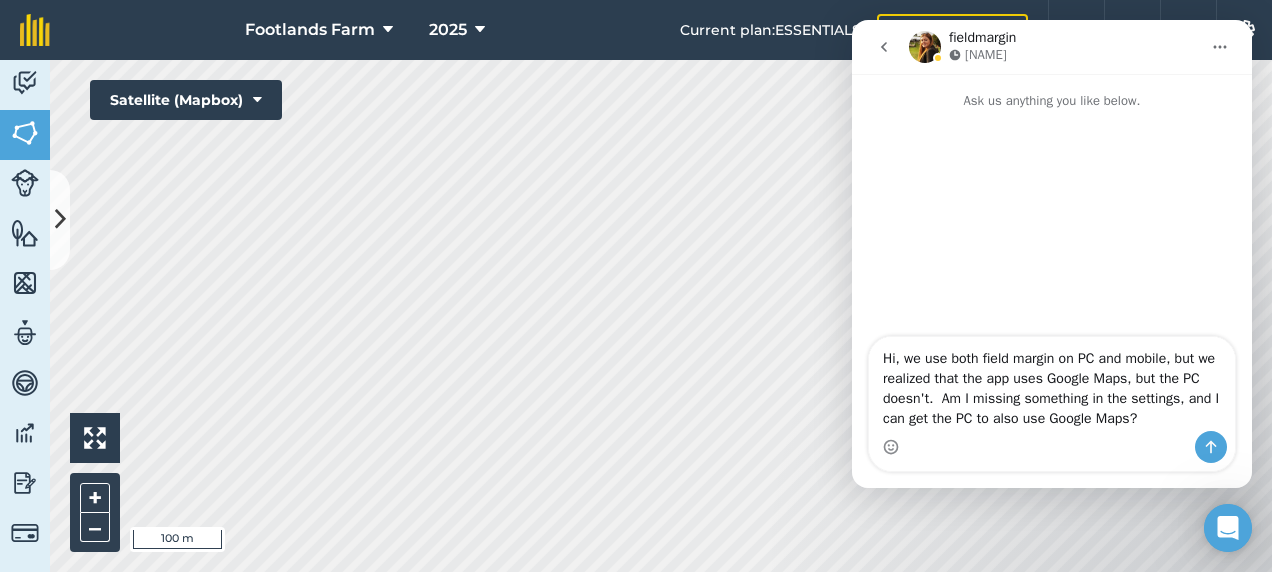 click on "Hi, we use both field margin on PC and mobile, but we realized that the app uses Google Maps, but the PC doesn't.  Am I missing something in the settings, and I can get the PC to also use Google Maps?" at bounding box center (1052, 384) 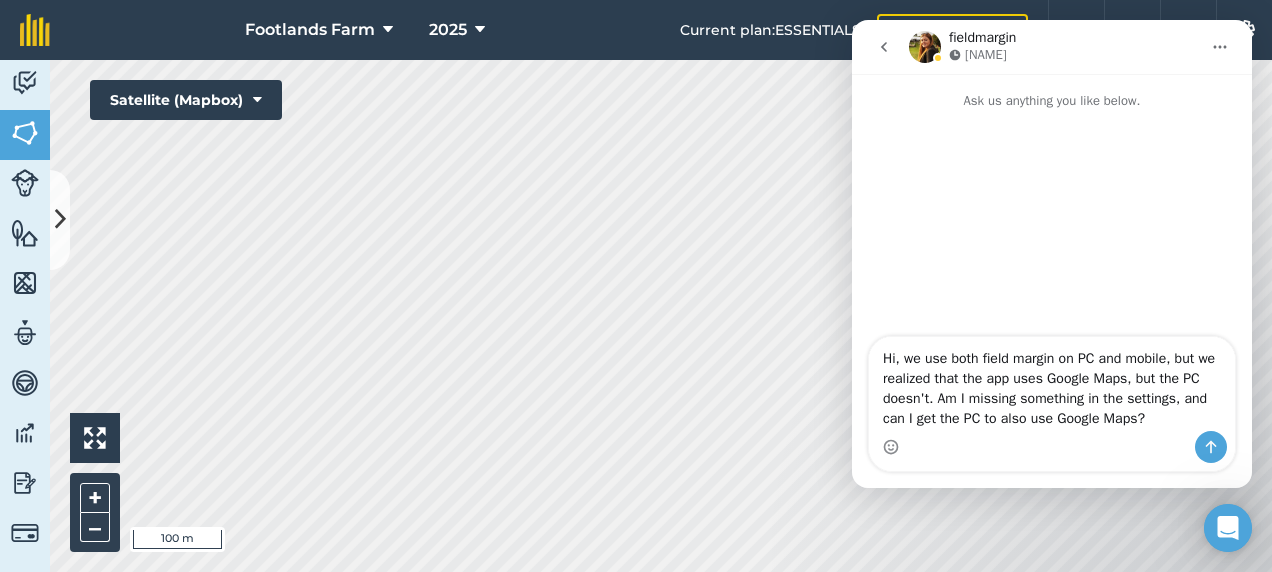 click on "Hi, we use both field margin on PC and mobile, but we realized that the app uses Google Maps, but the PC doesn't.  Am I missing something in the settings, and can get the PC to also use Google Maps?" at bounding box center (1052, 384) 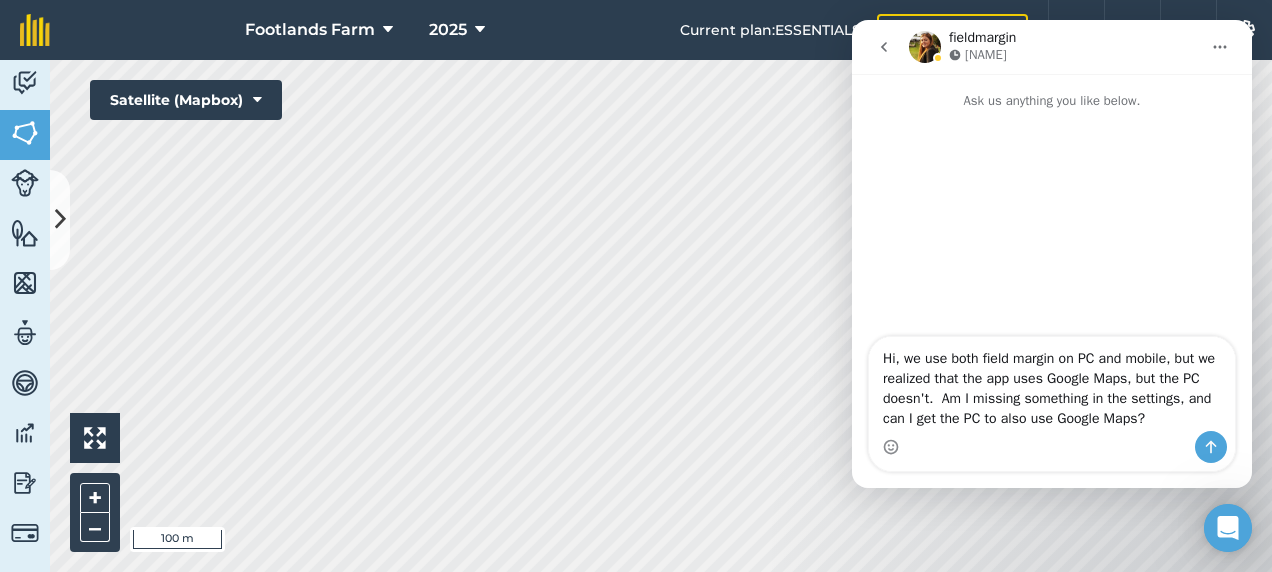 click on "Hi, we use both field margin on PC and mobile, but we realized that the app uses Google Maps, but the PC doesn't.  Am I missing something in the settings, and can I get the PC to also use Google Maps?" at bounding box center (1052, 384) 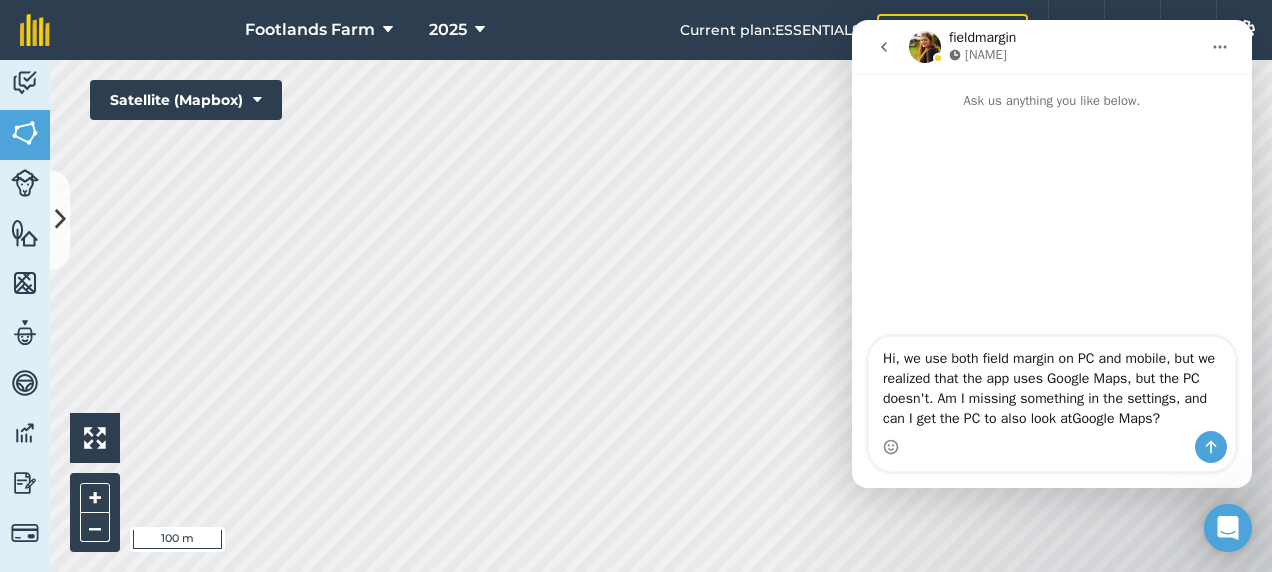 type on "Hi, we use both field margin on PC and mobile, but we realized that the app uses Google Maps, but the PC doesn't.  Am I missing something in the settings, and can I get the PC to also look at Google Maps?" 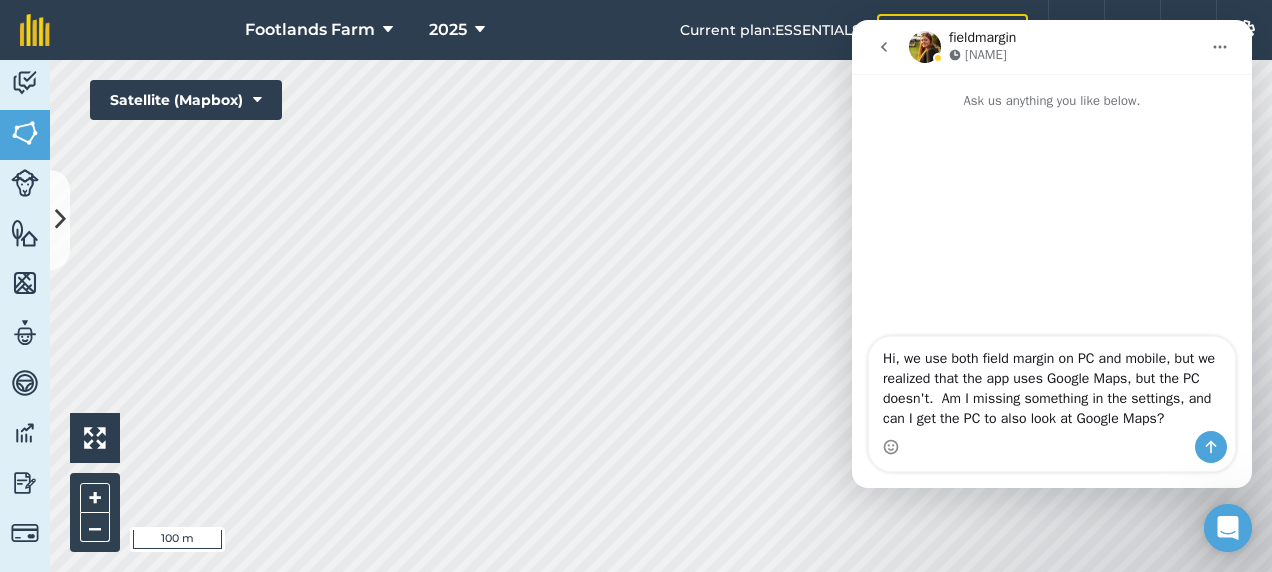 click on "Hi, we use both field margin on PC and mobile, but we realized that the app uses Google Maps, but the PC doesn't.  Am I missing something in the settings, and can I get the PC to also look at Google Maps?" at bounding box center [1052, 384] 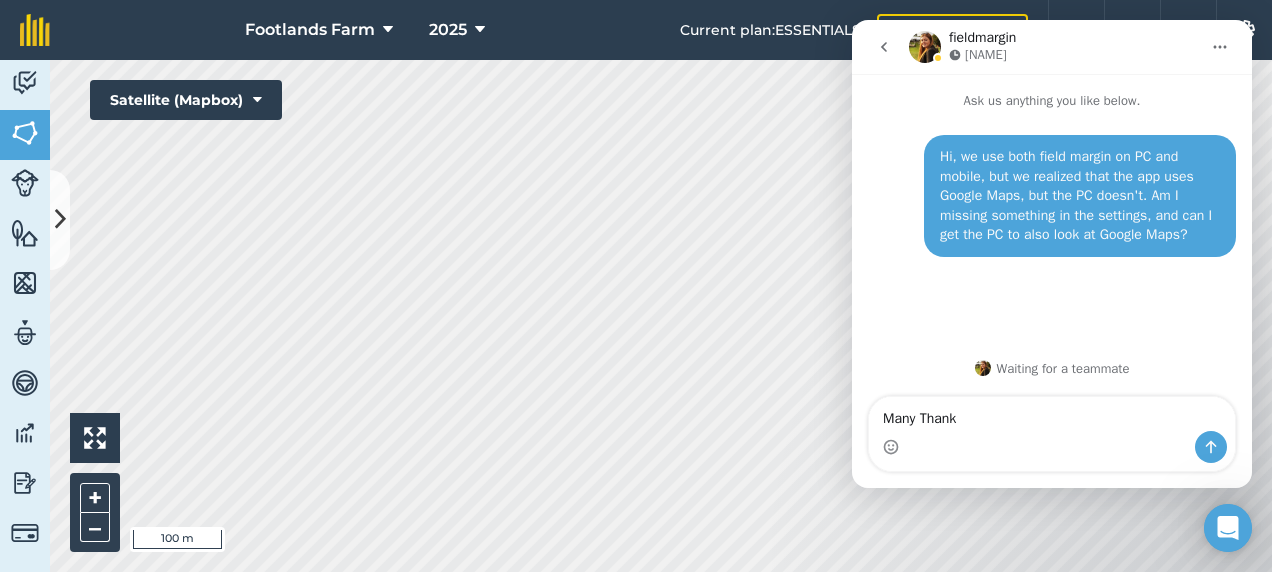 type on "Many Thanks" 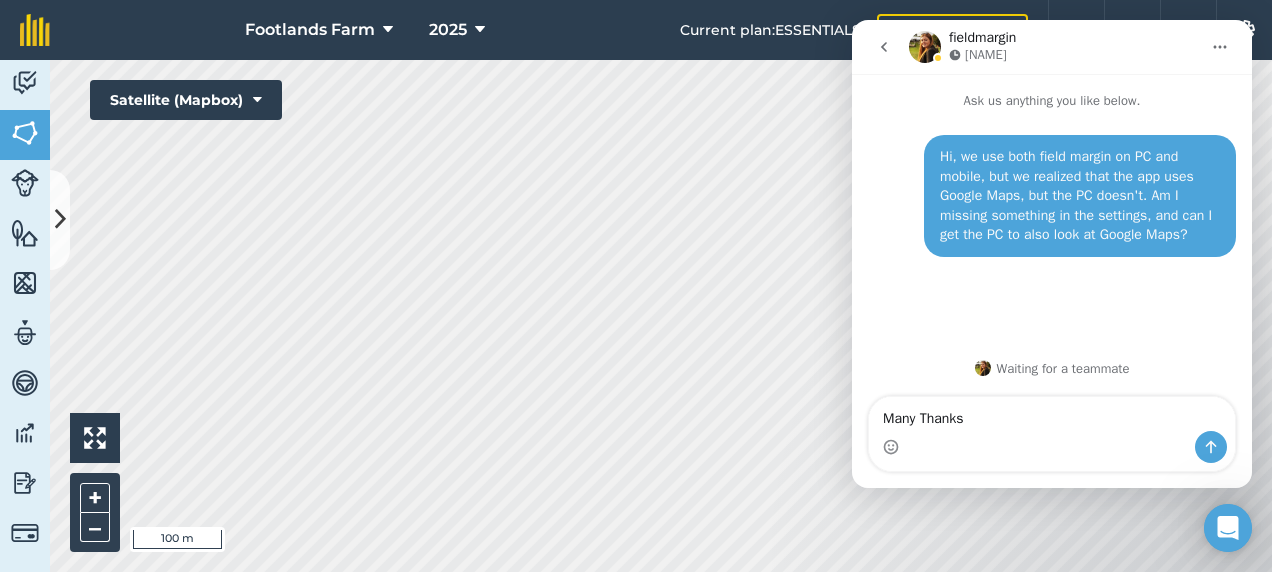 type 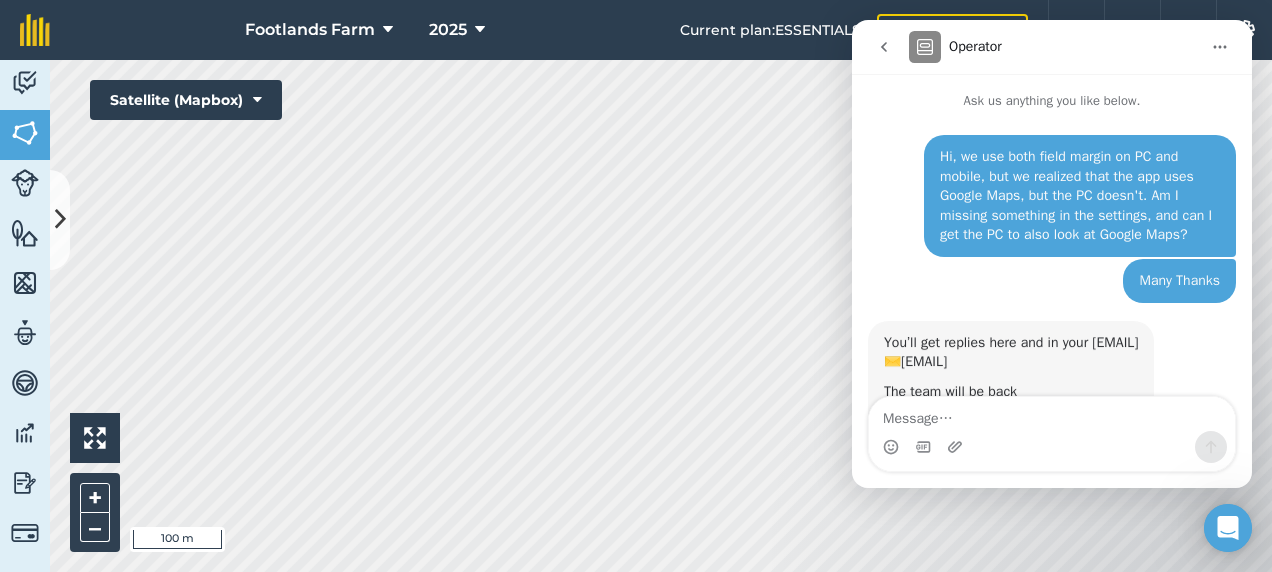 scroll, scrollTop: 75, scrollLeft: 0, axis: vertical 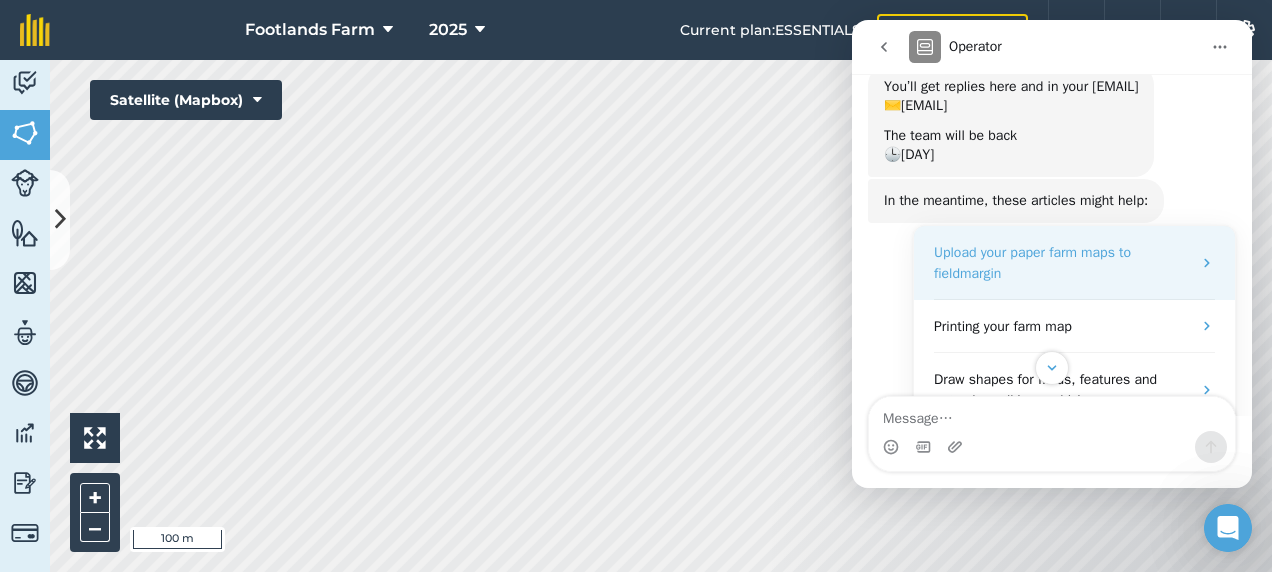 click on "Upload your paper farm maps to fieldmargin" at bounding box center [1062, 263] 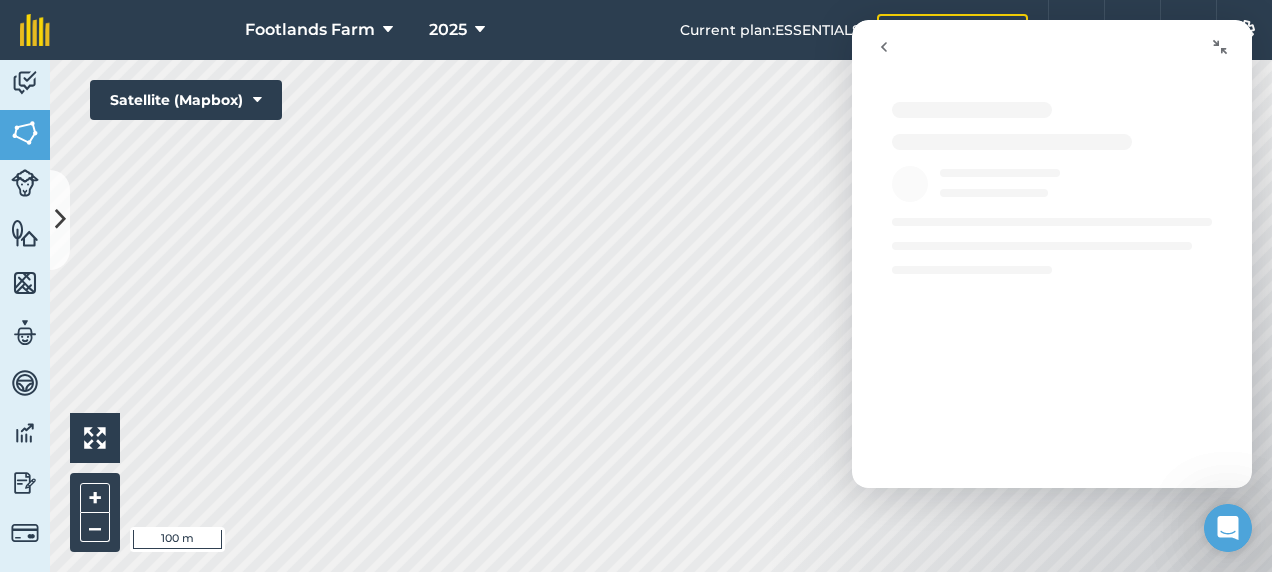 scroll, scrollTop: 0, scrollLeft: 0, axis: both 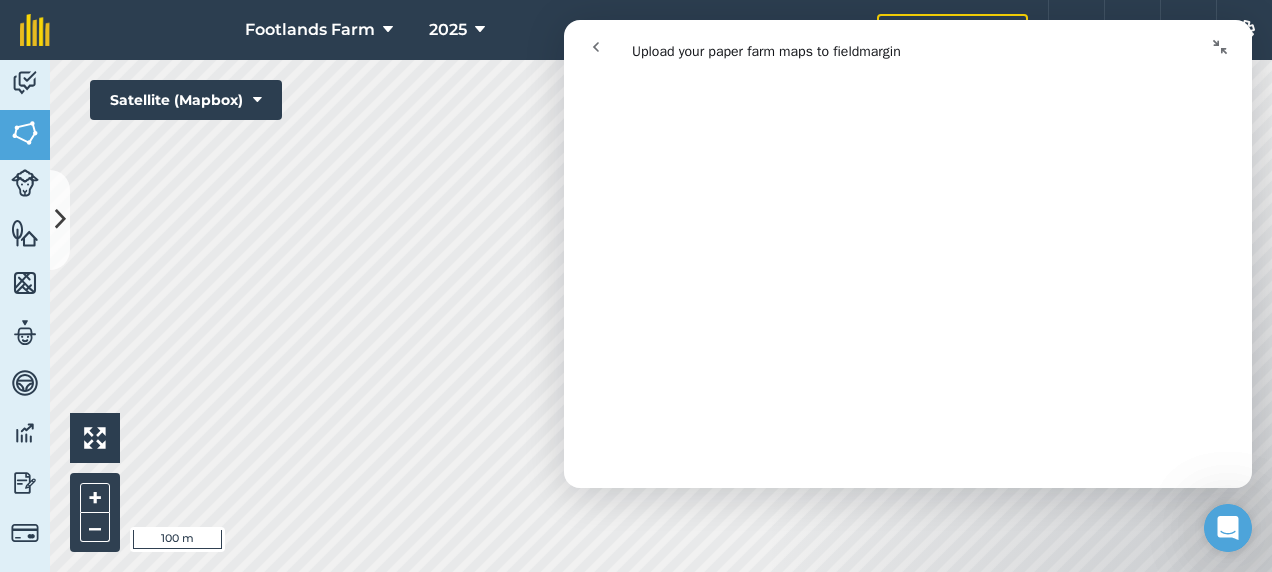 click 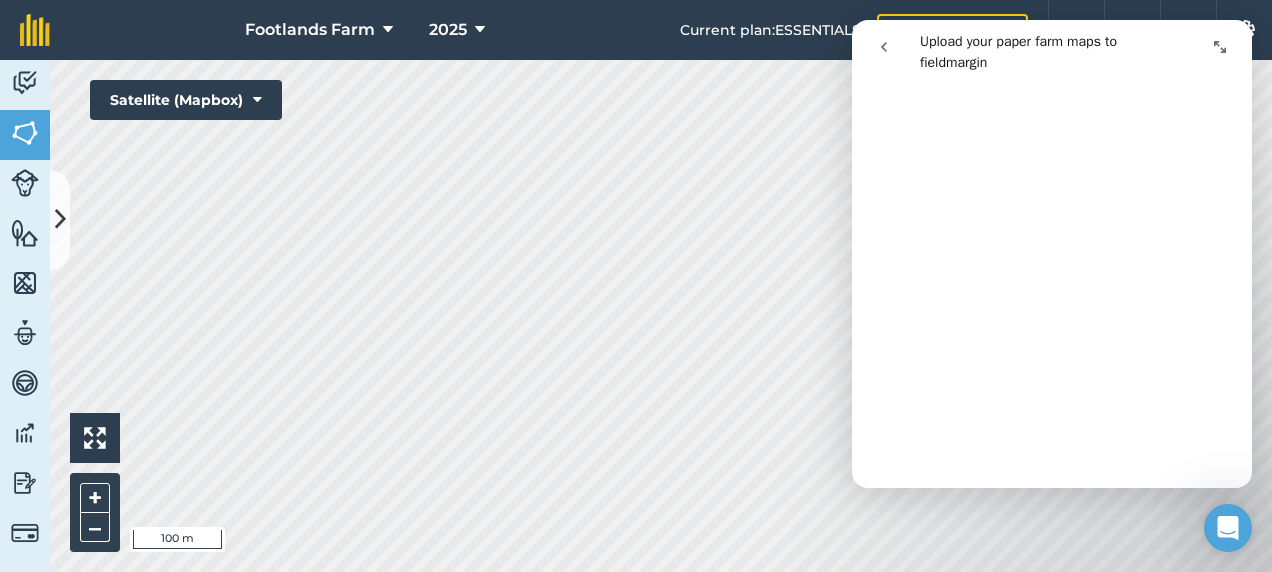 scroll, scrollTop: 932, scrollLeft: 0, axis: vertical 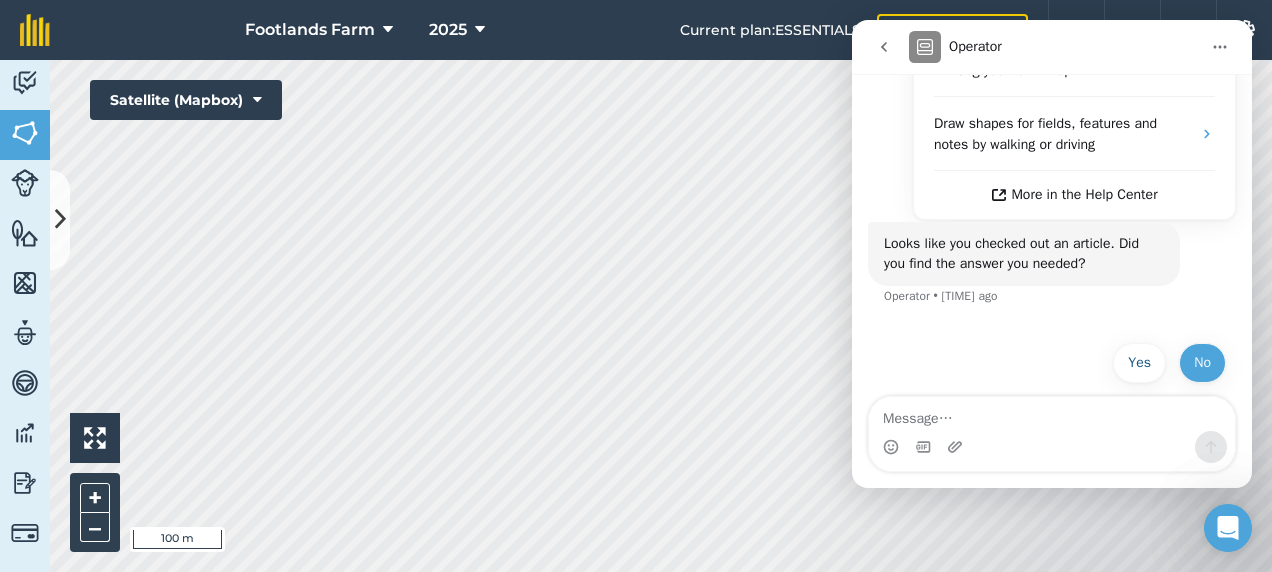 click on "No" at bounding box center [1202, 363] 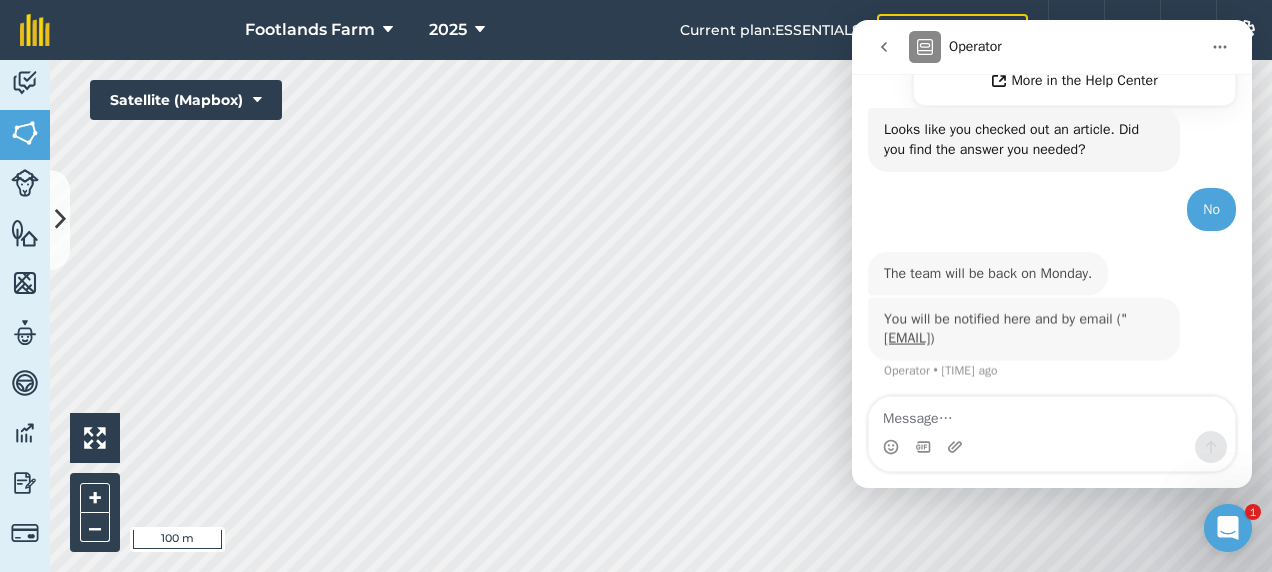 scroll, scrollTop: 623, scrollLeft: 0, axis: vertical 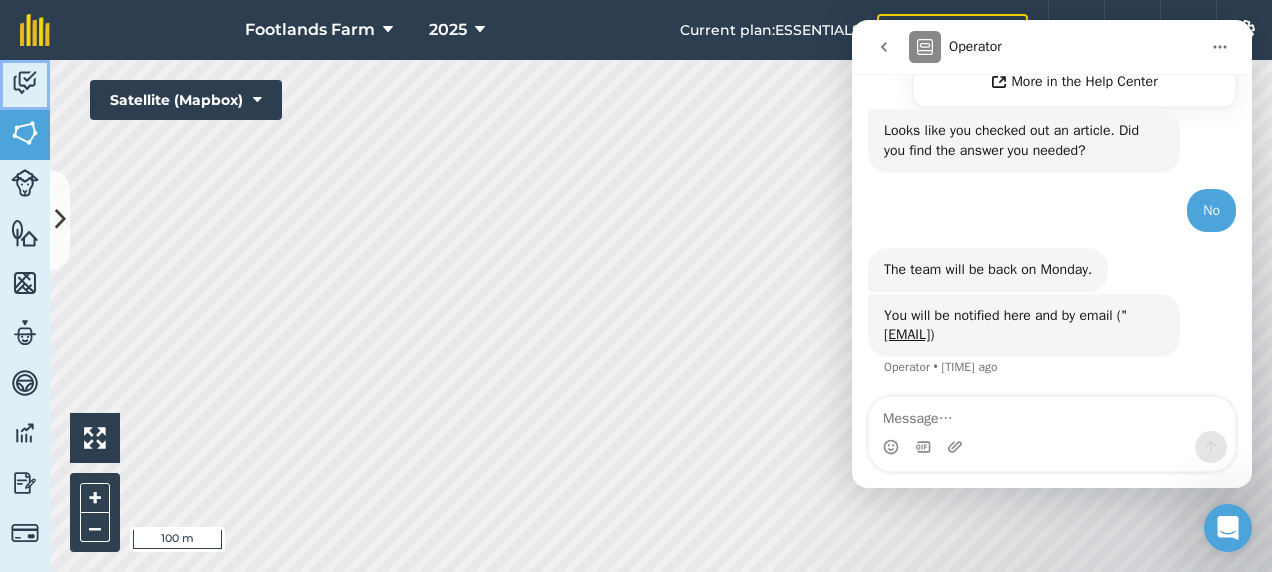 click at bounding box center (25, 83) 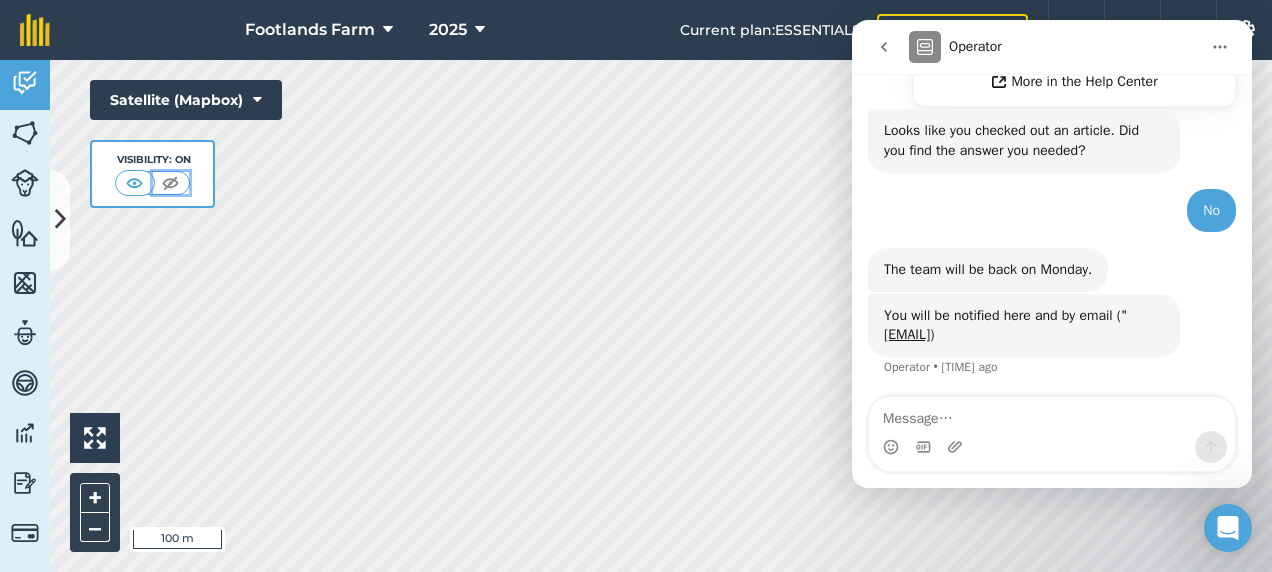 click at bounding box center (170, 183) 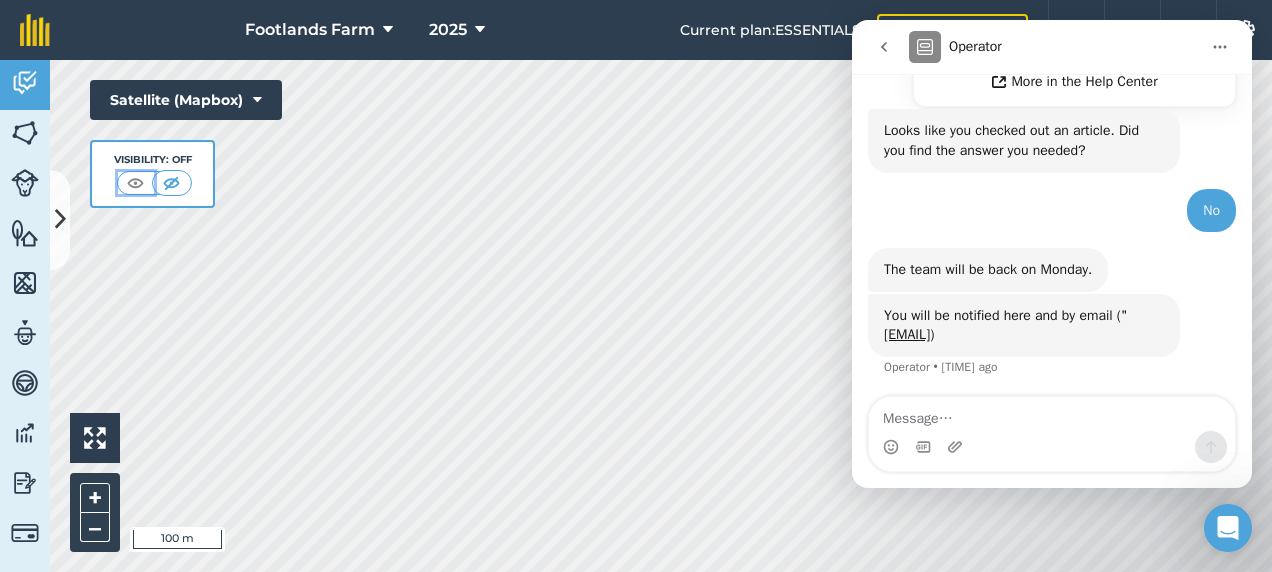 click at bounding box center (135, 183) 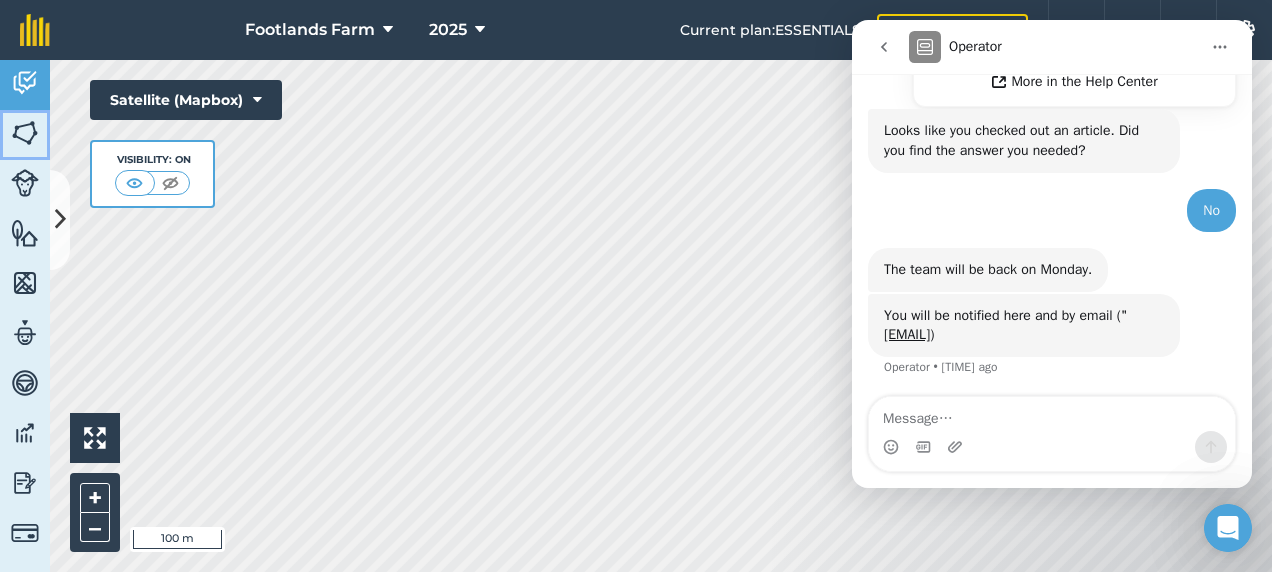 click at bounding box center (25, 133) 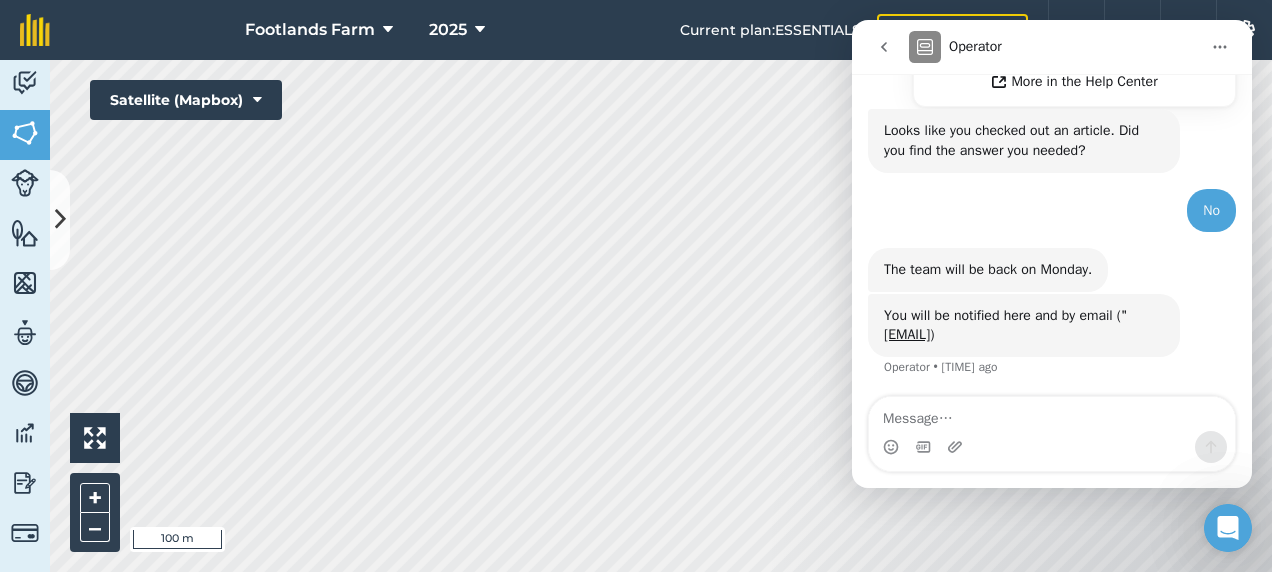 click at bounding box center (884, 47) 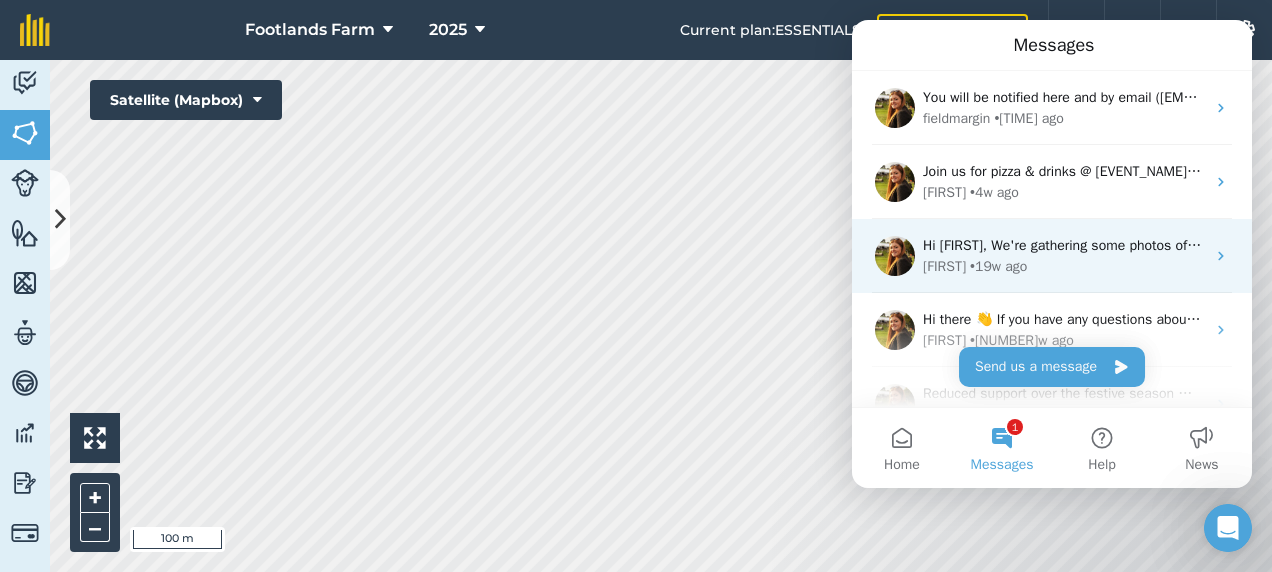 click on "Daisy •  19w ago" at bounding box center (1064, 266) 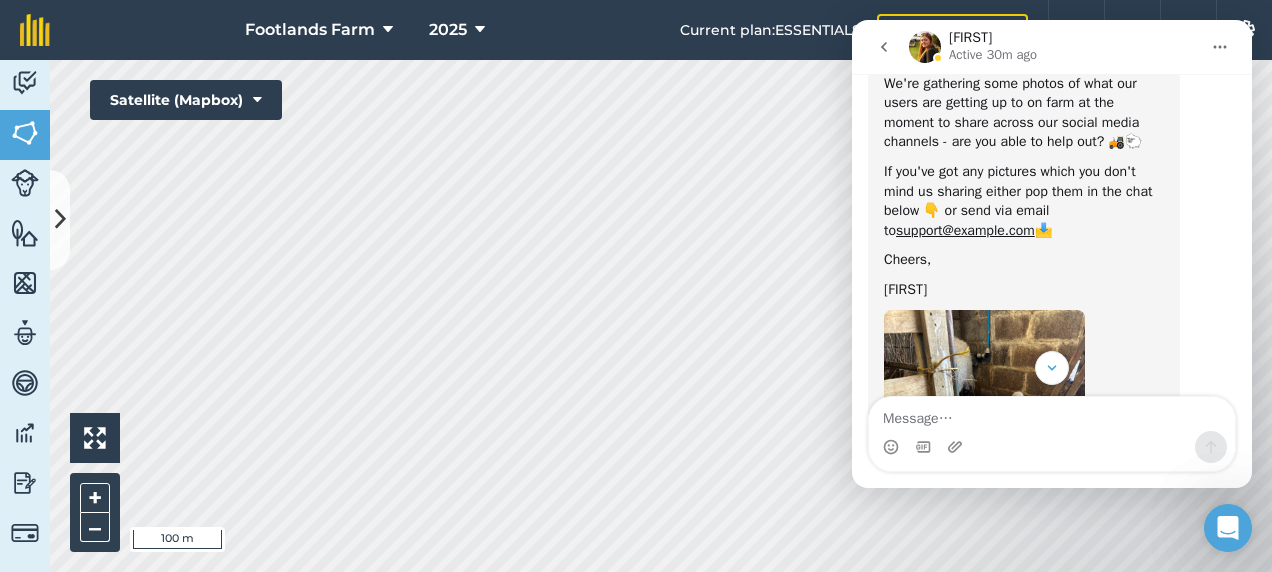 scroll, scrollTop: 125, scrollLeft: 0, axis: vertical 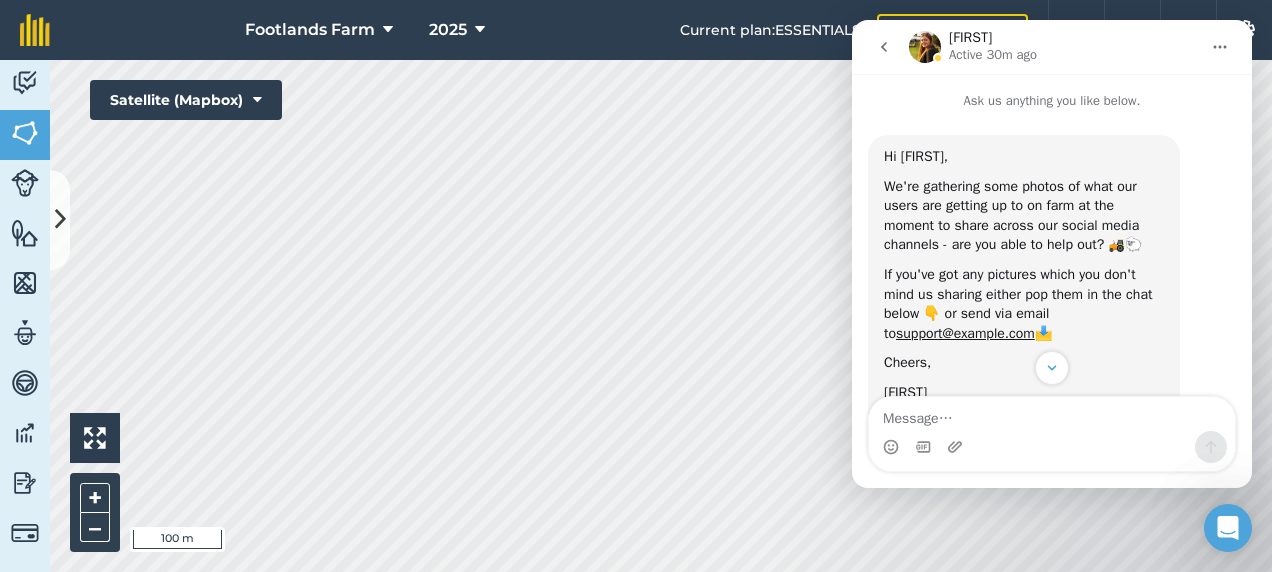 click 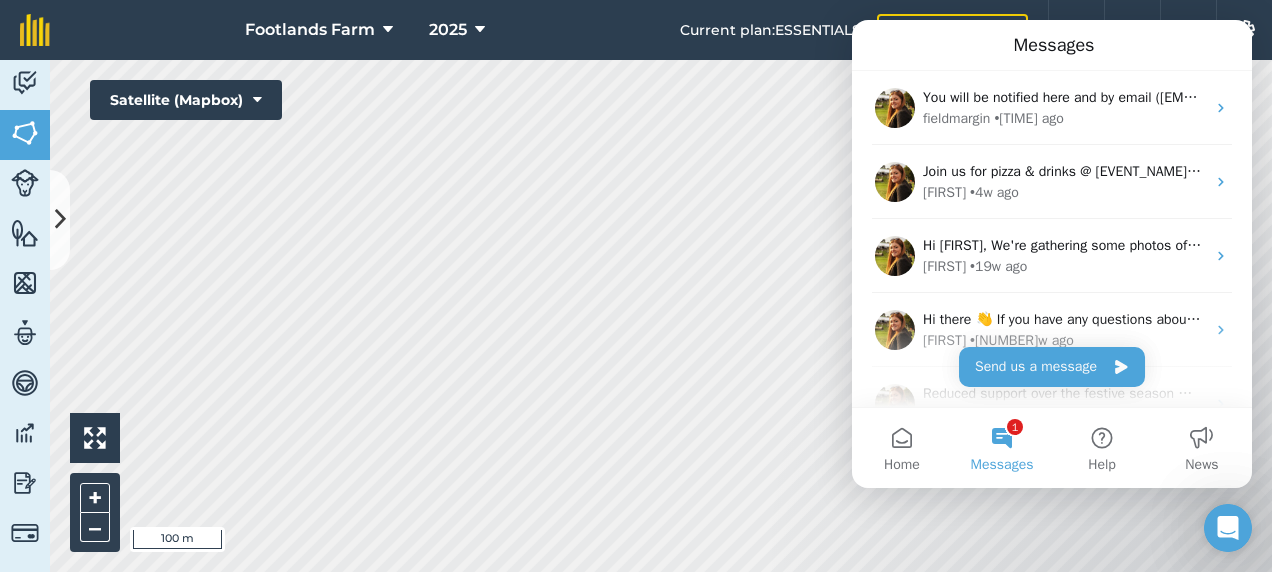 click on "Footlands Farm 2025" at bounding box center [375, 30] 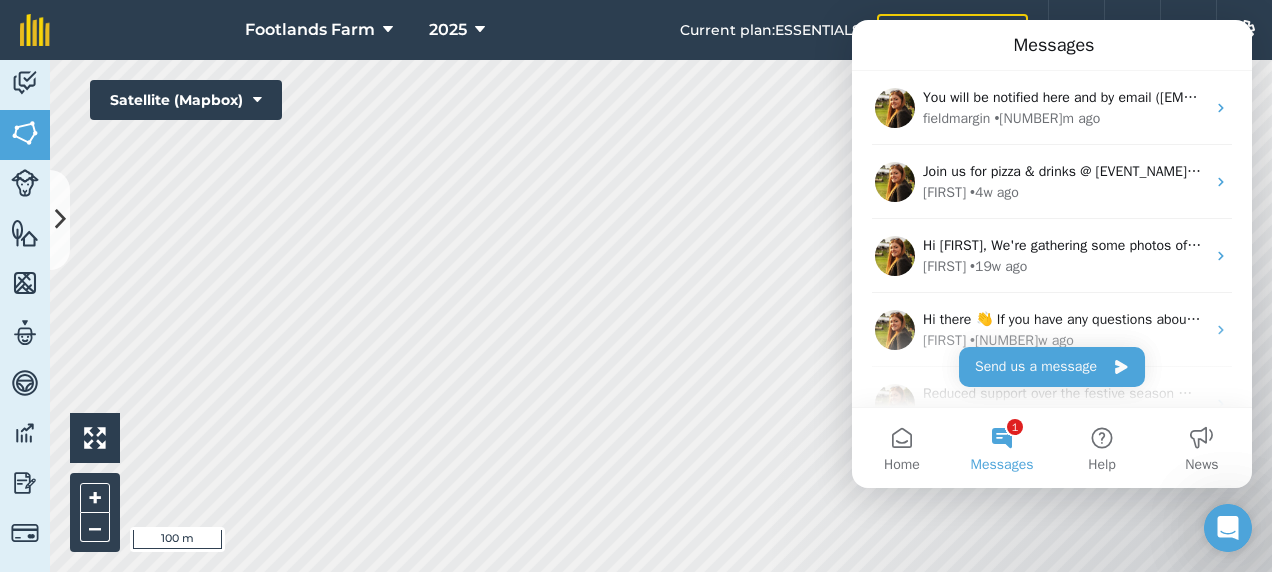 click on "1 Messages" at bounding box center [1002, 448] 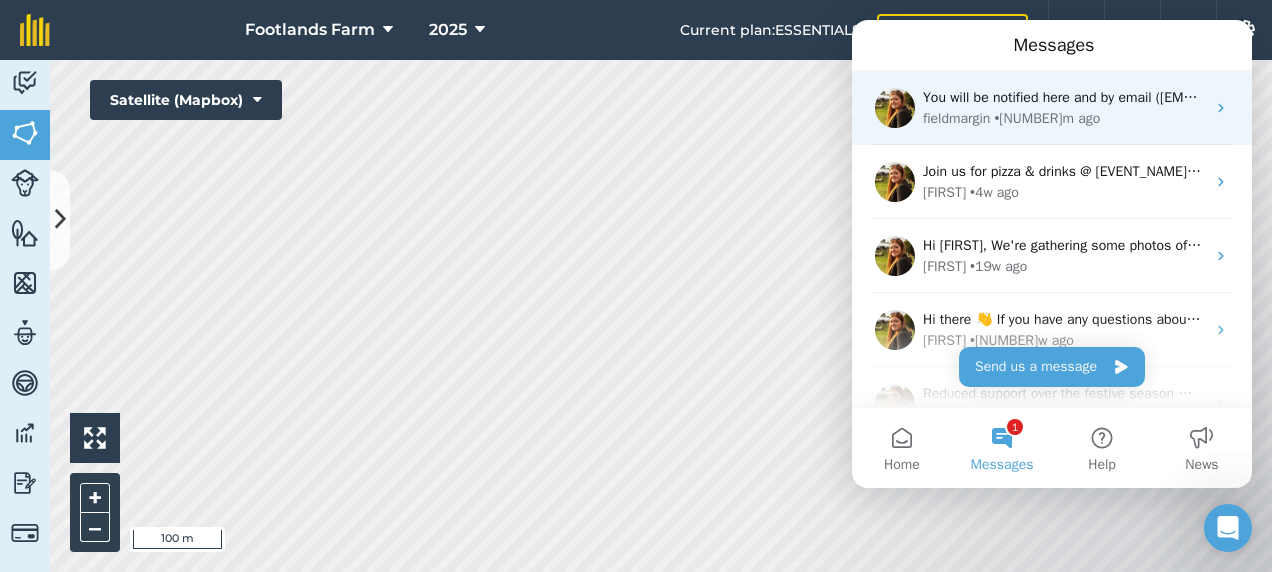 click on "•  5m ago" at bounding box center (1047, 118) 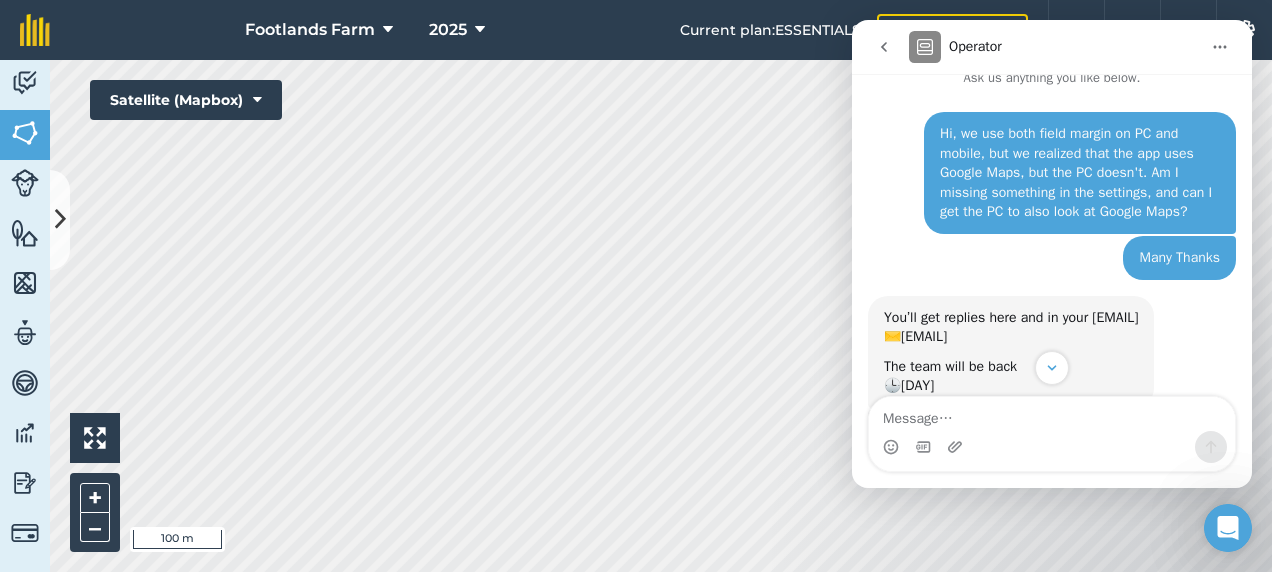 scroll, scrollTop: 0, scrollLeft: 0, axis: both 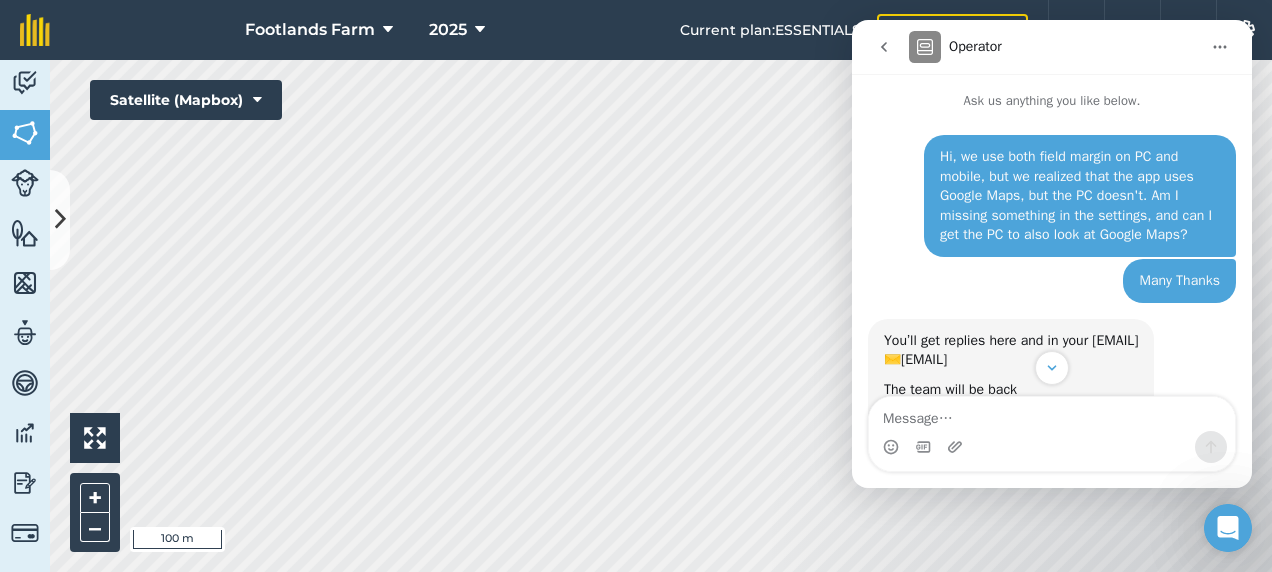 click 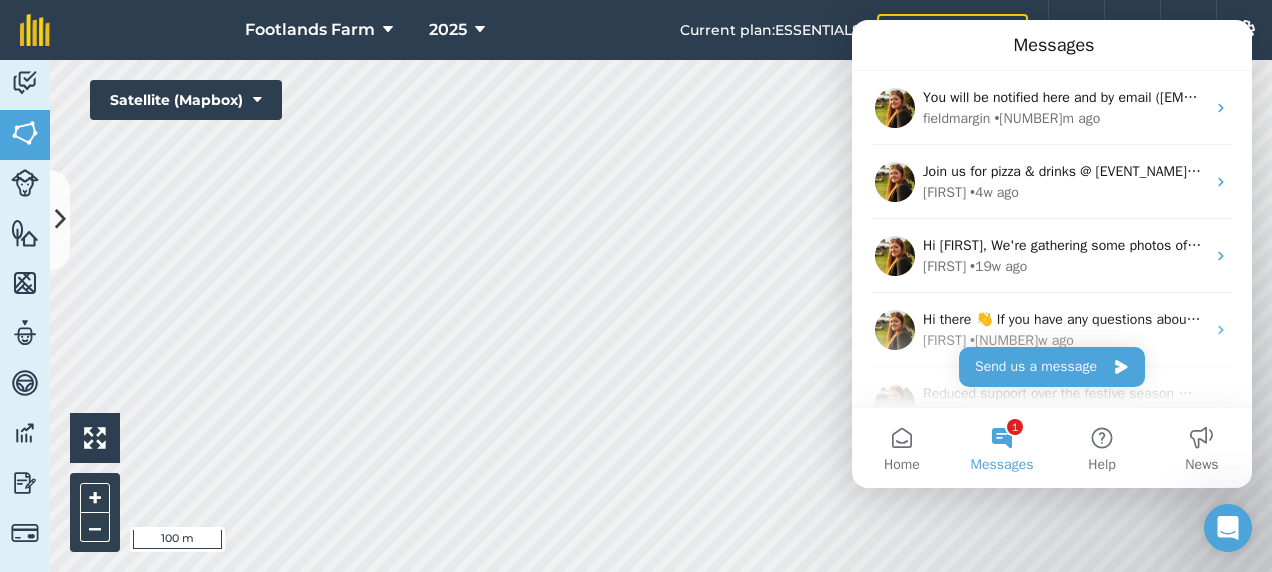click on "Current plan :  ESSENTIALS" at bounding box center (770, 30) 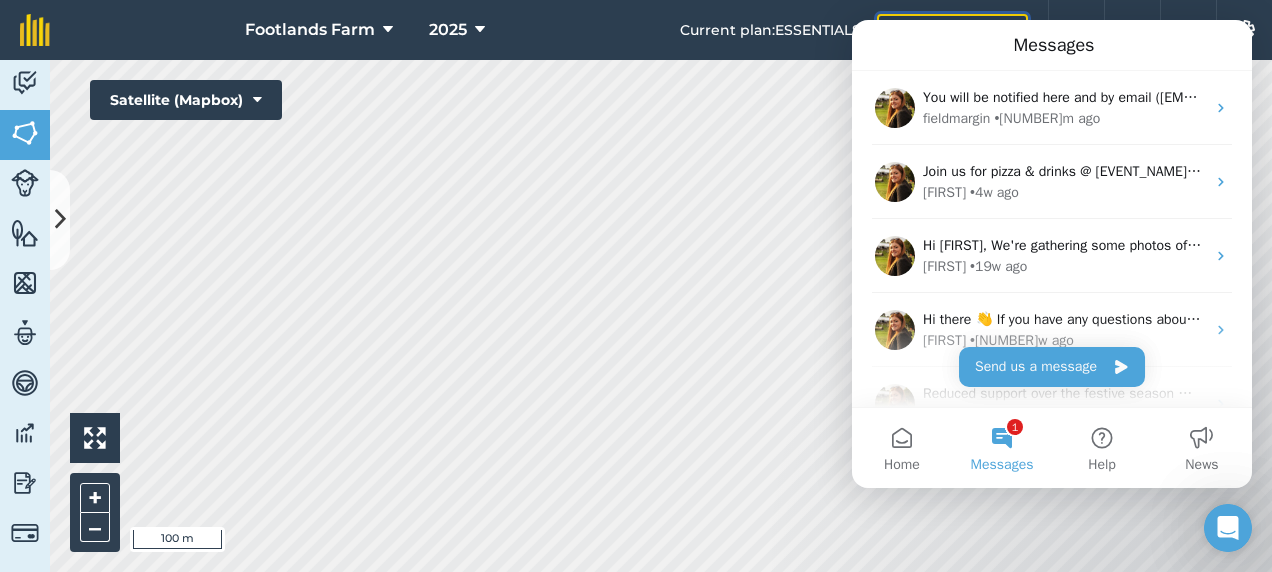 click on "Change plan" at bounding box center [952, 30] 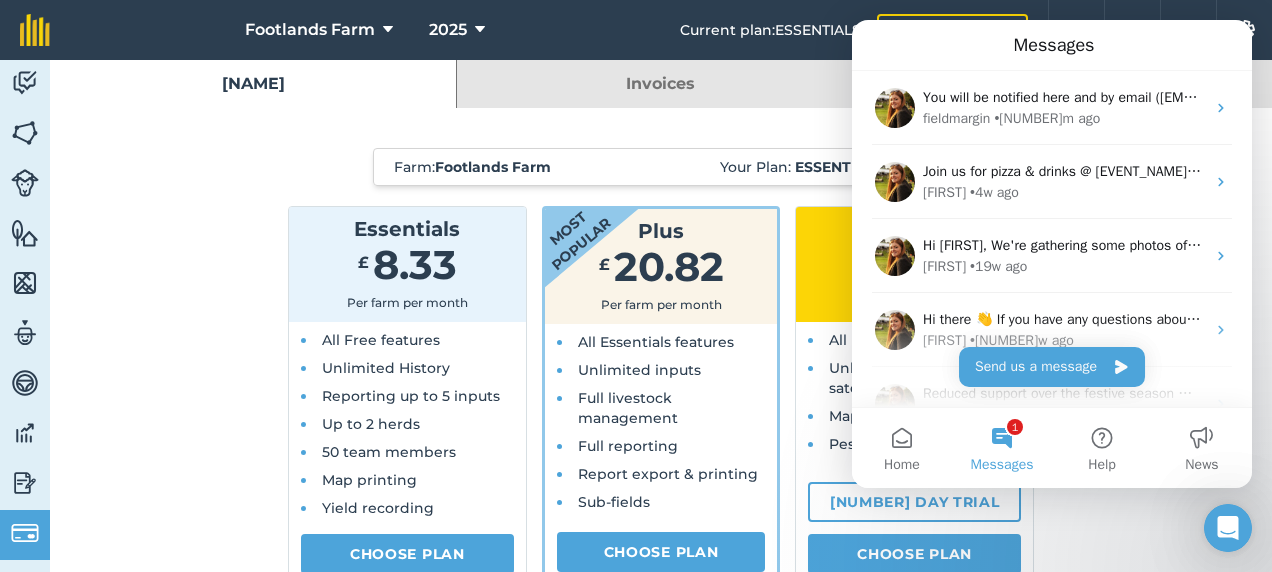 click on "Farm :  Footlands Farm Your Plan:   Essentials plan Essentials £ 8.33 Per farm per month All Free features Unlimited History Reporting up to 5 inputs Up to 2 herds 50 team members Map printing Yield recording Choose Plan Choose Plan Learn more Most popular Plus £ 20.82 Per farm per month All Essentials features Unlimited inputs Full livestock management Full reporting Report export & printing Sub-fields Choose Plan Choose Plan Learn more Pro £ 37.49 Per farm per month All Plus features Unlimited* Field Health satellite imagery analysis Map comparison Pesticide checking 14 day trial Choose Plan Choose Plan Learn more All prices exclude VAT and local taxes. * Within constraints of  fair use policy . Manage multiple farms? Work with multiple farms? We offer  bespoke packages  for contractors, agronomists, management companies, advisors and farm clusters. Book a call Full feature list Core features Essentials Plus Pro Located notes Field jobs Input recording 5 Inputs per farm Livestock Management Map your farm" at bounding box center (661, 1100) 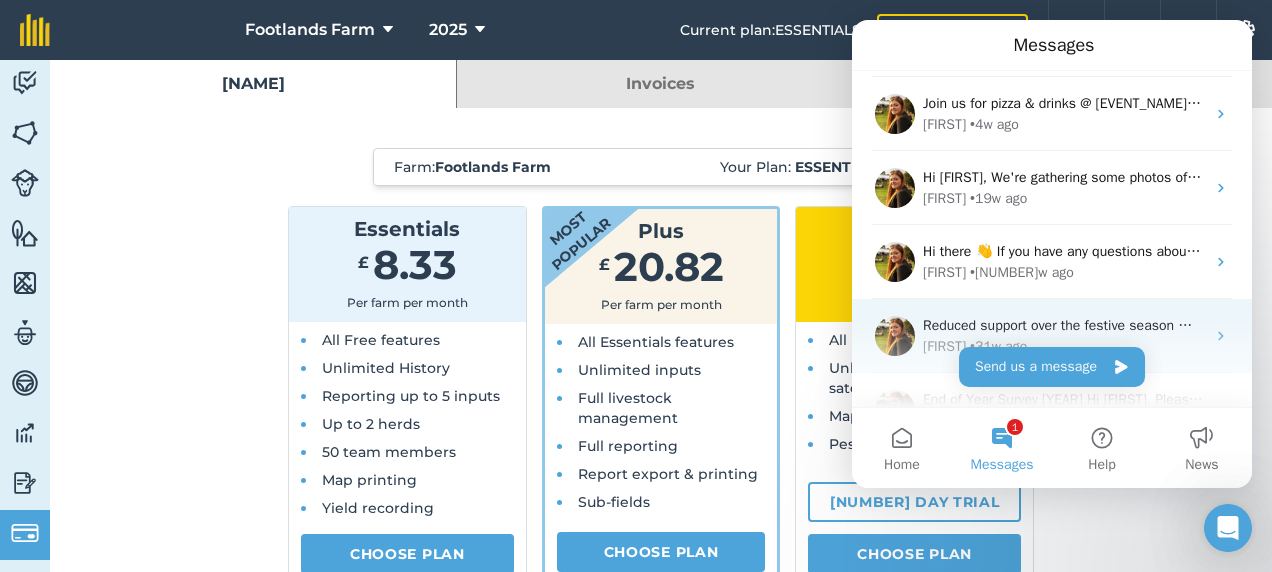 scroll, scrollTop: 100, scrollLeft: 0, axis: vertical 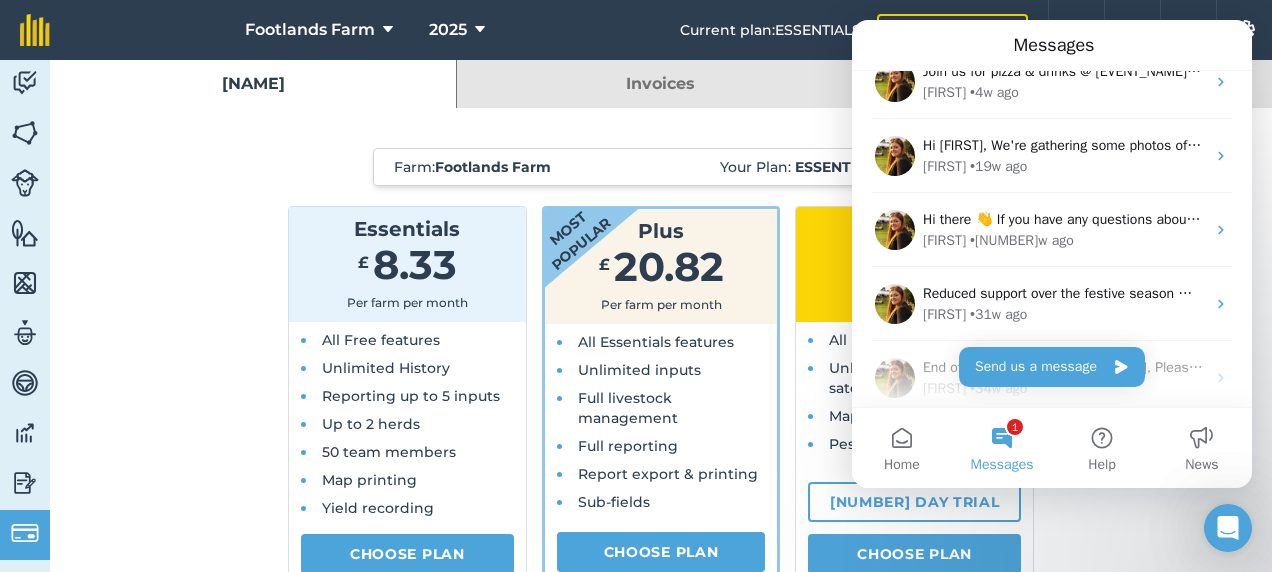 click 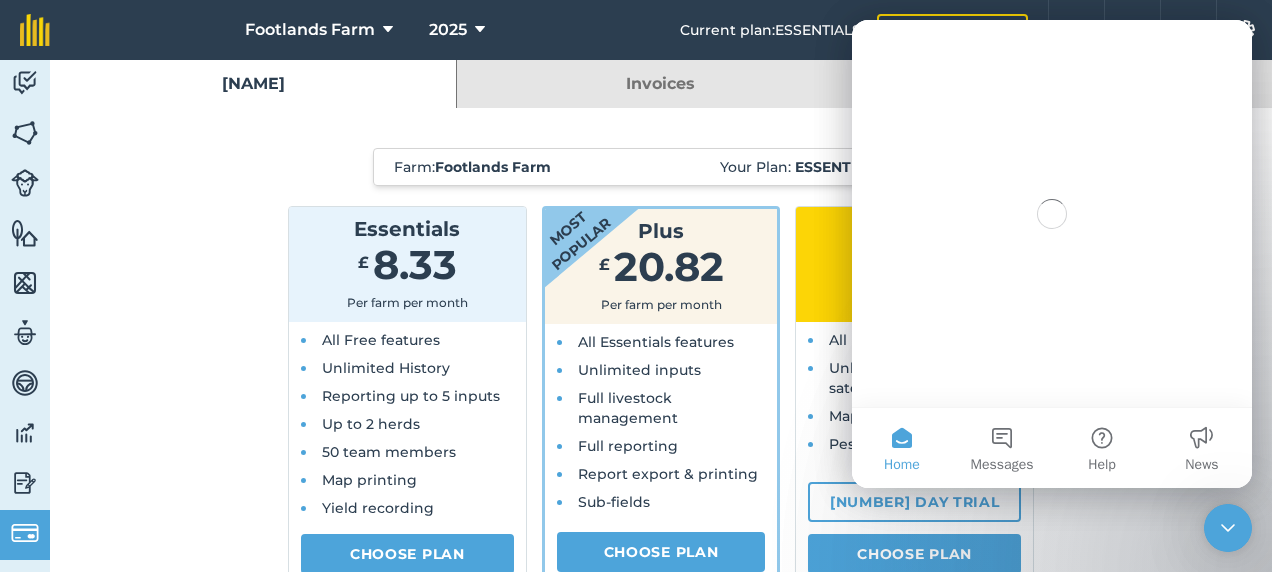 scroll, scrollTop: 0, scrollLeft: 0, axis: both 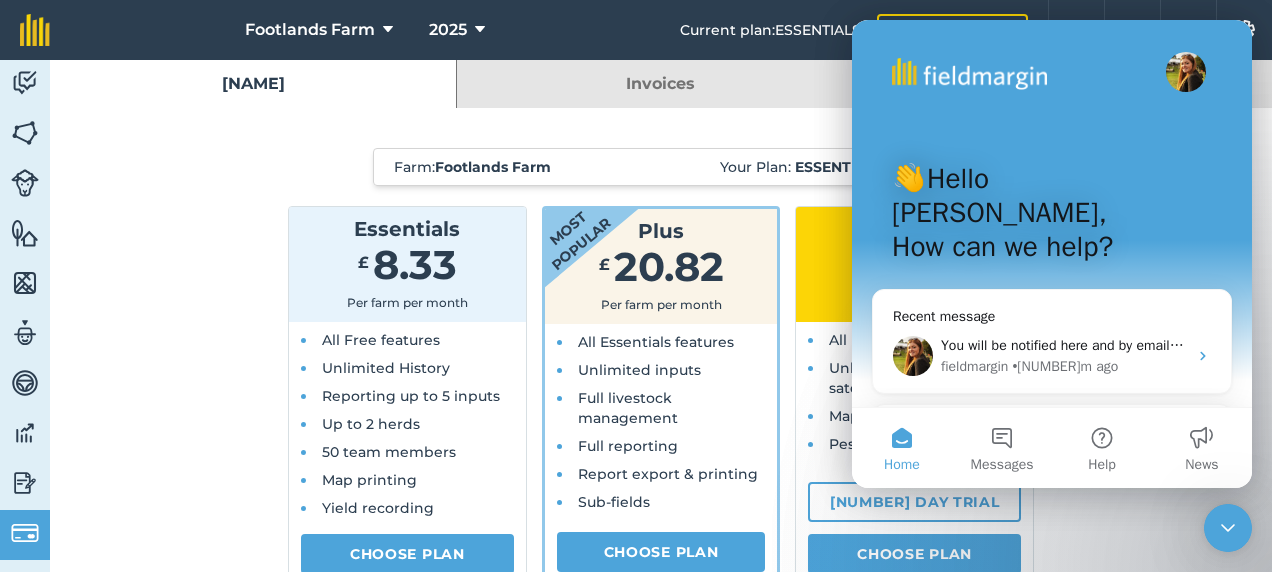 click 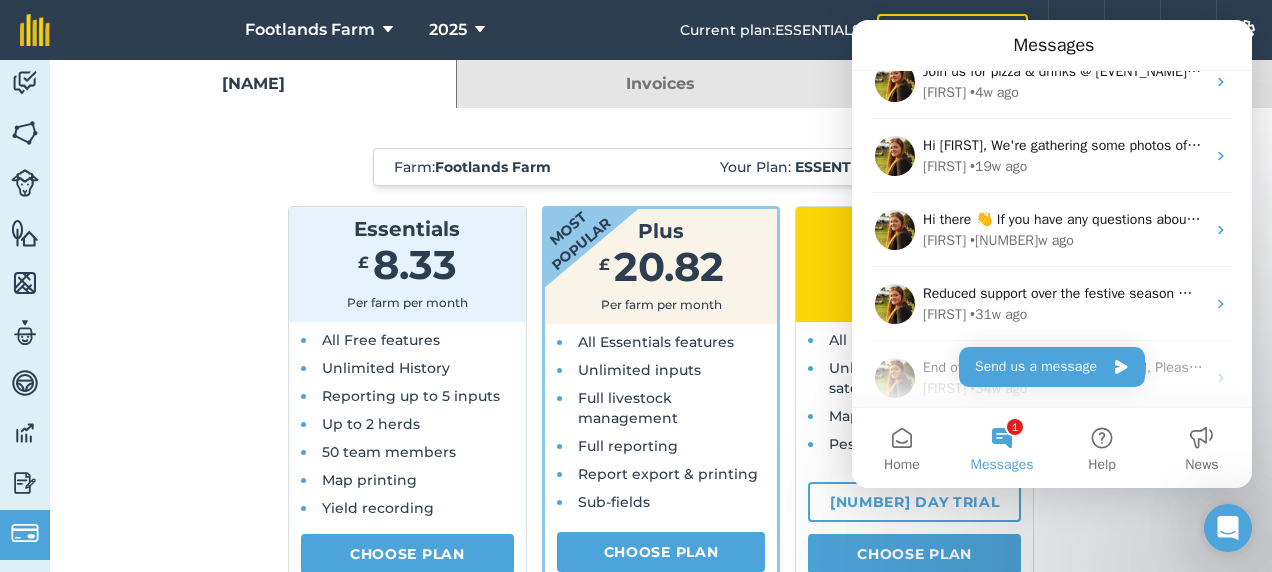 scroll, scrollTop: 0, scrollLeft: 0, axis: both 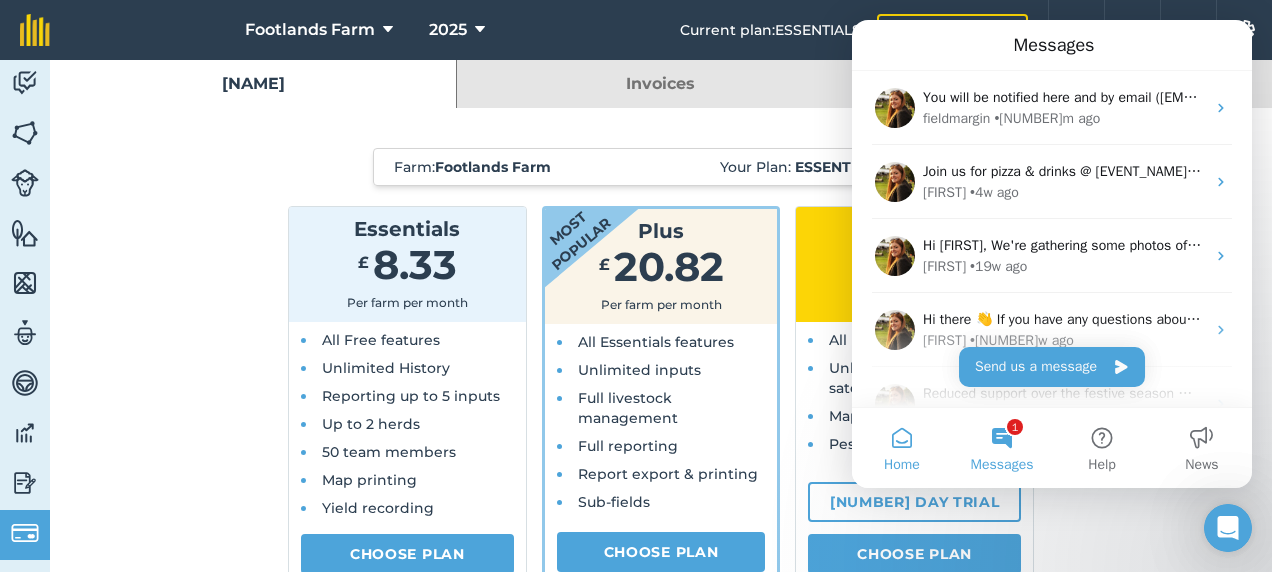 click on "Home" at bounding box center [902, 448] 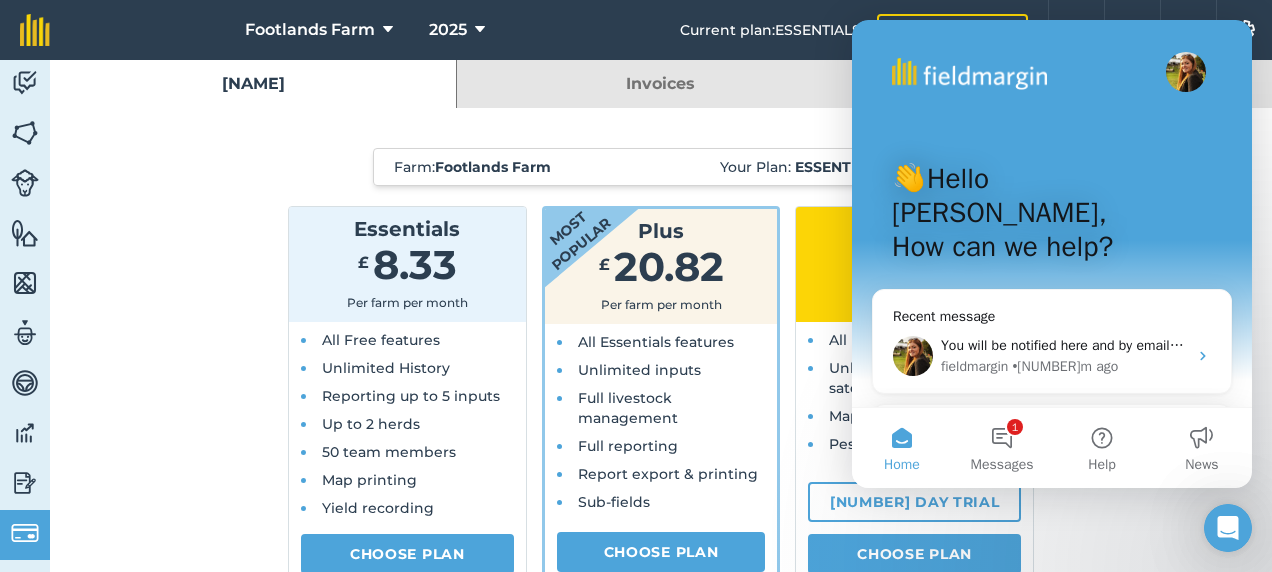 click on "👋Hello Mark, How can we help?" at bounding box center [1052, 217] 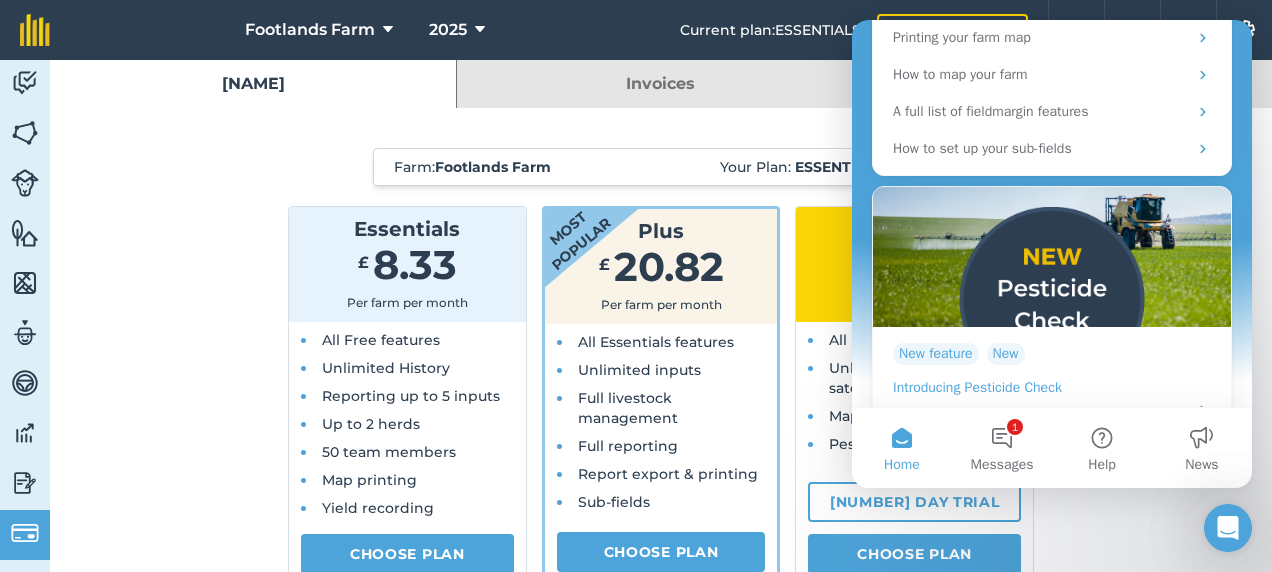scroll, scrollTop: 534, scrollLeft: 0, axis: vertical 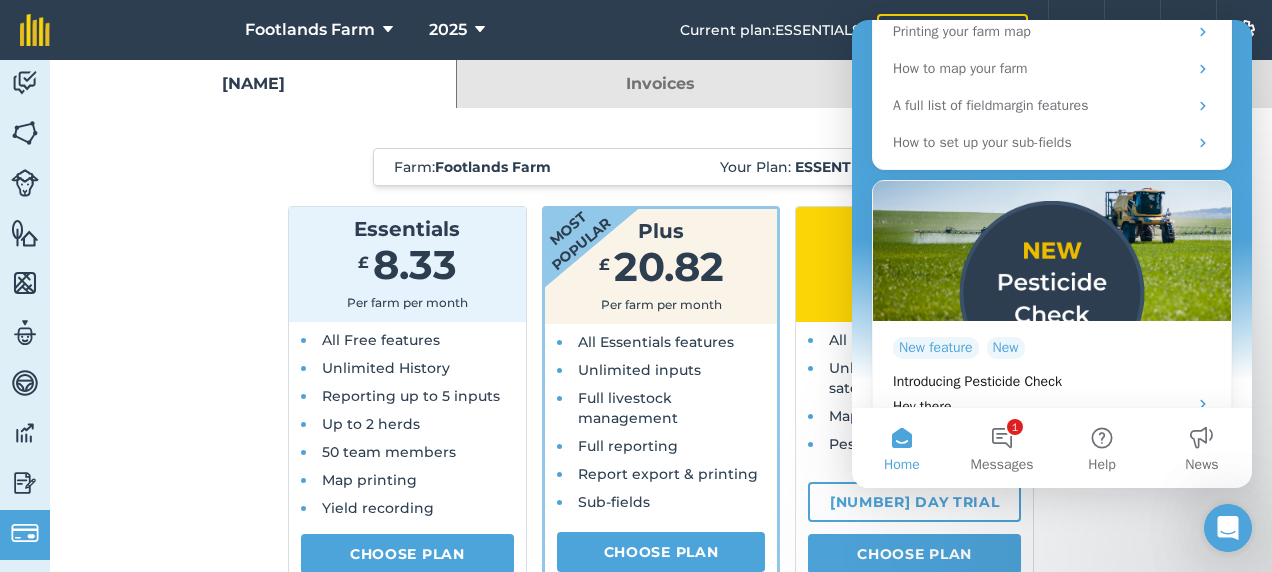 click on "Farm :  Footlands Farm Your Plan:   Essentials plan Essentials £ 8.33 Per farm per month All Free features Unlimited History Reporting up to 5 inputs Up to 2 herds 50 team members Map printing Yield recording Choose Plan Choose Plan Learn more Most popular Plus £ 20.82 Per farm per month All Essentials features Unlimited inputs Full livestock management Full reporting Report export & printing Sub-fields Choose Plan Choose Plan Learn more Pro £ 37.49 Per farm per month All Plus features Unlimited* Field Health satellite imagery analysis Map comparison Pesticide checking 14 day trial Choose Plan Choose Plan Learn more All prices exclude VAT and local taxes. * Within constraints of  fair use policy . Manage multiple farms? Work with multiple farms? We offer  bespoke packages  for contractors, agronomists, management companies, advisors and farm clusters. Book a call Full feature list Core features Essentials Plus Pro Located notes Field jobs Input recording 5 Inputs per farm Livestock Management Map your farm" at bounding box center [661, 1100] 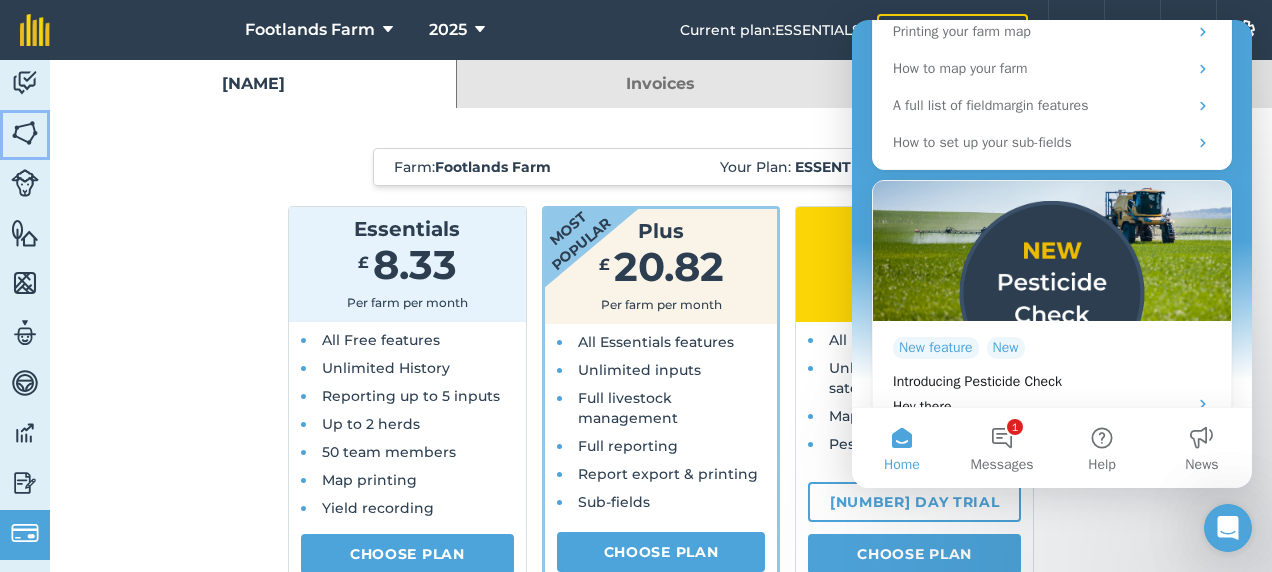 click at bounding box center (25, 133) 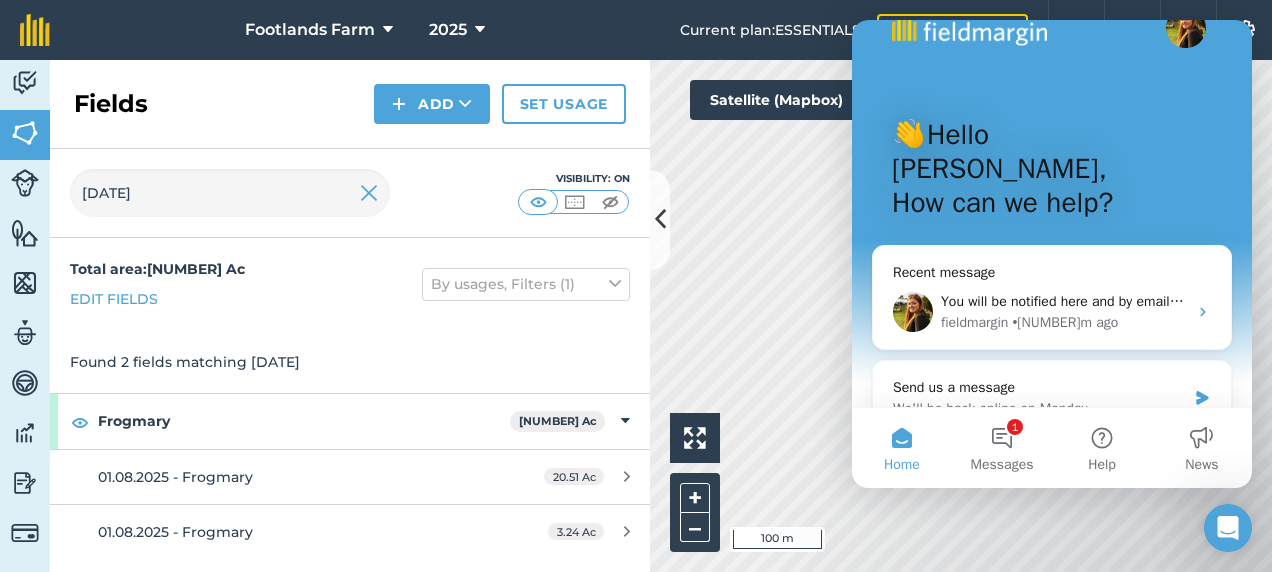 scroll, scrollTop: 0, scrollLeft: 0, axis: both 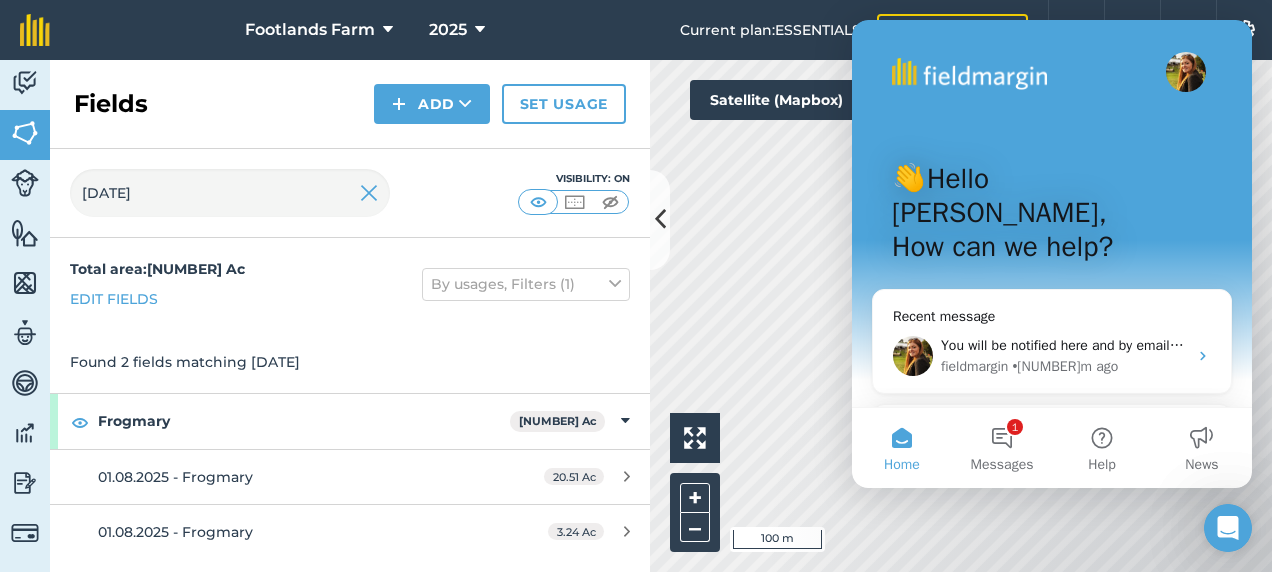 click at bounding box center (969, 74) 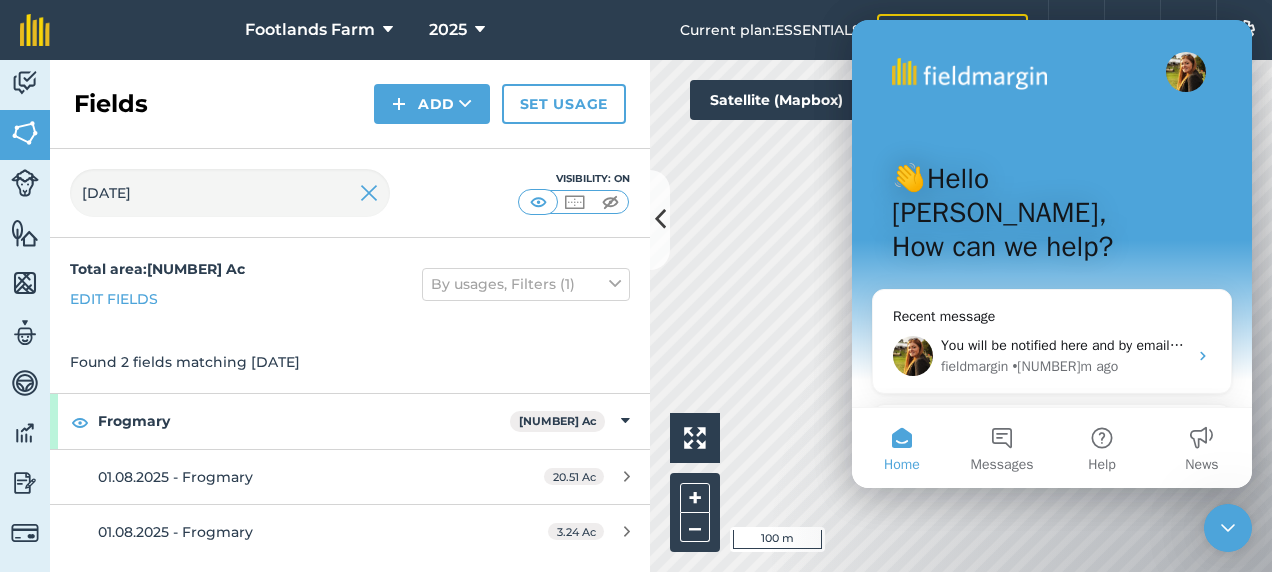 click at bounding box center (1228, 528) 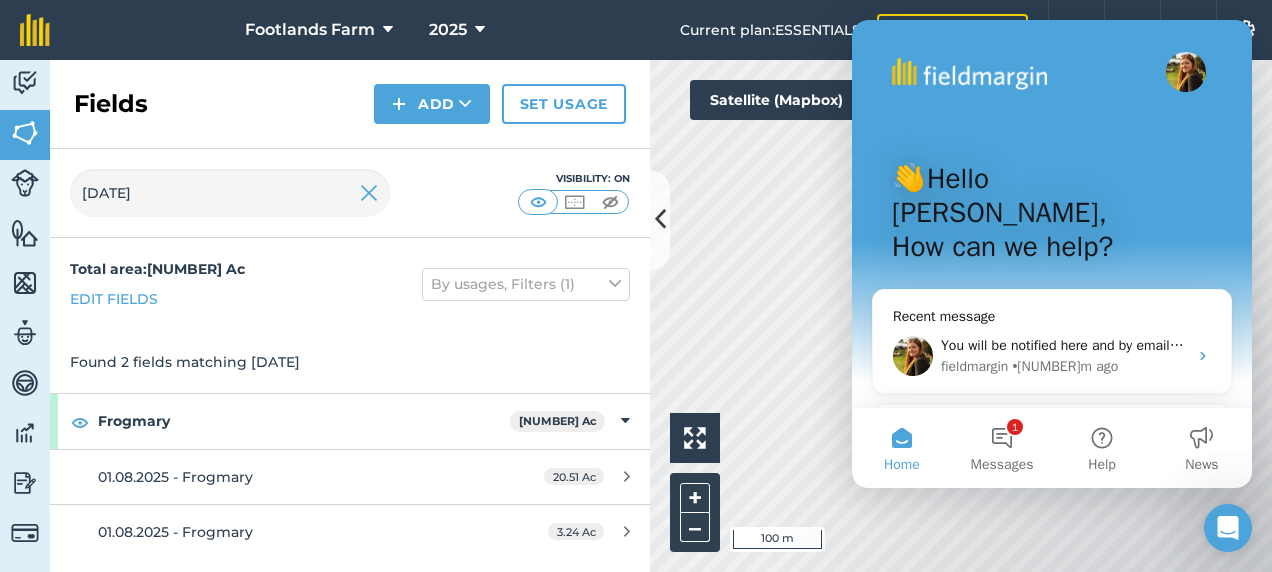 click 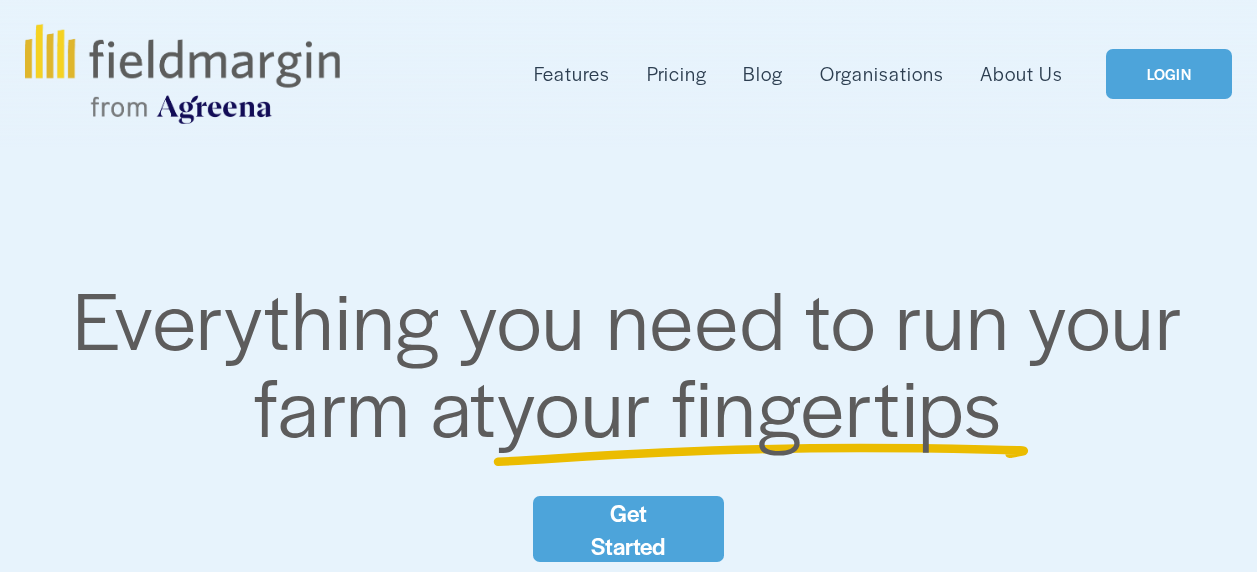 scroll, scrollTop: 214, scrollLeft: 0, axis: vertical 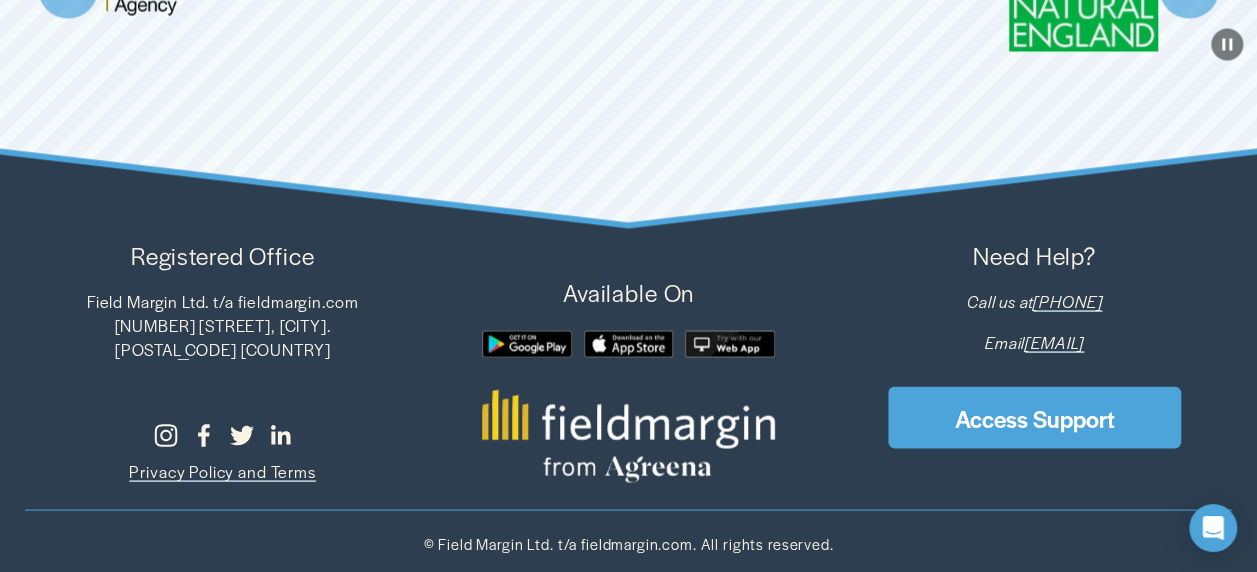 click at bounding box center [730, 343] 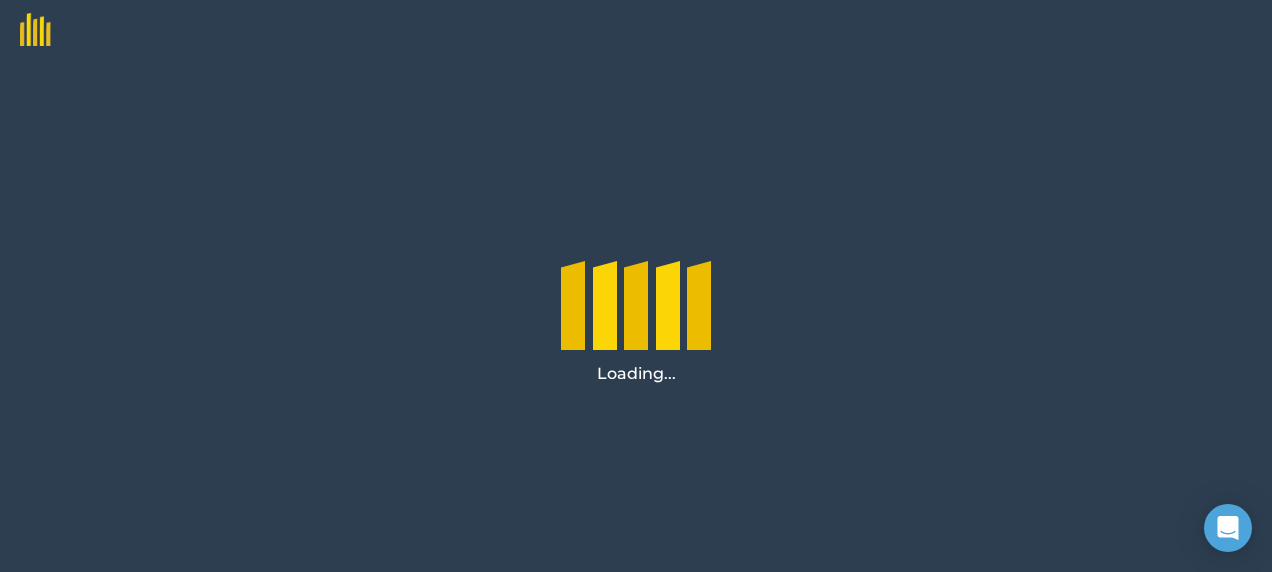 scroll, scrollTop: 0, scrollLeft: 0, axis: both 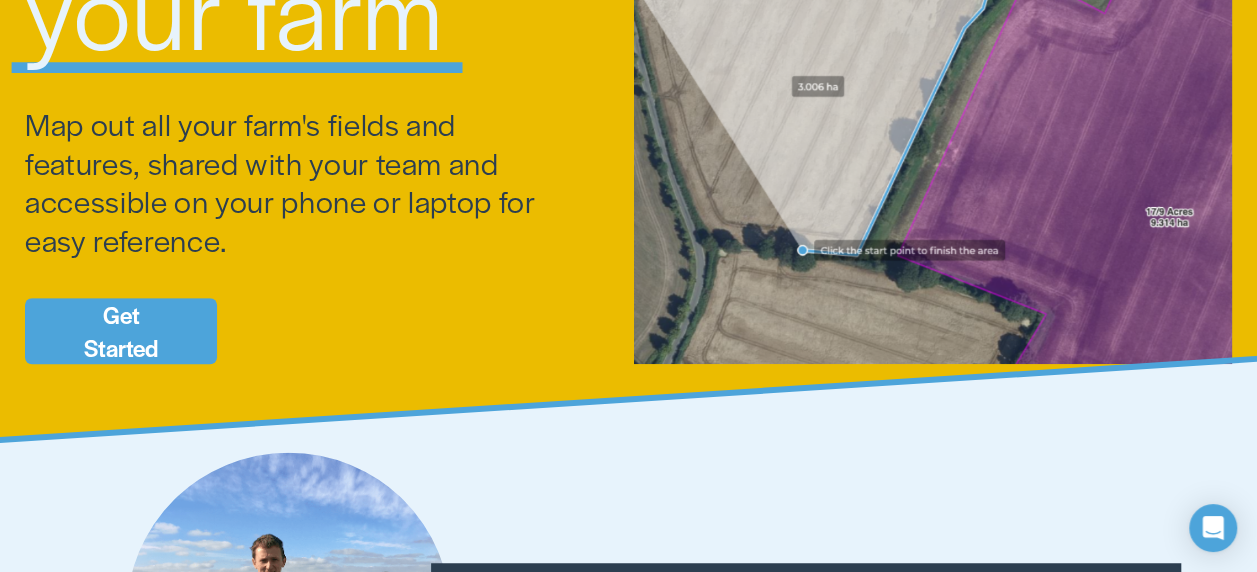 click on "Get Started" at bounding box center [121, 331] 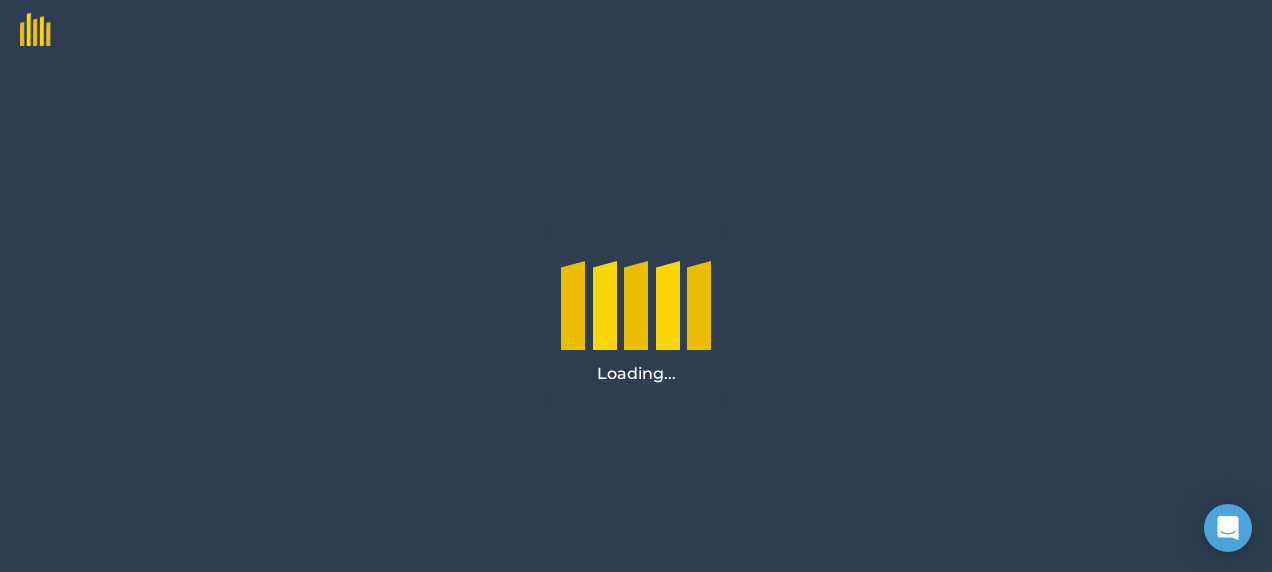 scroll, scrollTop: 0, scrollLeft: 0, axis: both 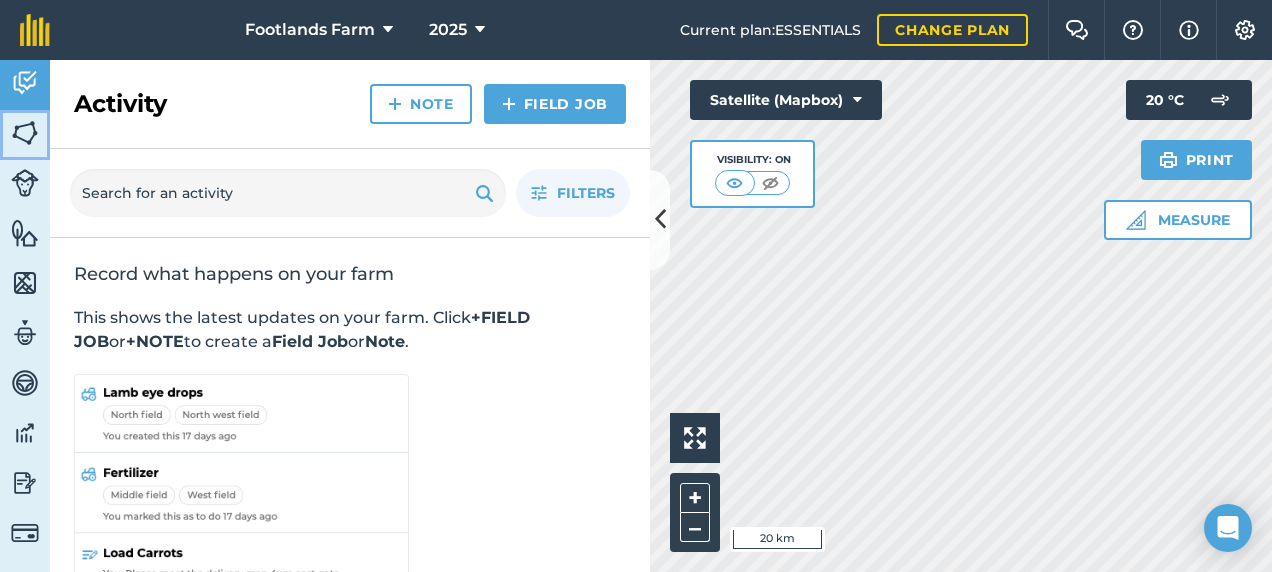 click at bounding box center [25, 133] 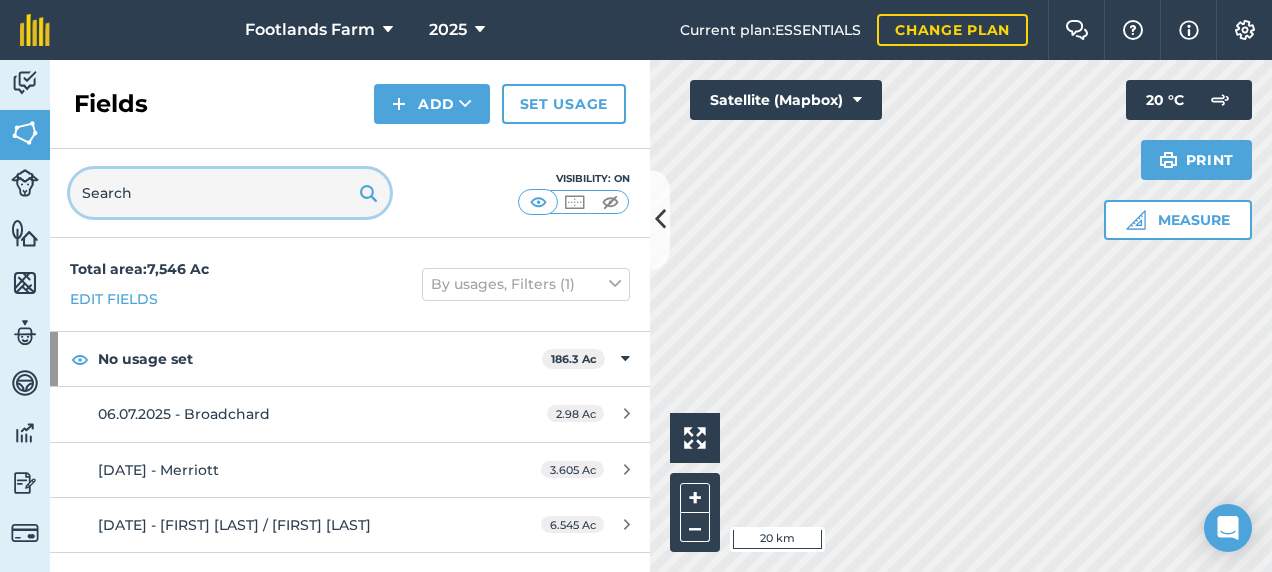 click at bounding box center [230, 193] 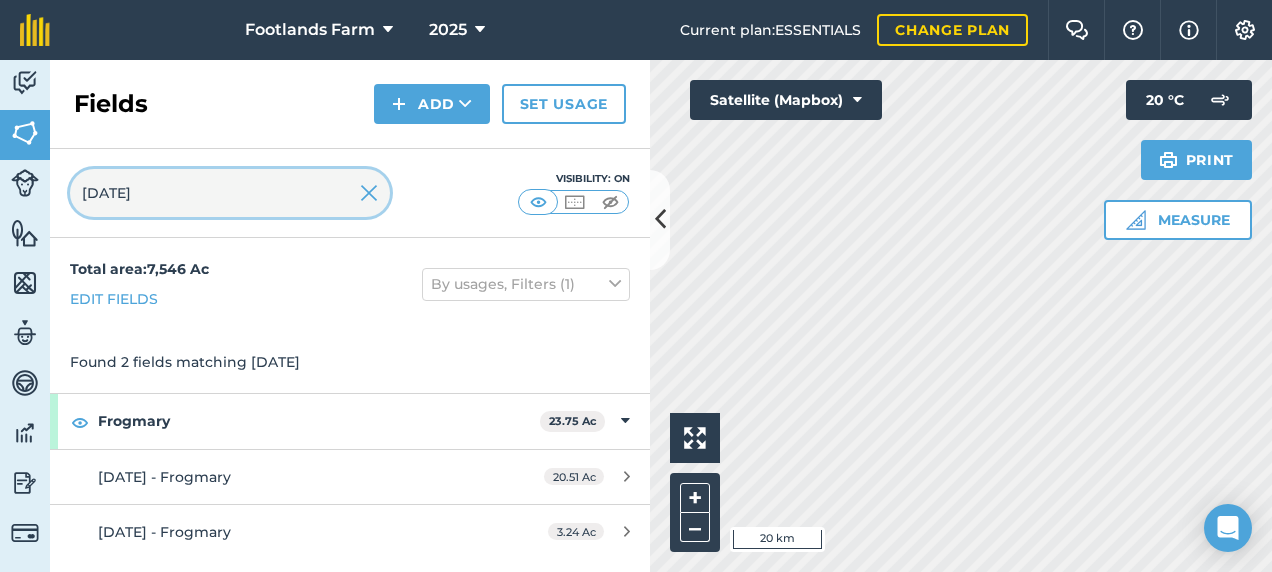 type on "[DATE]" 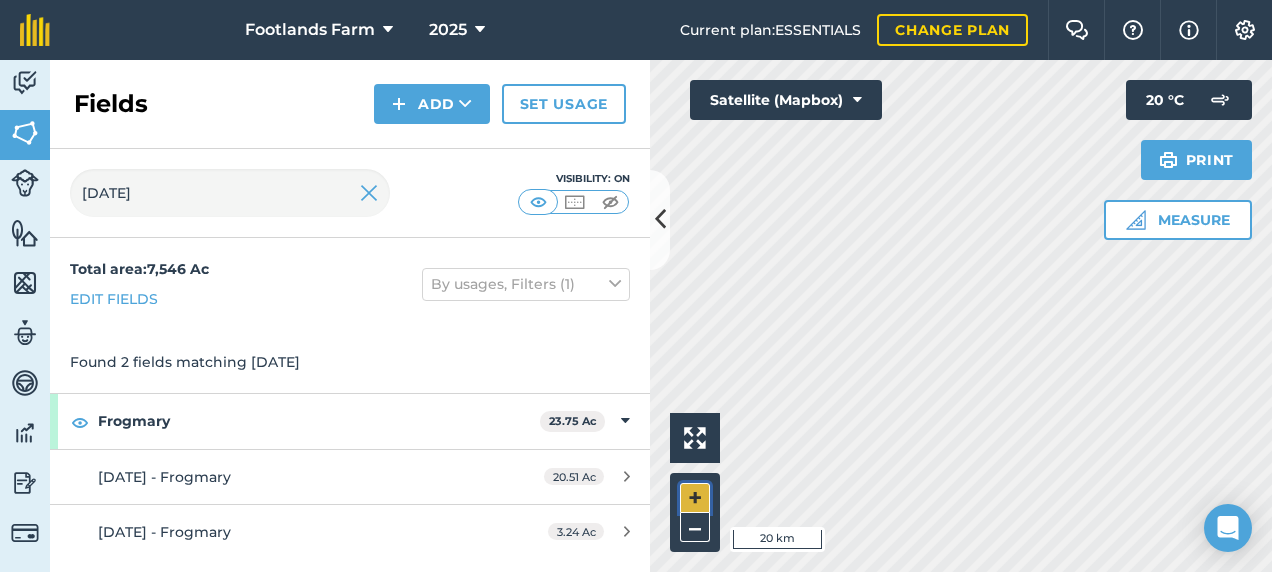 click on "+" at bounding box center [695, 498] 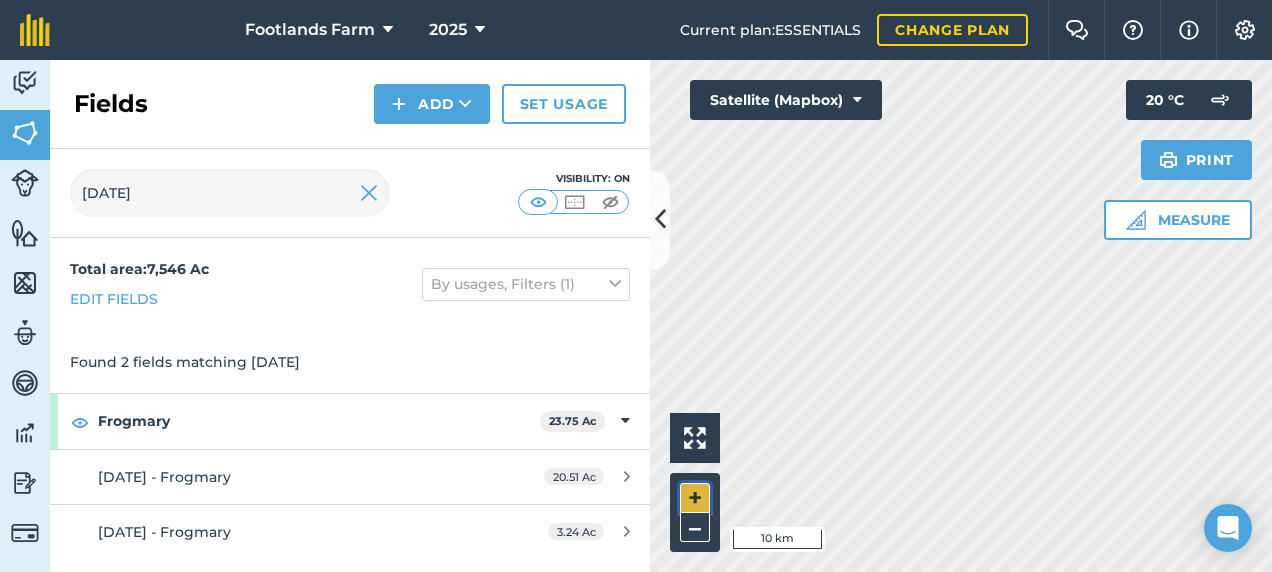 click on "+" at bounding box center (695, 498) 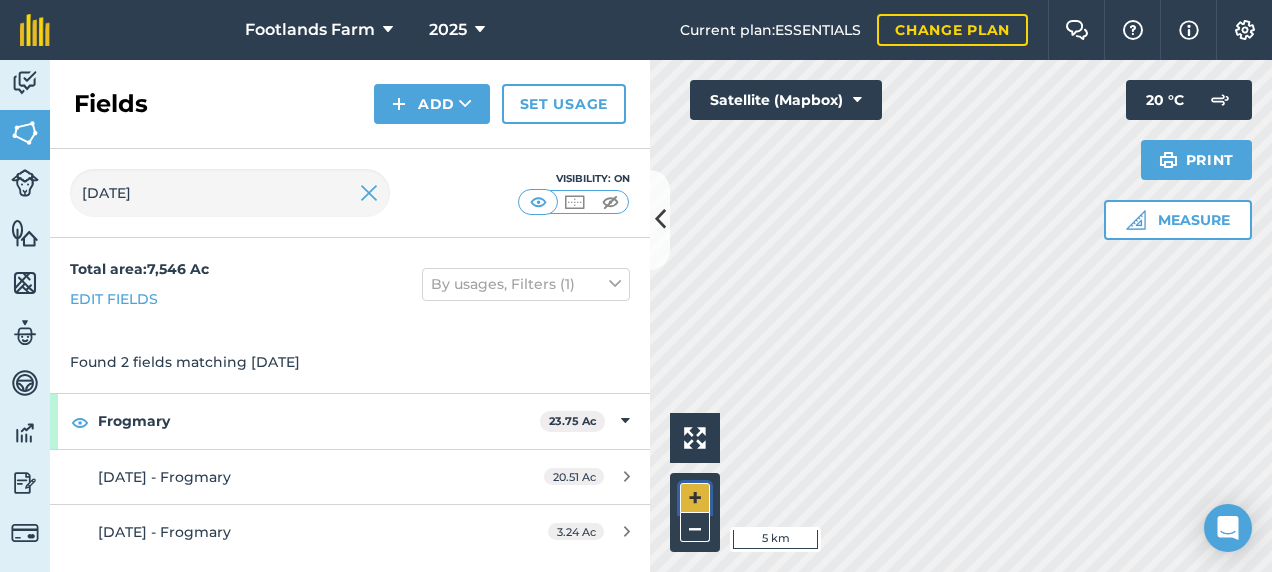 click on "+" at bounding box center (695, 498) 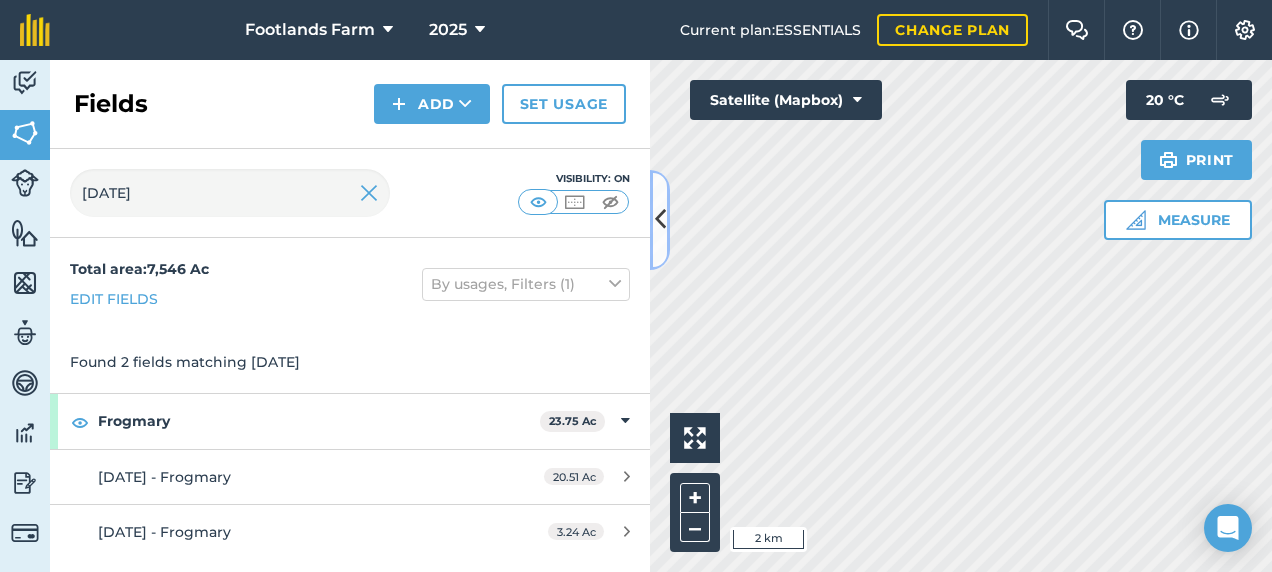 click at bounding box center [660, 219] 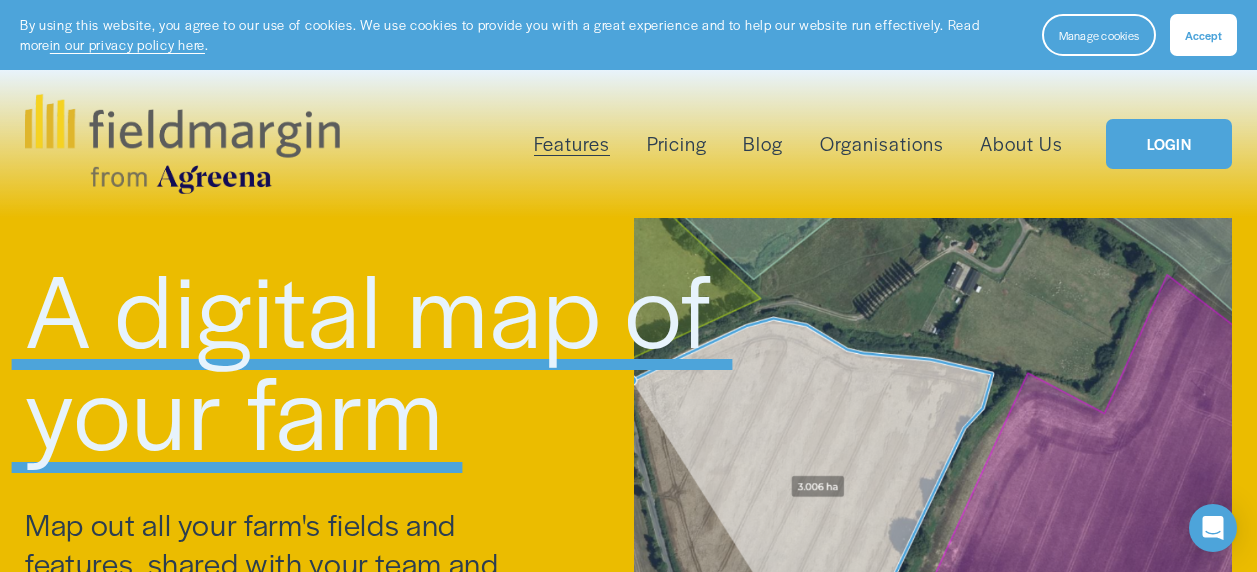 scroll, scrollTop: 0, scrollLeft: 0, axis: both 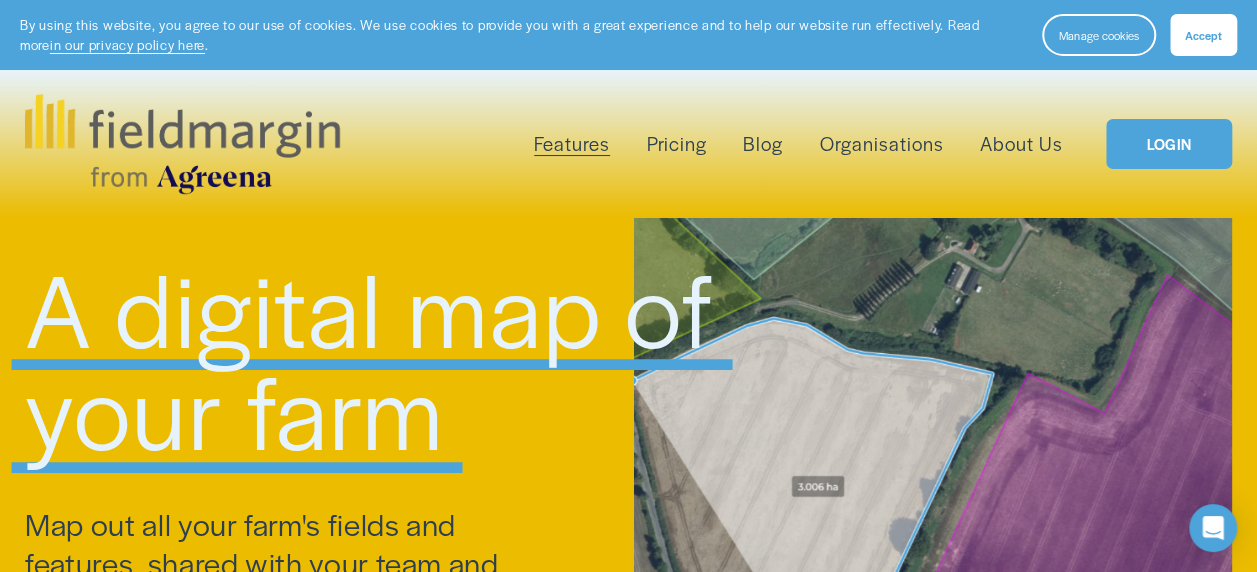click on "Accept" at bounding box center [1203, 35] 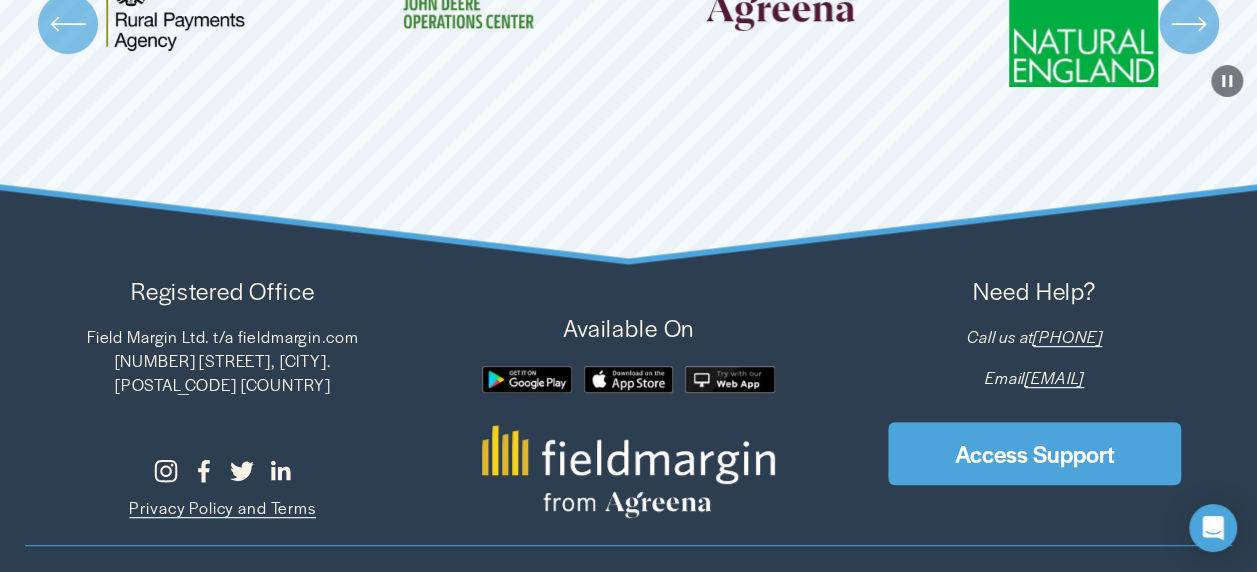 scroll, scrollTop: 4004, scrollLeft: 0, axis: vertical 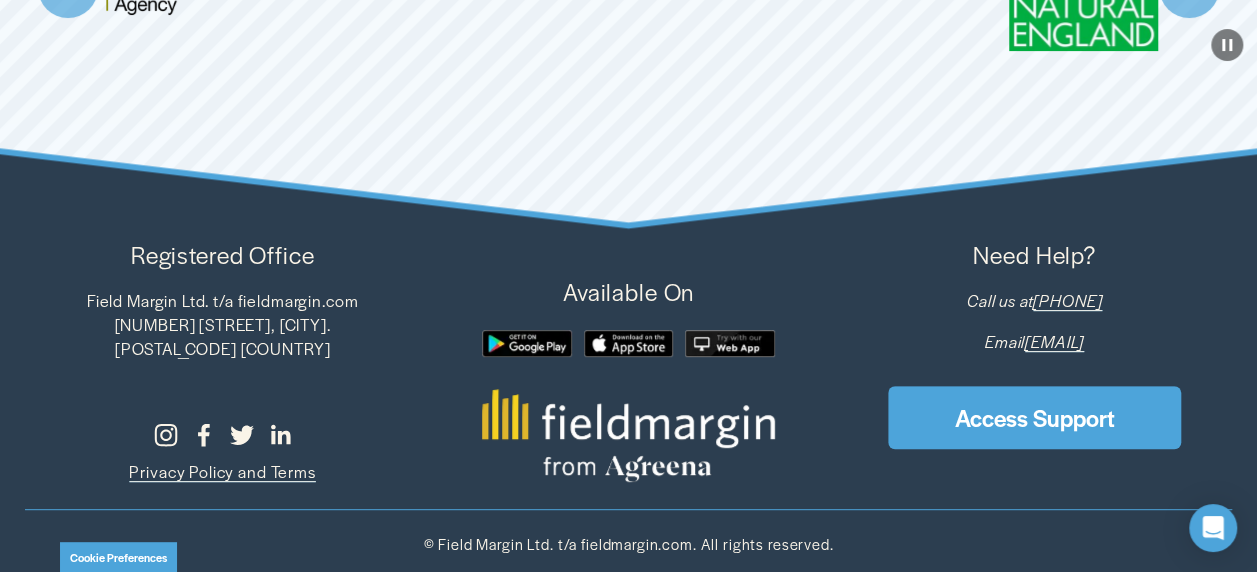 click at bounding box center (527, 343) 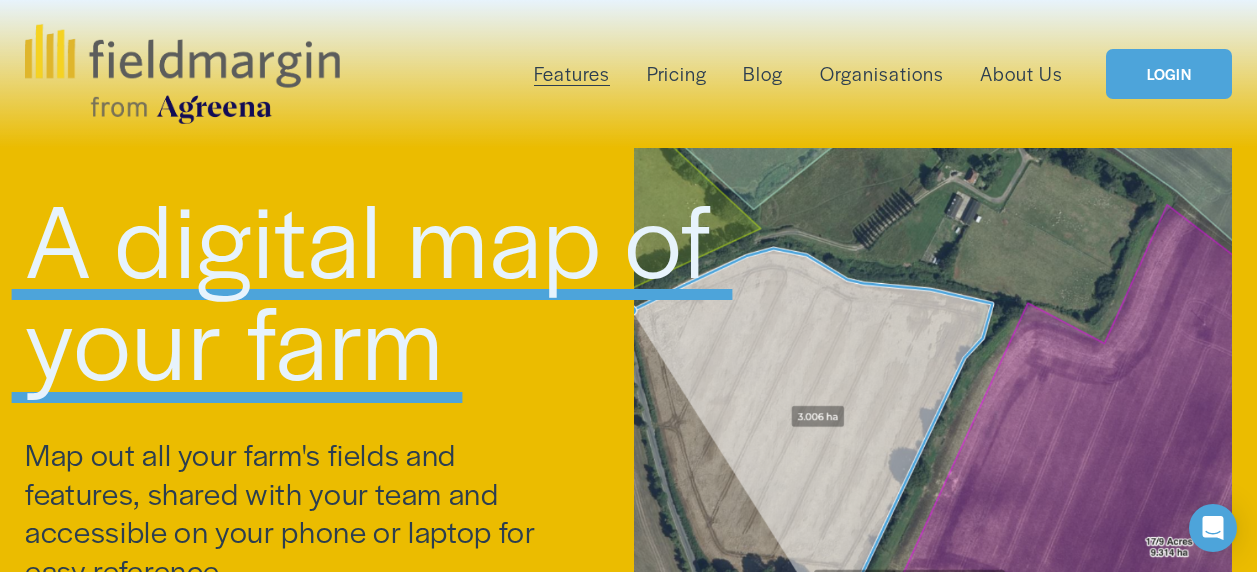 scroll, scrollTop: 0, scrollLeft: 0, axis: both 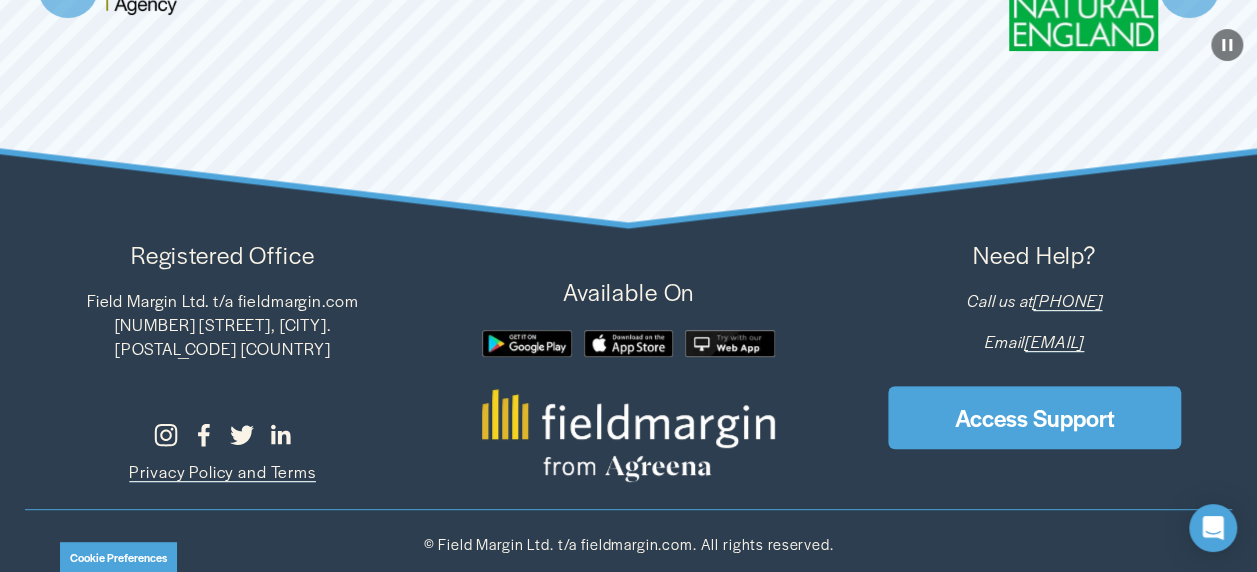 click at bounding box center [730, 343] 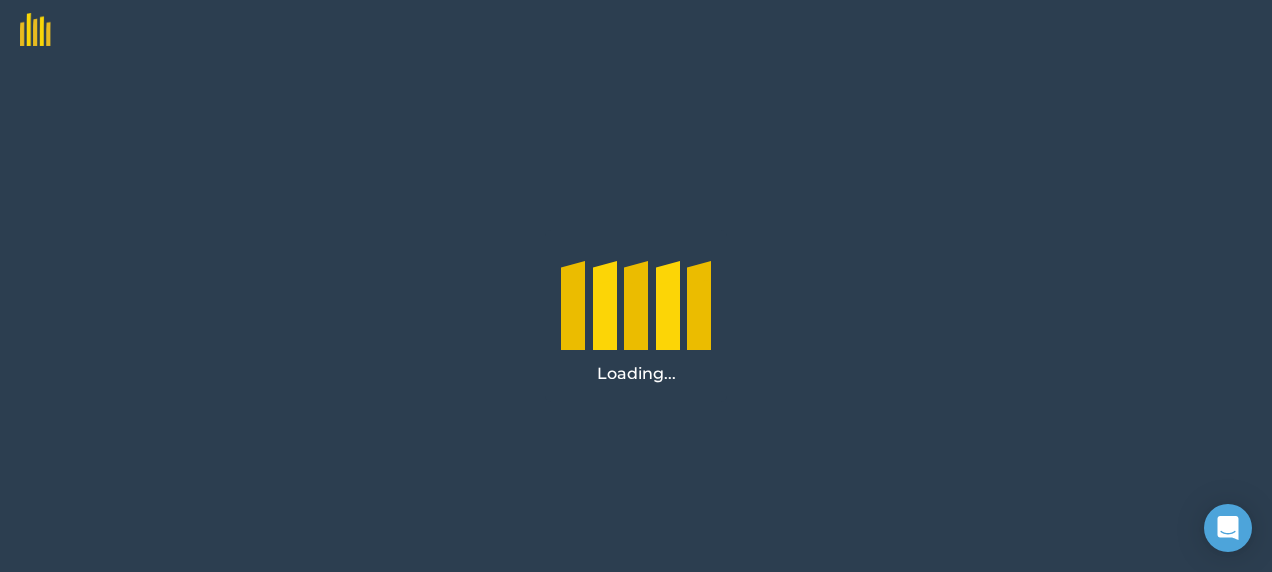 scroll, scrollTop: 0, scrollLeft: 0, axis: both 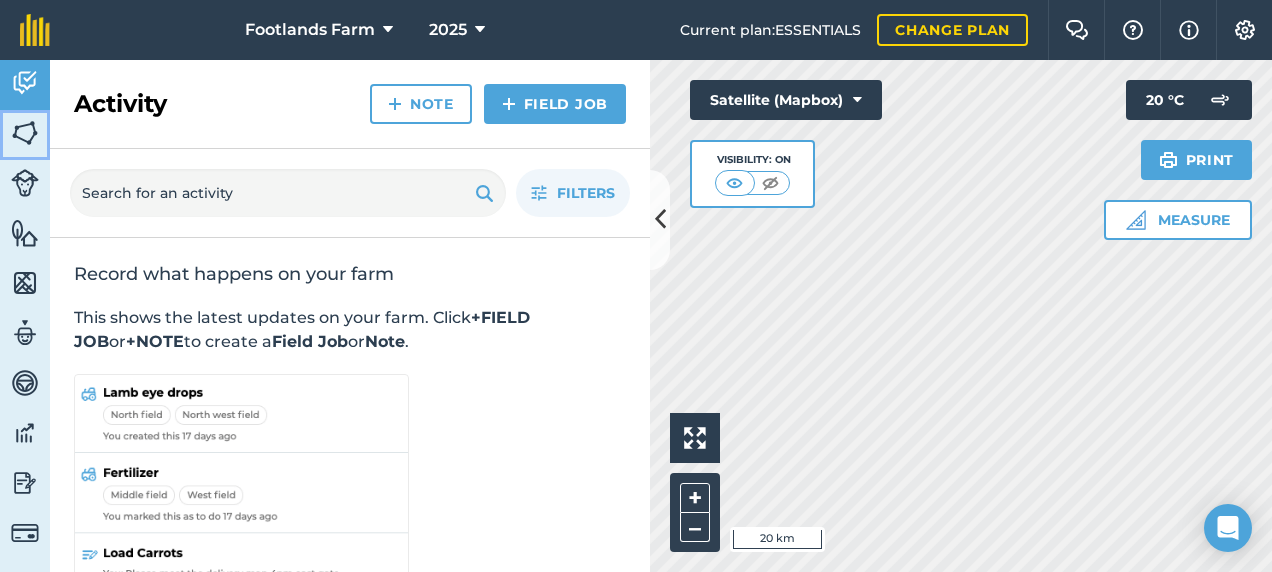 click on "Fields" at bounding box center [25, 135] 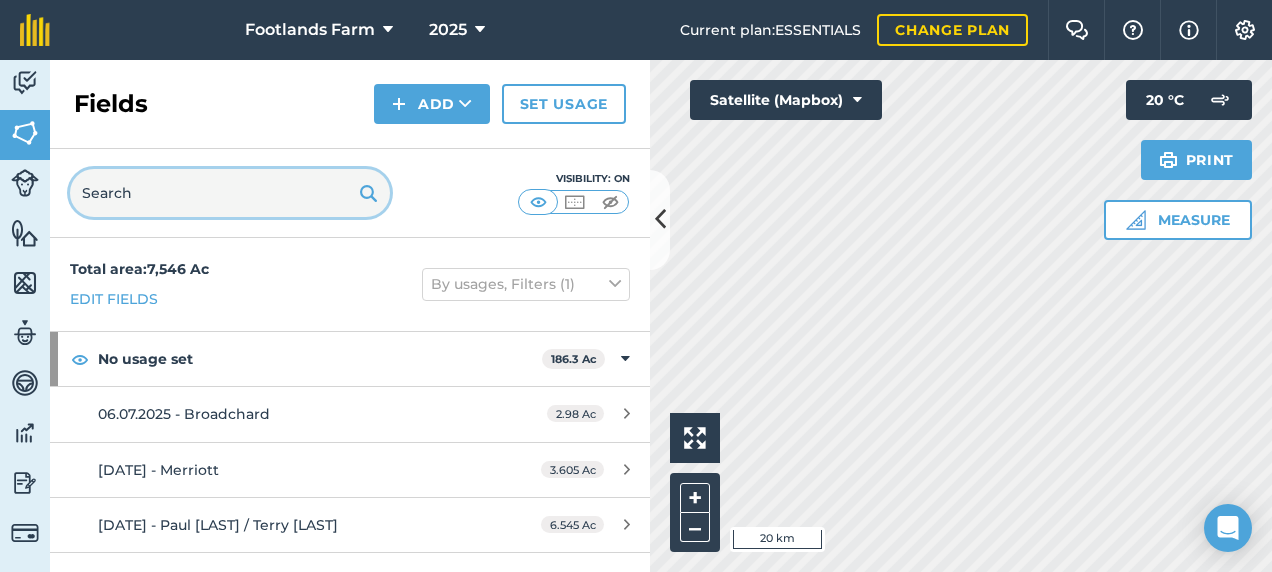 click at bounding box center (230, 193) 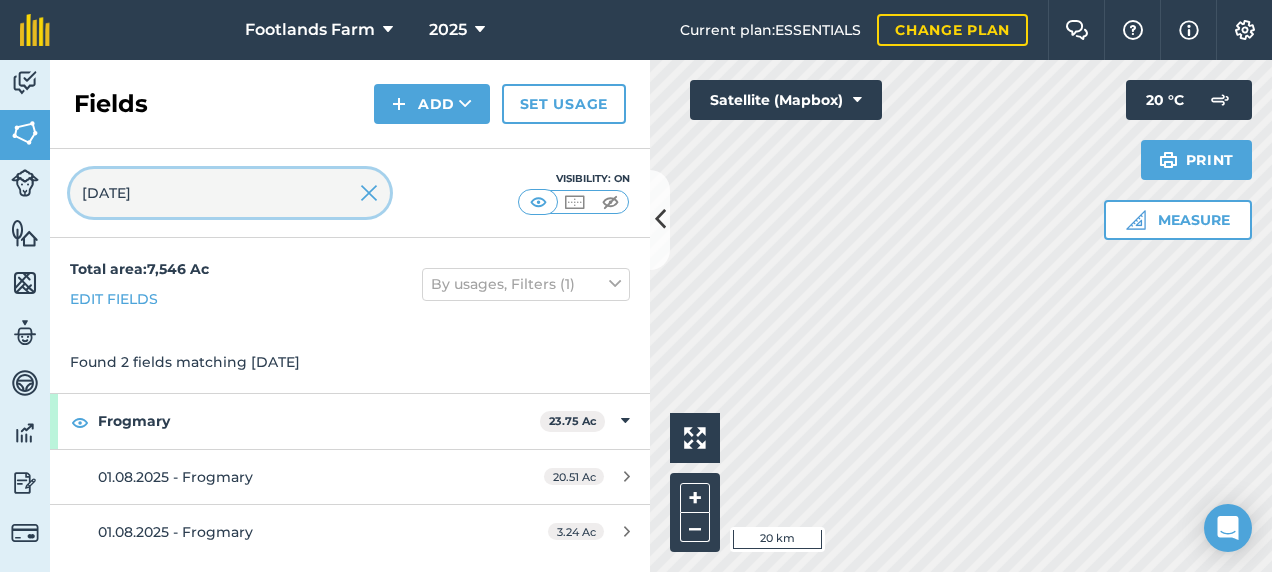 type on "01.08" 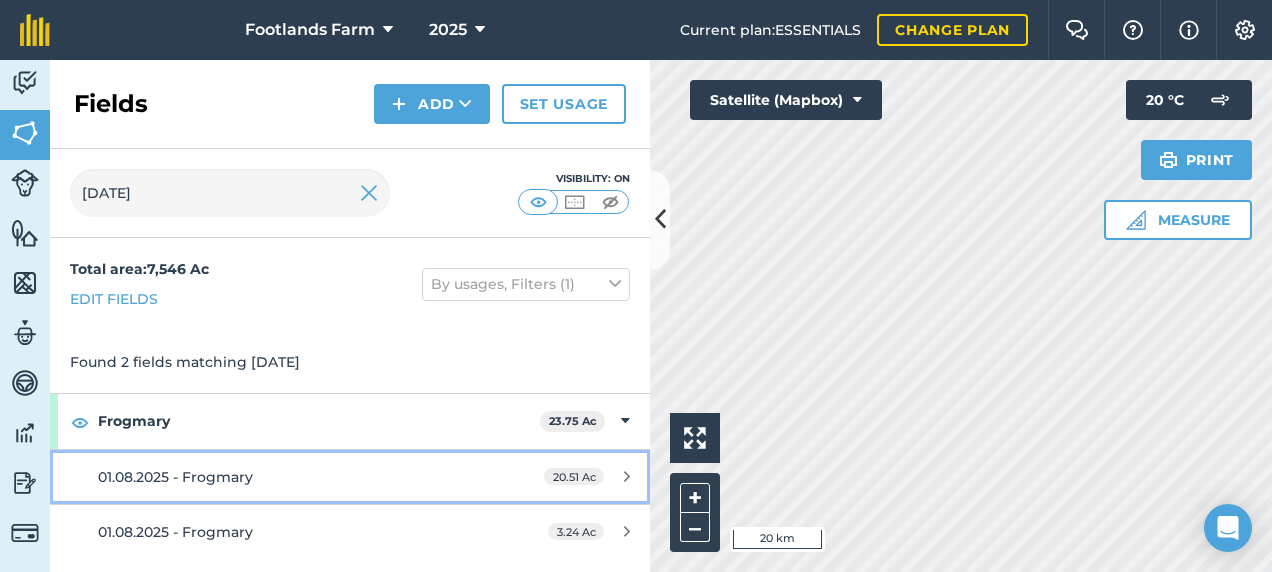 click on "01.08.2025 - Frogmary" at bounding box center (286, 477) 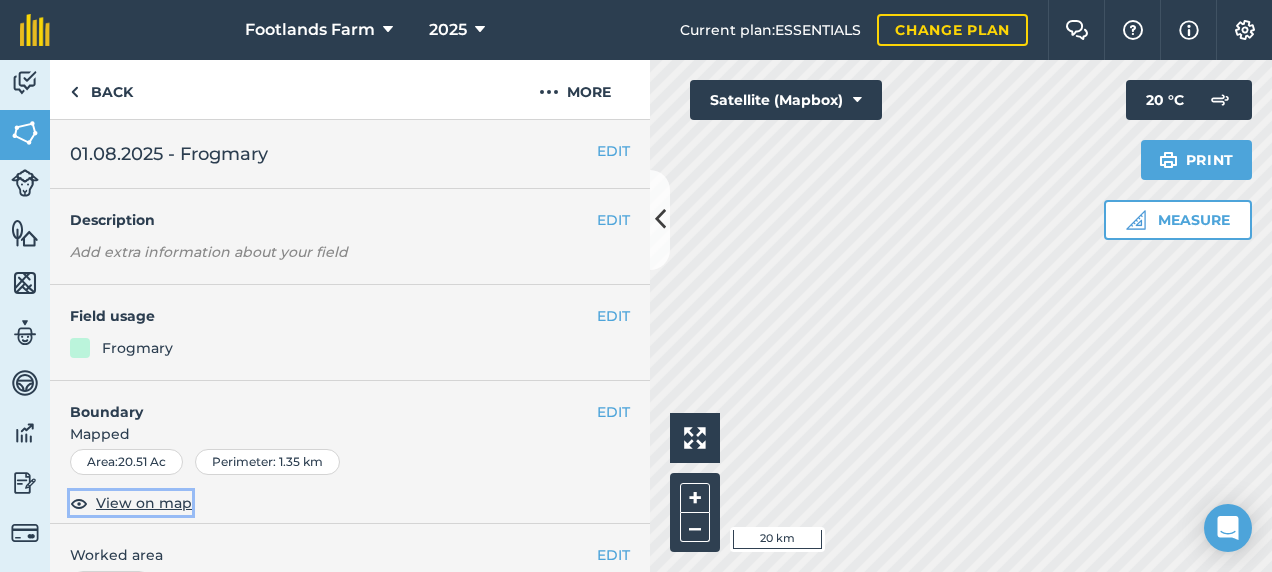 click on "View on map" at bounding box center [144, 503] 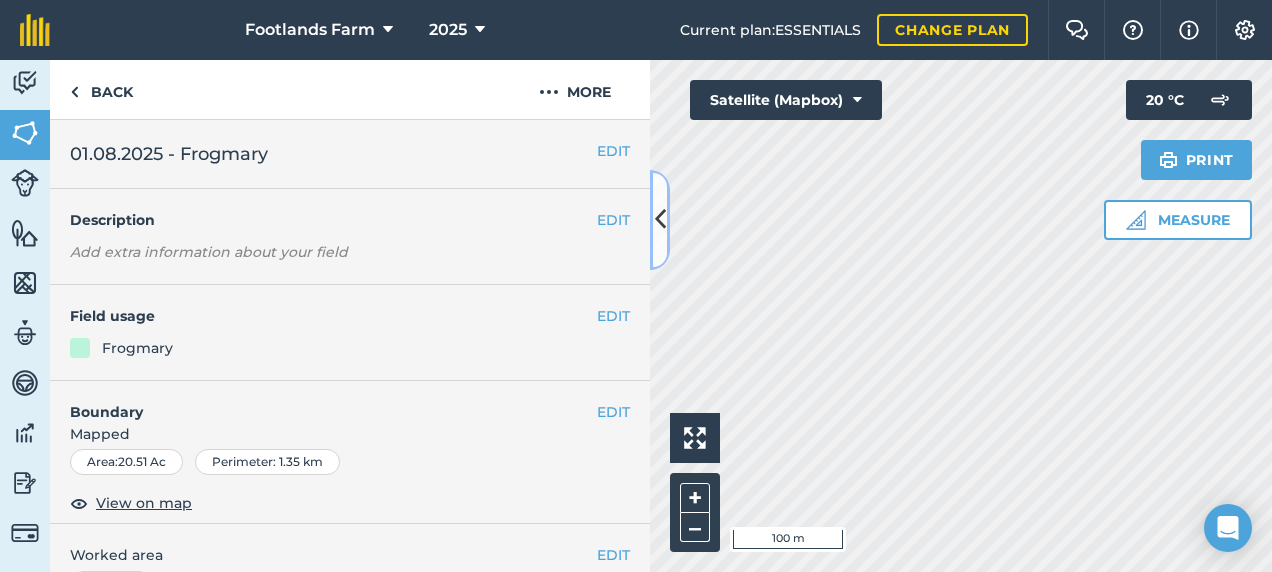 click at bounding box center (660, 220) 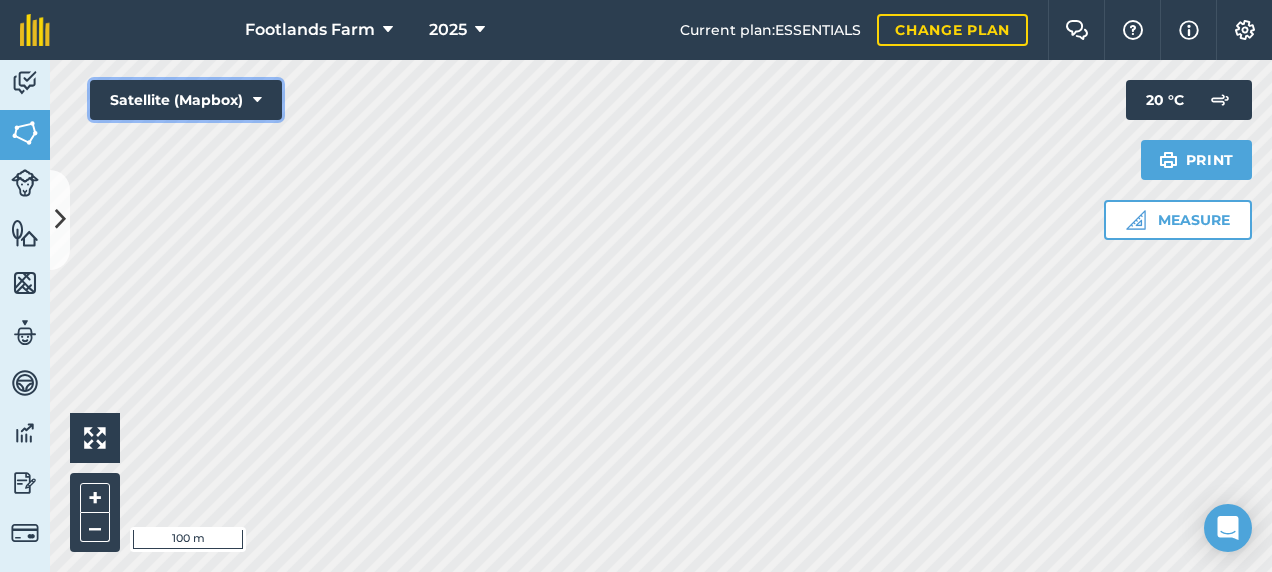 click on "Satellite (Mapbox)" at bounding box center (186, 100) 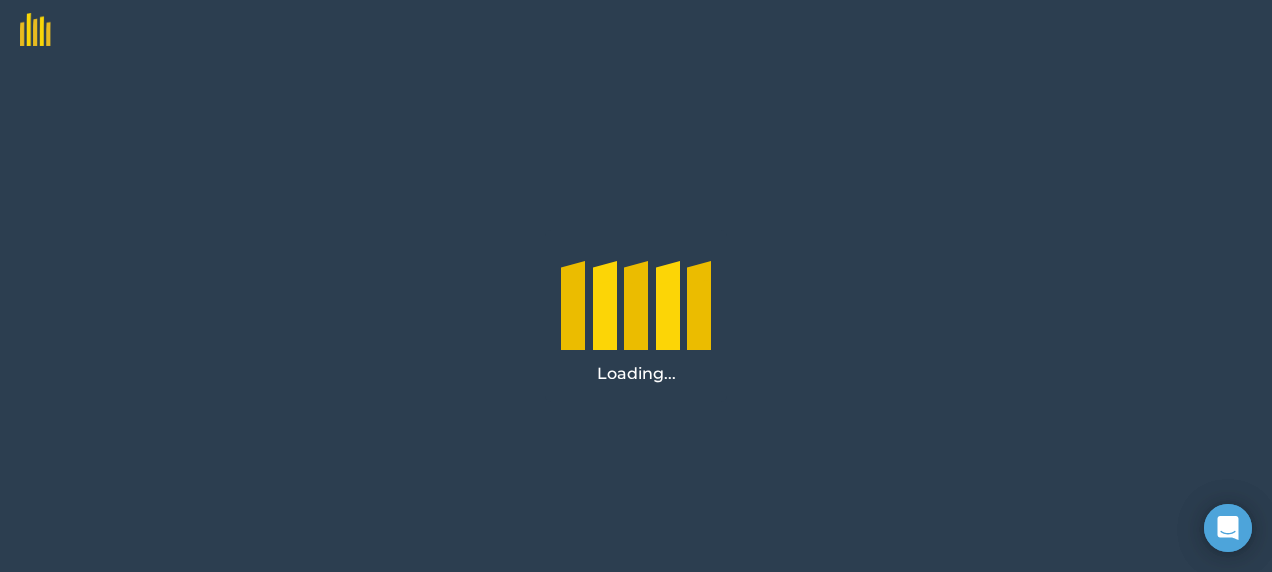 scroll, scrollTop: 0, scrollLeft: 0, axis: both 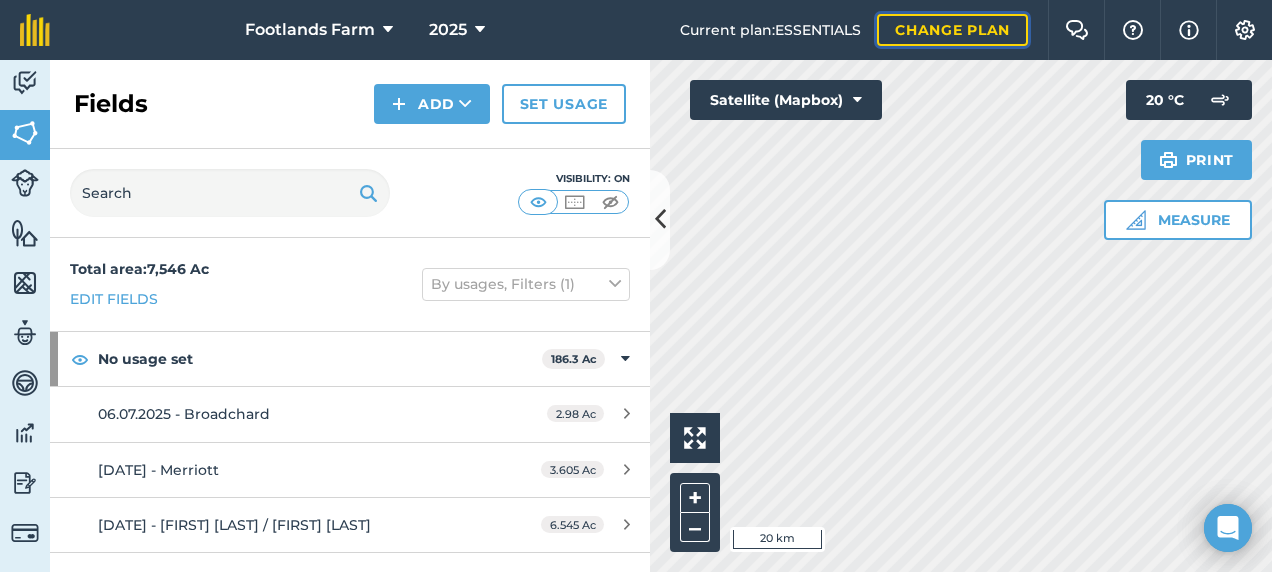 click on "Change plan" at bounding box center [952, 30] 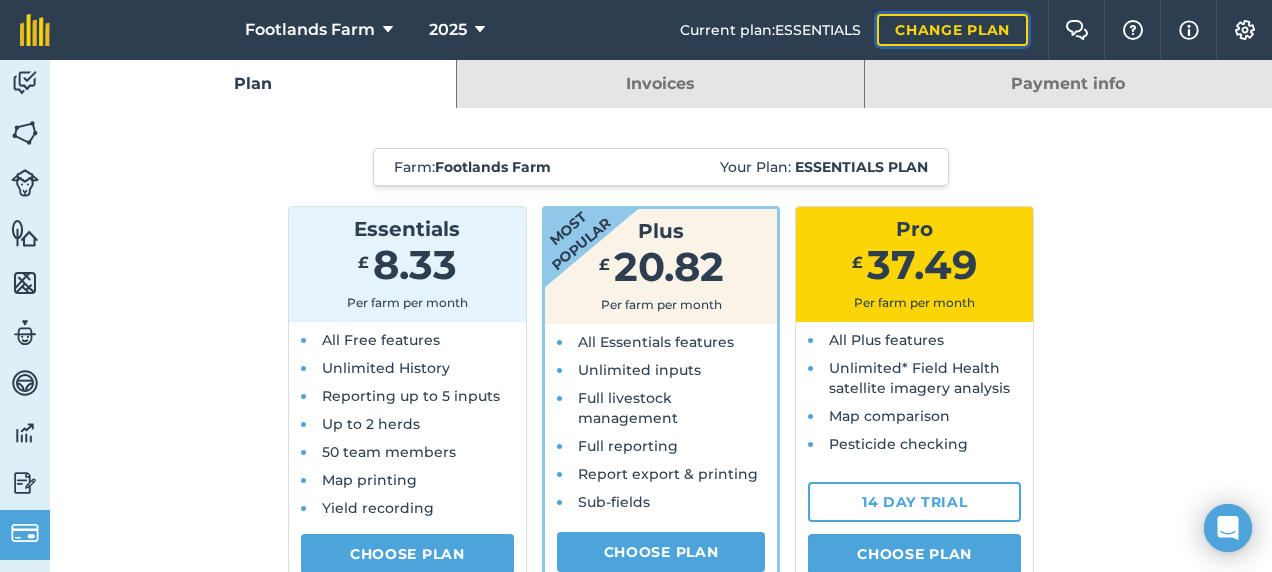 scroll, scrollTop: 100, scrollLeft: 0, axis: vertical 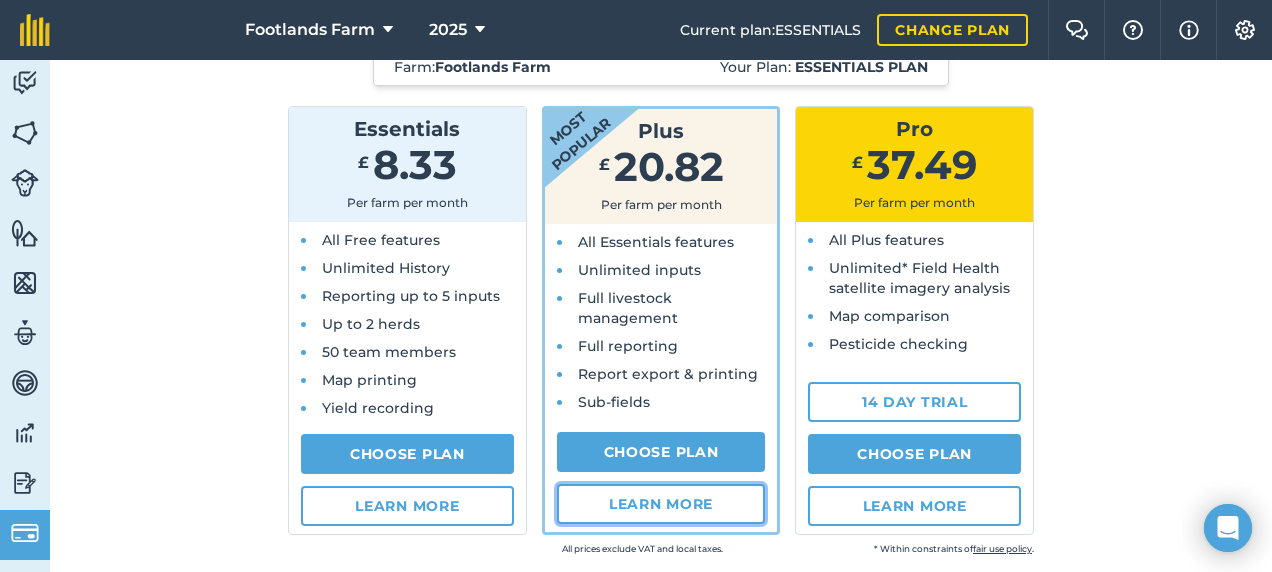 click on "Learn more" at bounding box center (661, 504) 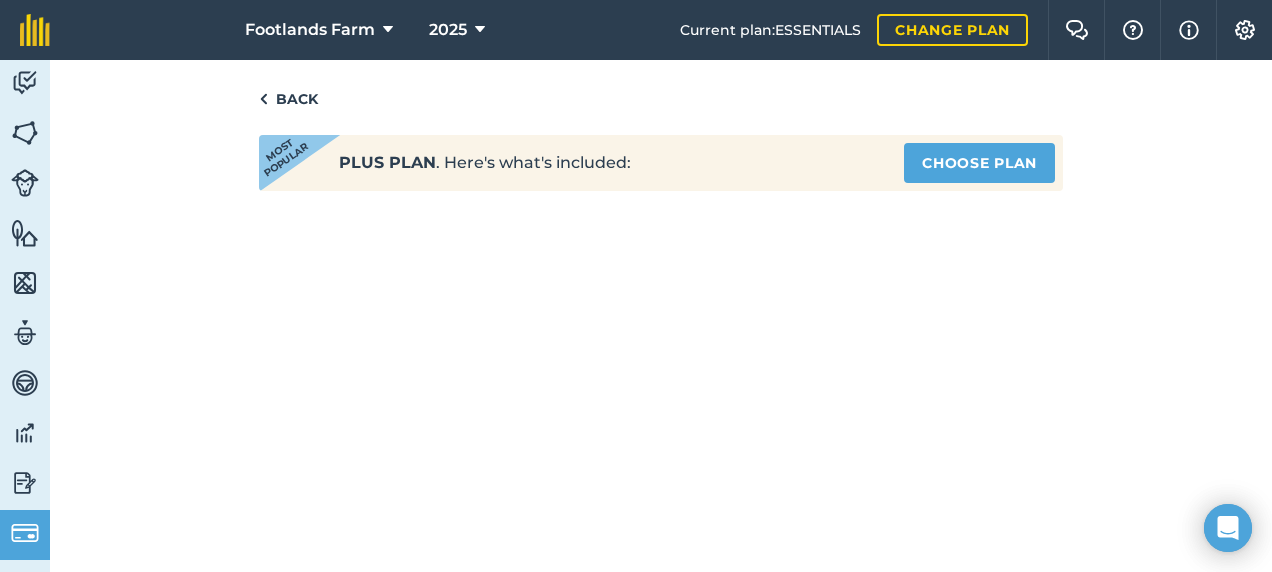 scroll, scrollTop: 0, scrollLeft: 0, axis: both 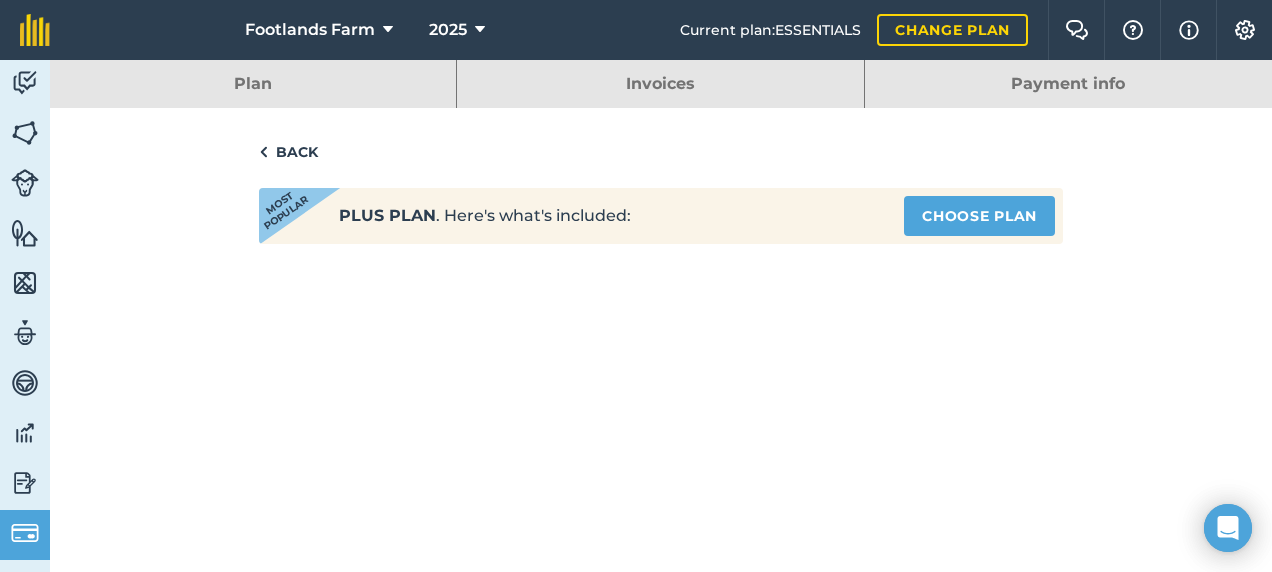 click on "Plan" at bounding box center [253, 84] 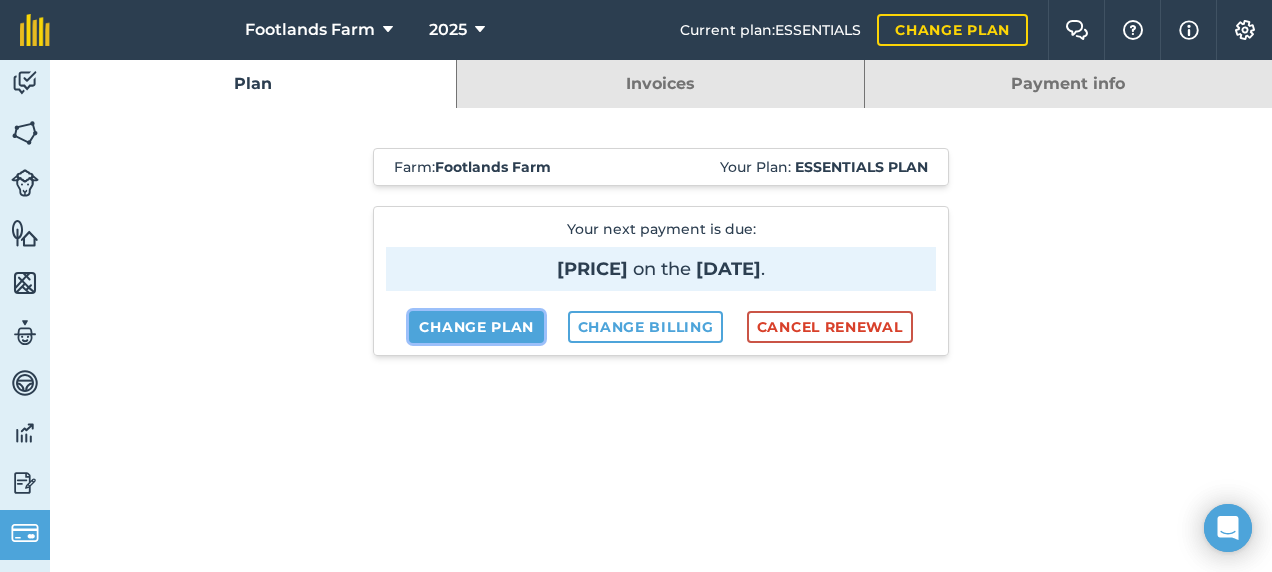 click on "Change plan" at bounding box center (476, 327) 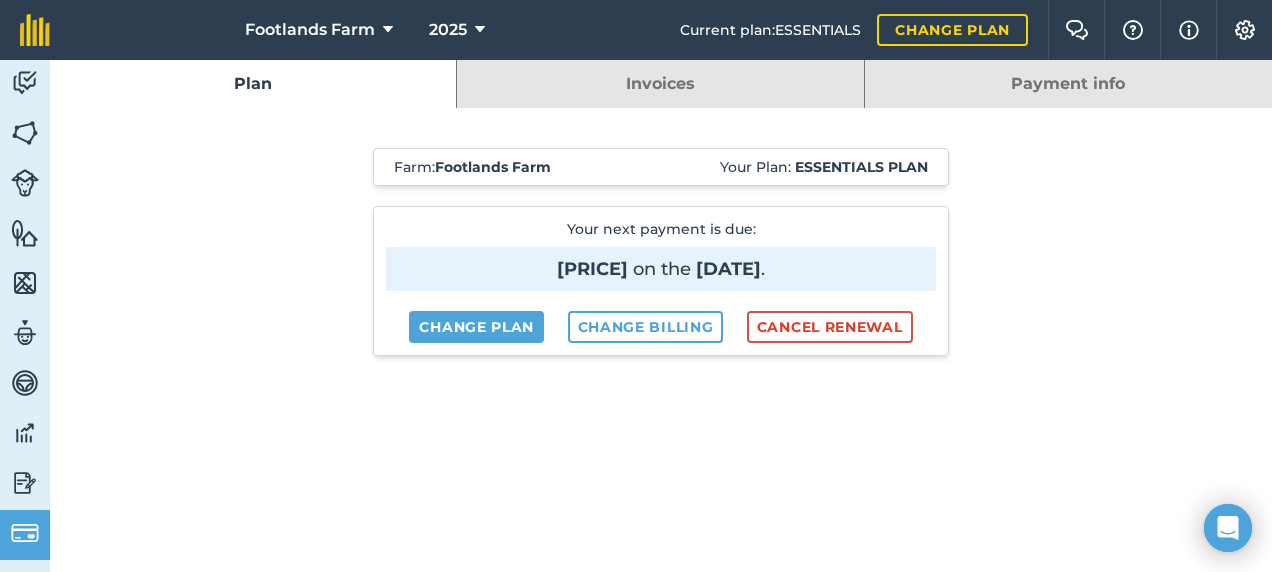 select on "c333f8ae-3c08-4337-b93a-84218057e287" 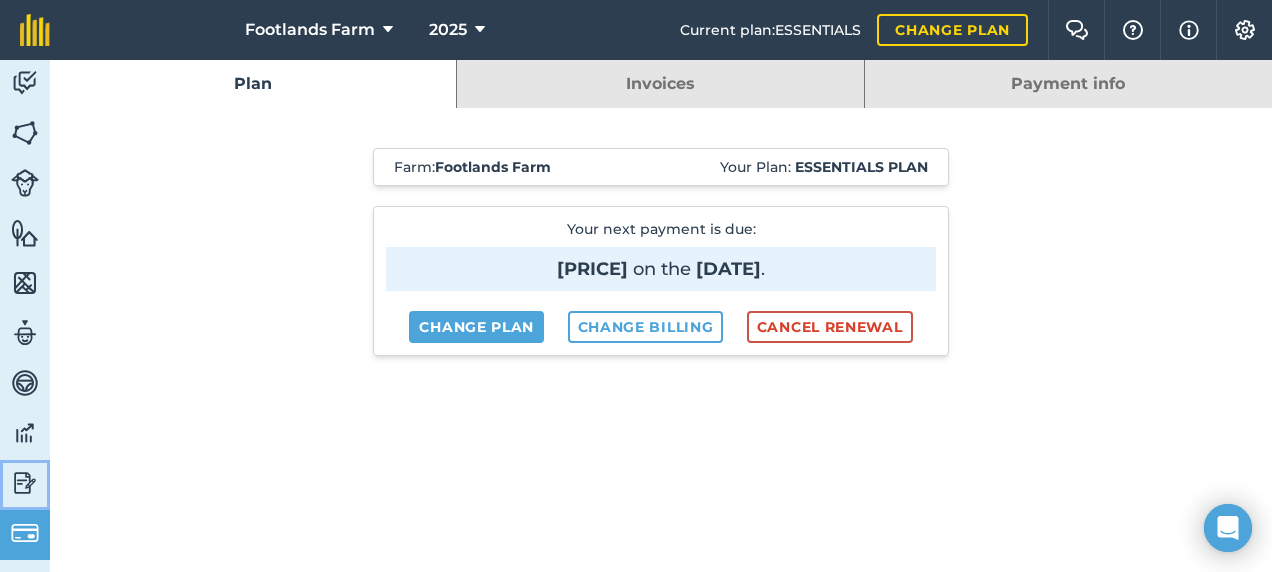 click at bounding box center (25, 483) 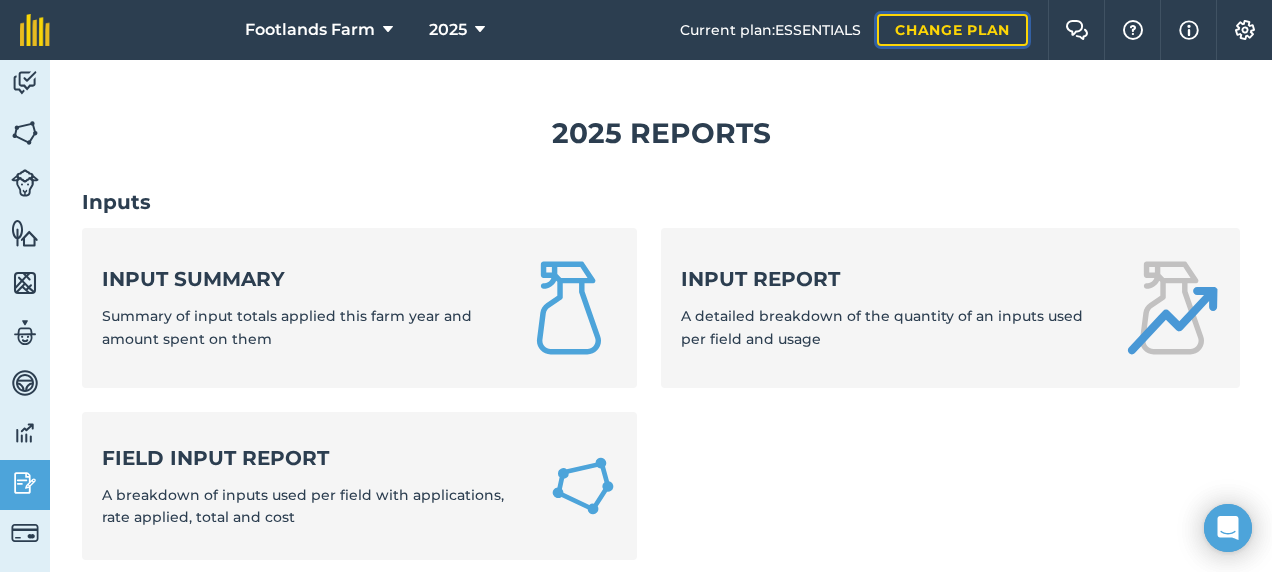 click on "Change plan" at bounding box center (952, 30) 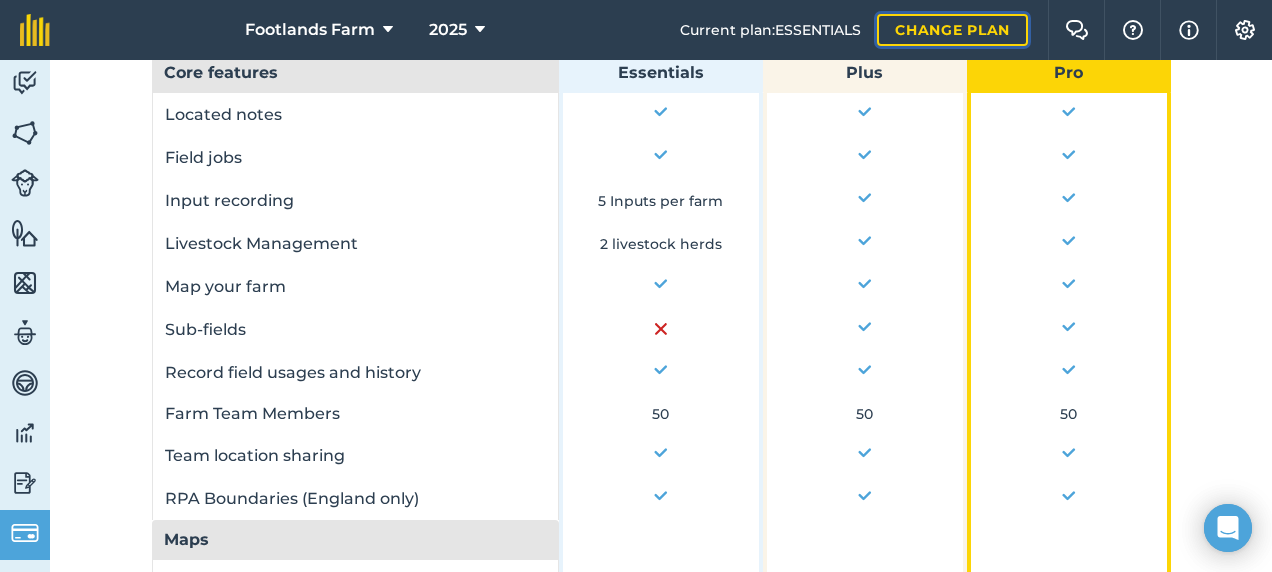 scroll, scrollTop: 942, scrollLeft: 0, axis: vertical 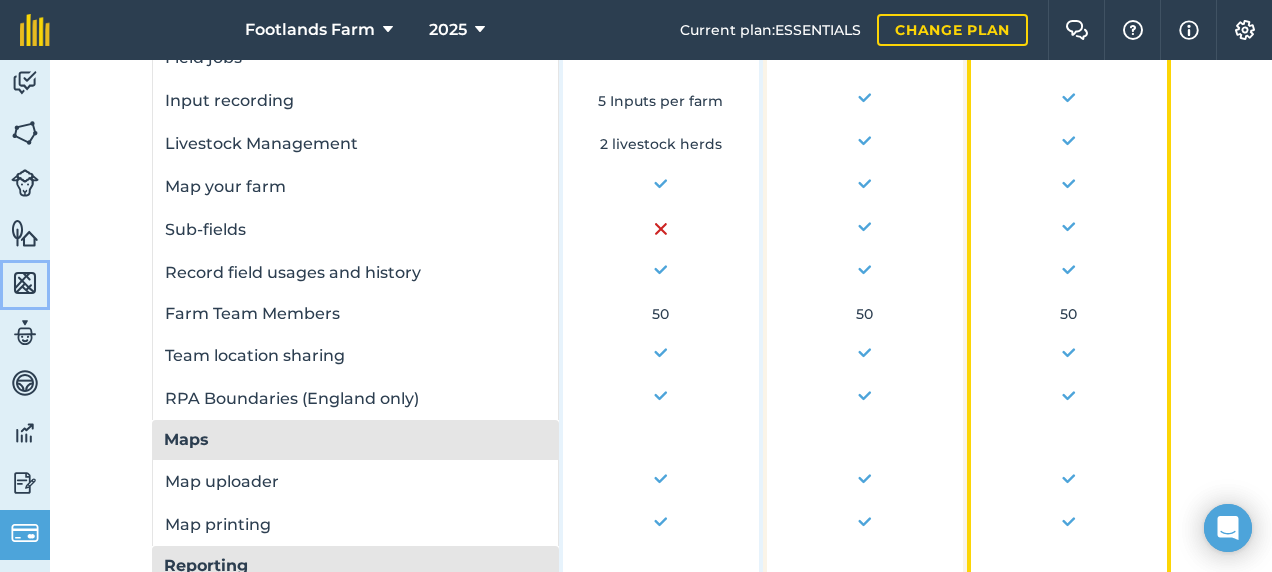 click at bounding box center (25, 283) 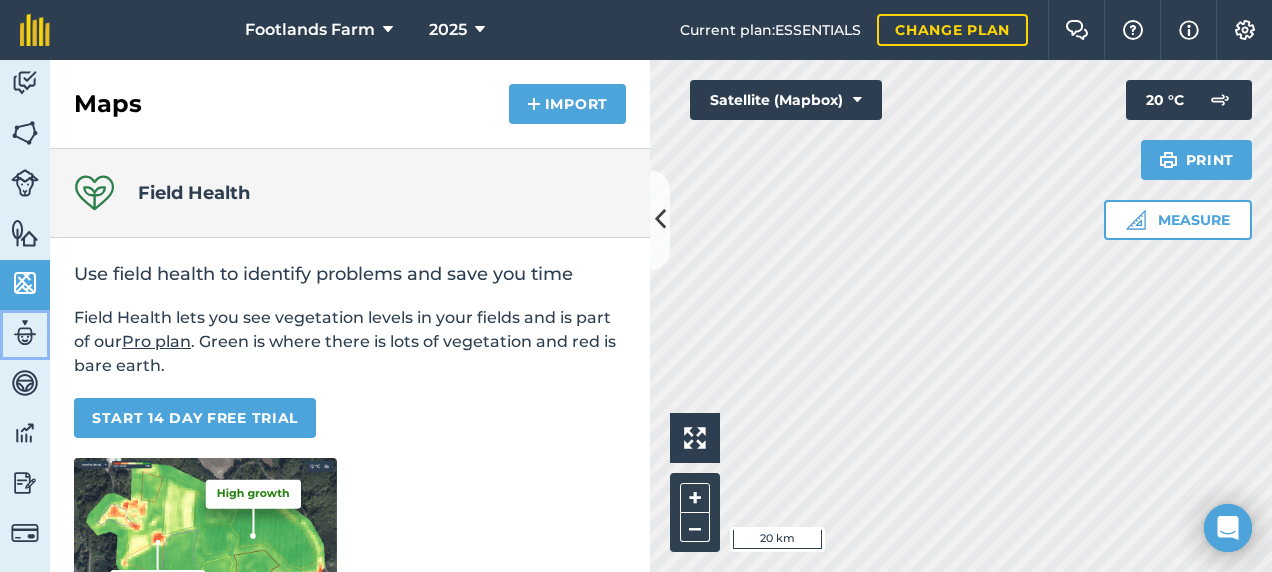 click at bounding box center (25, 333) 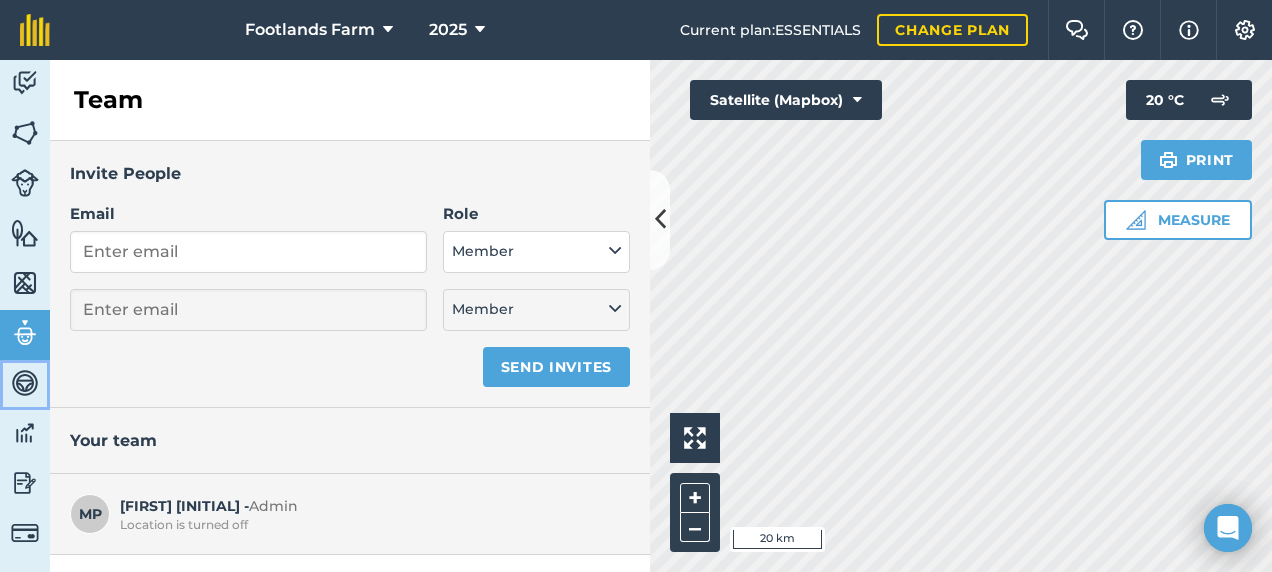 click on "Vehicles" at bounding box center (25, 385) 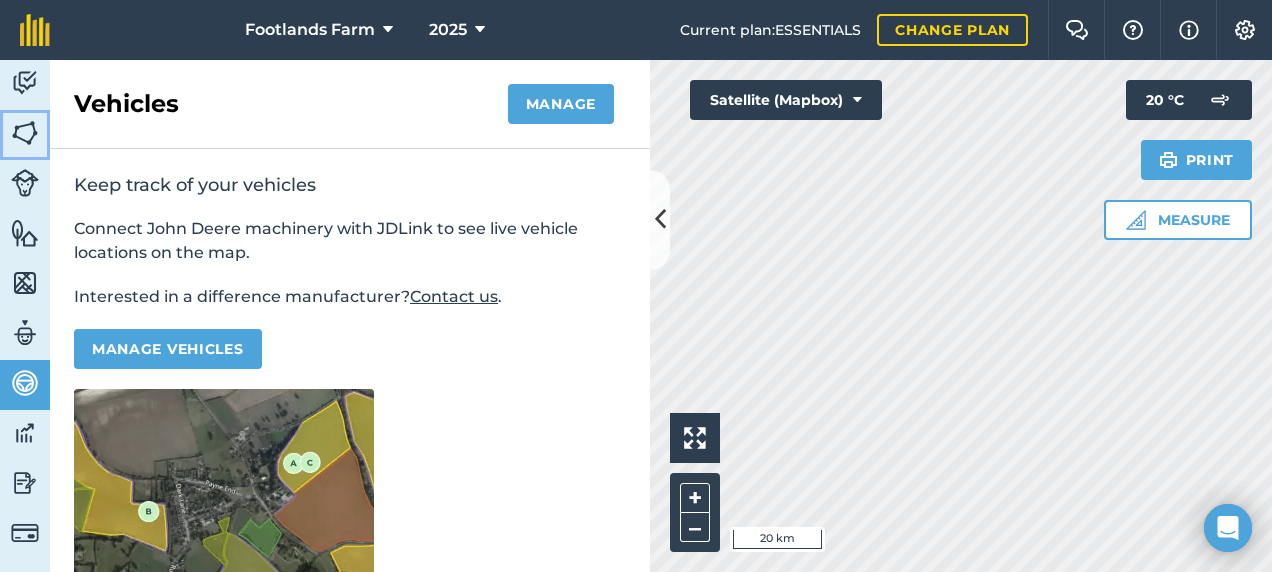click at bounding box center (25, 133) 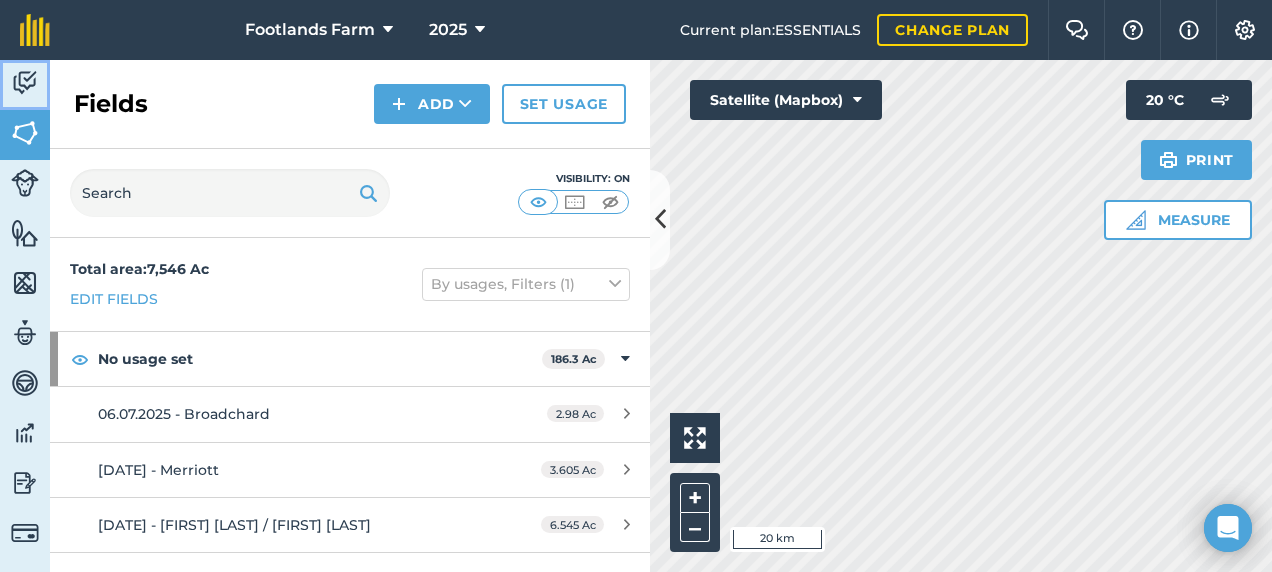 click at bounding box center [25, 83] 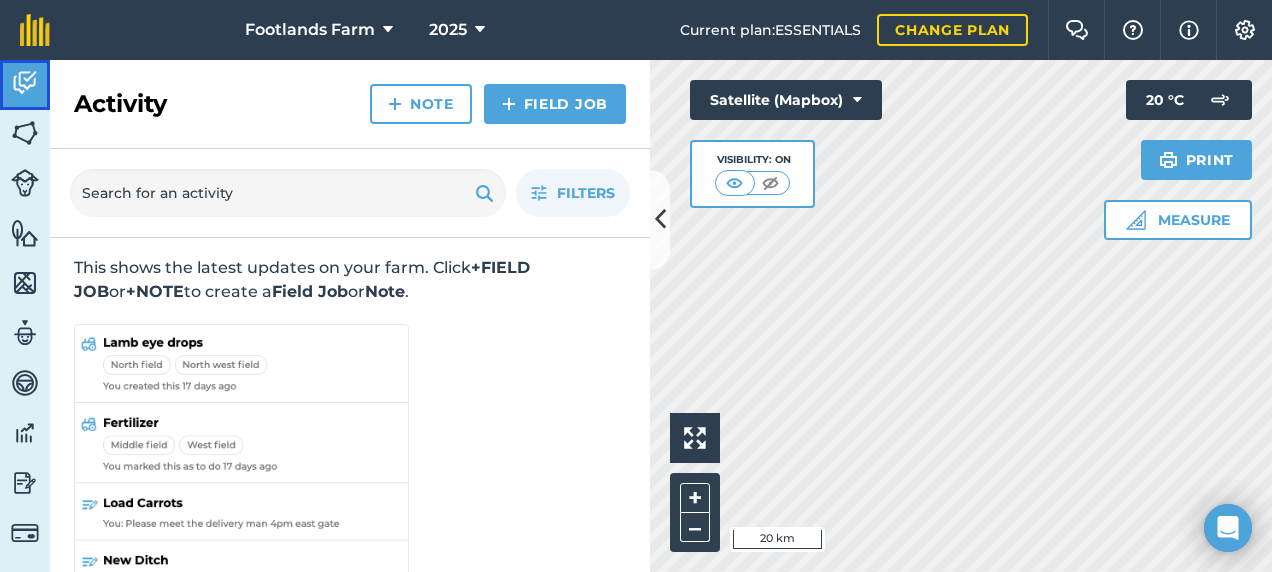 scroll, scrollTop: 120, scrollLeft: 0, axis: vertical 